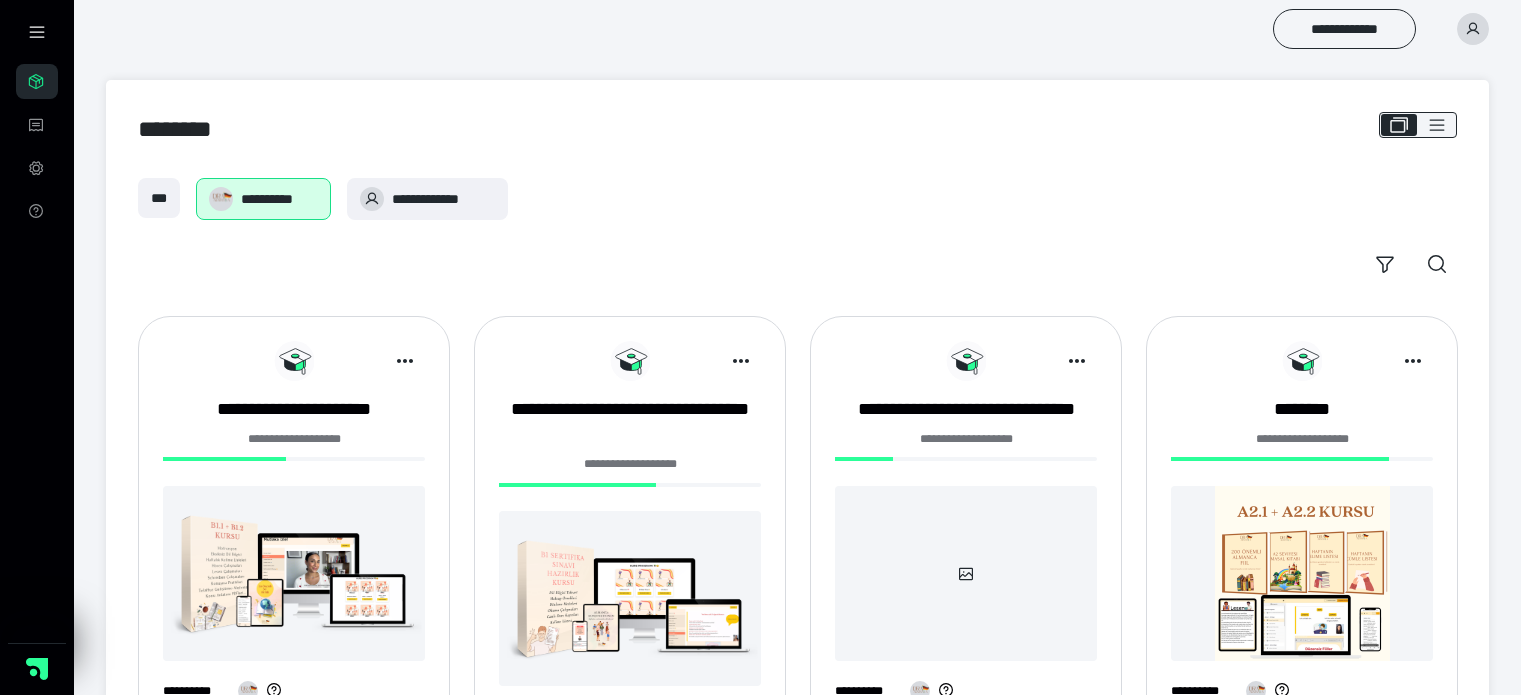 scroll, scrollTop: 40, scrollLeft: 0, axis: vertical 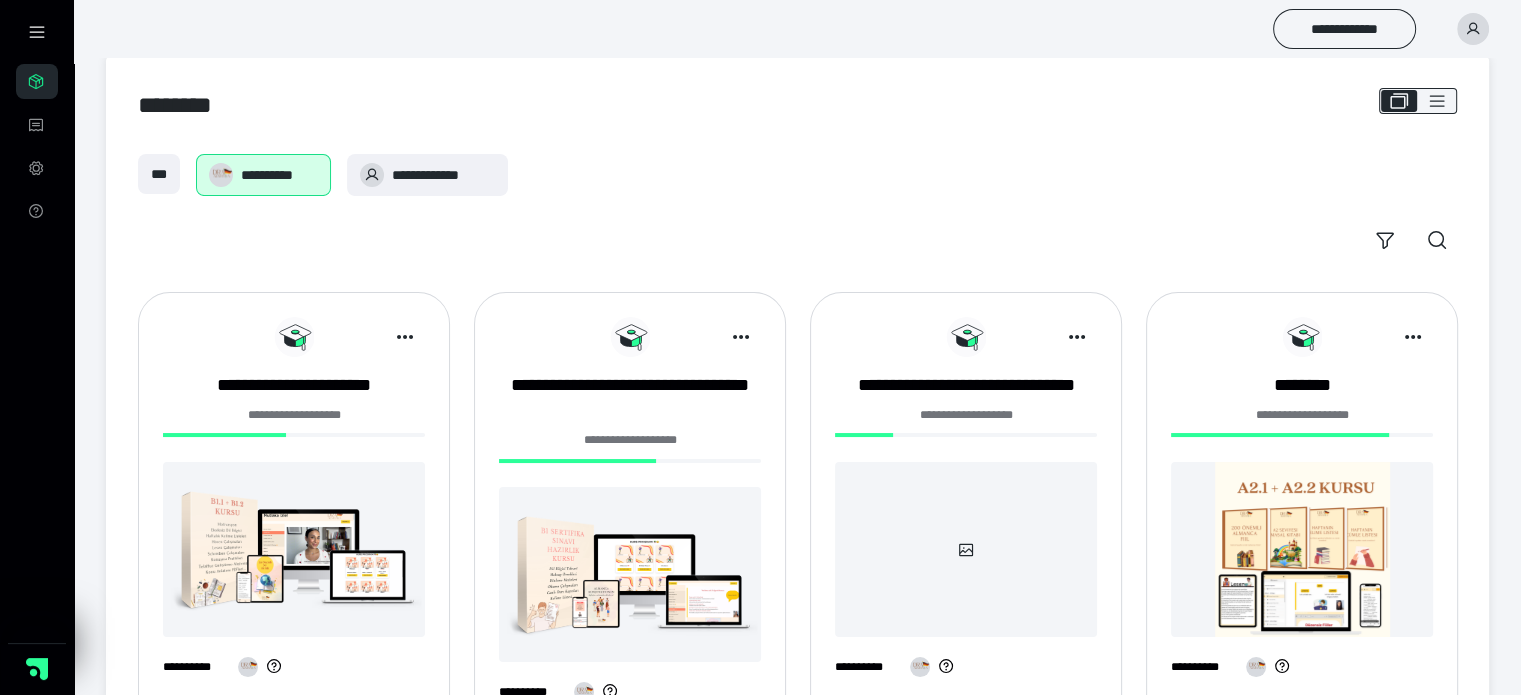 click on "**********" at bounding box center (1302, 509) 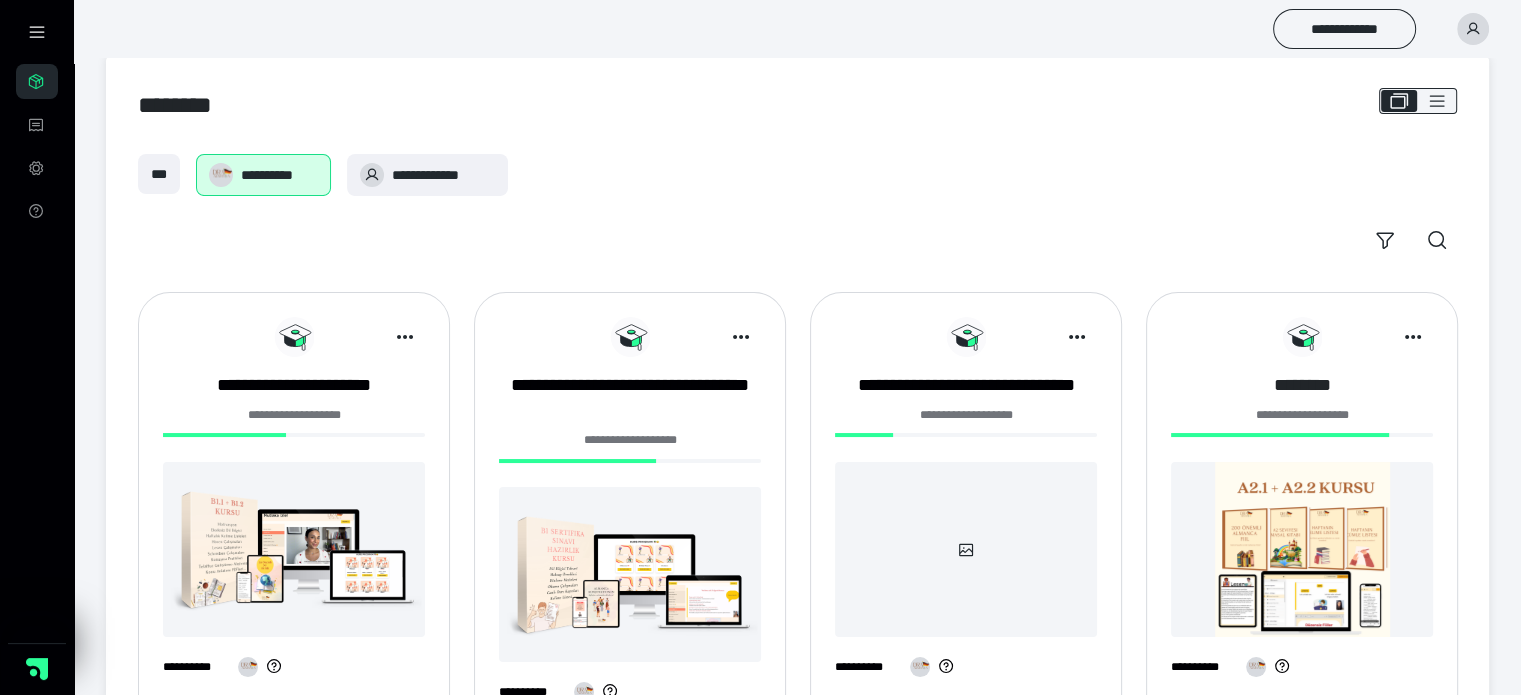 click on "********" at bounding box center [1302, 385] 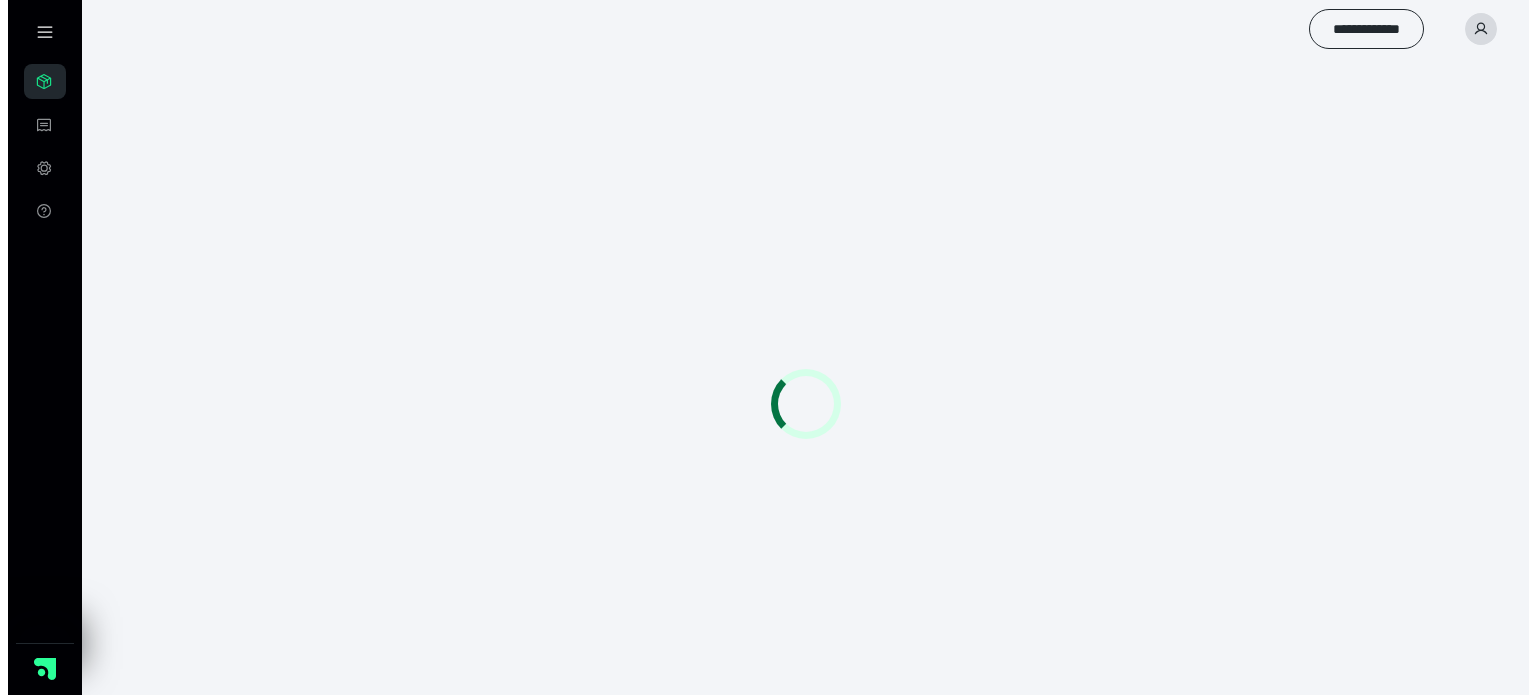 scroll, scrollTop: 0, scrollLeft: 0, axis: both 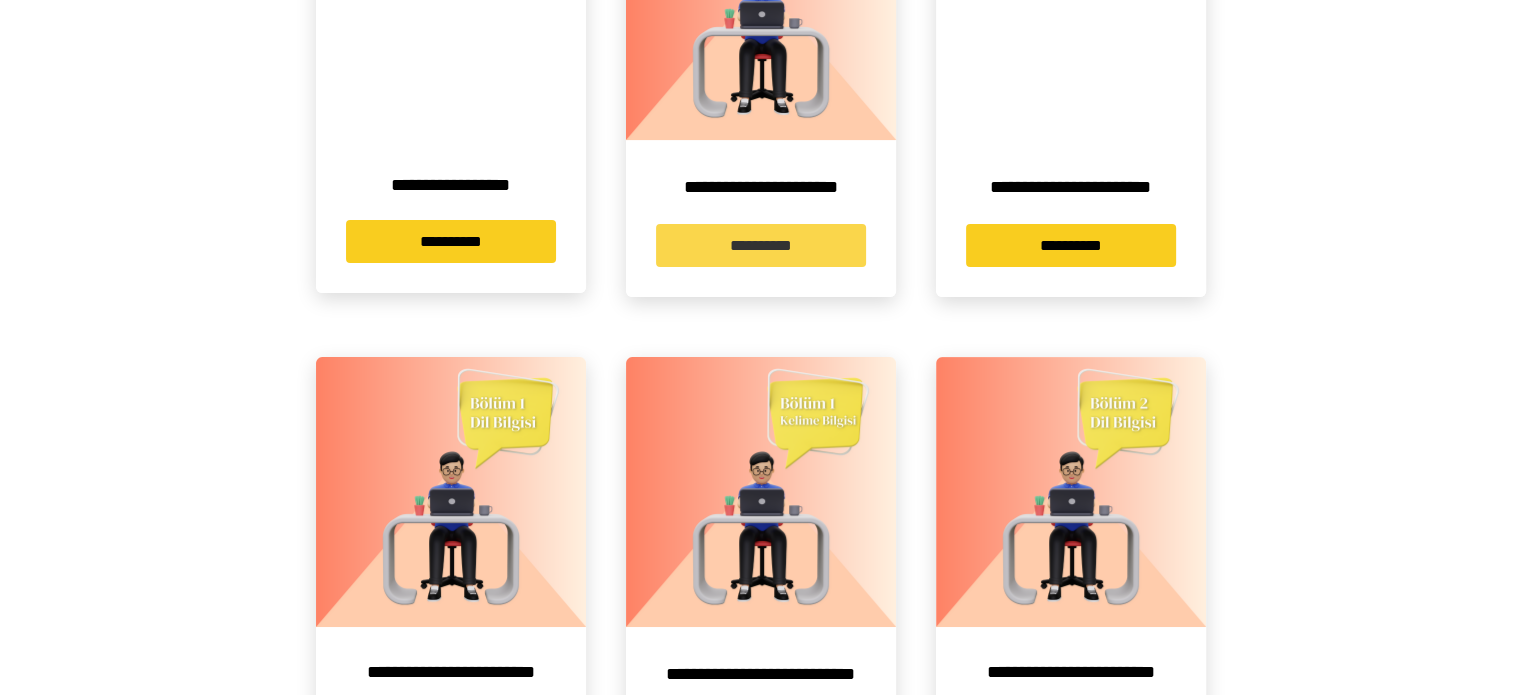 click on "**********" at bounding box center (761, 245) 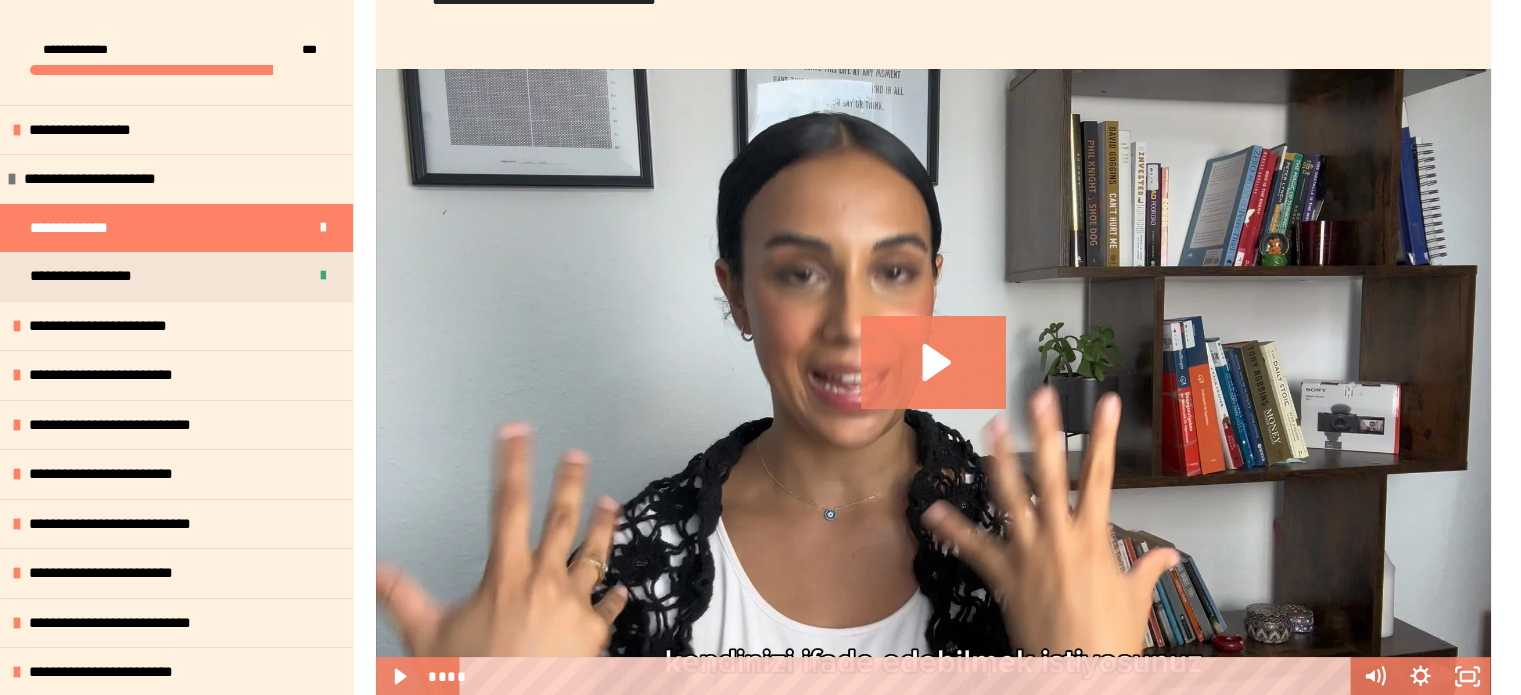 scroll, scrollTop: 400, scrollLeft: 0, axis: vertical 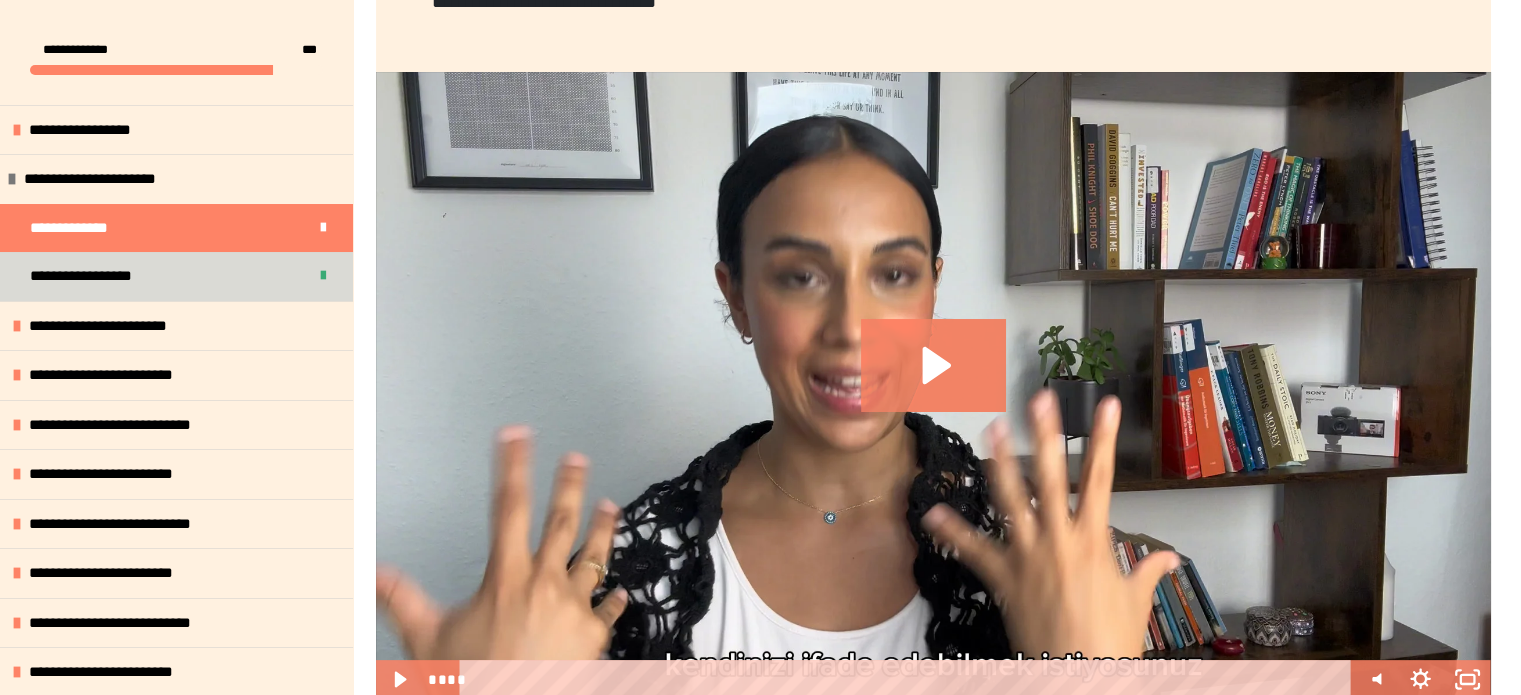 click on "**********" at bounding box center [176, 276] 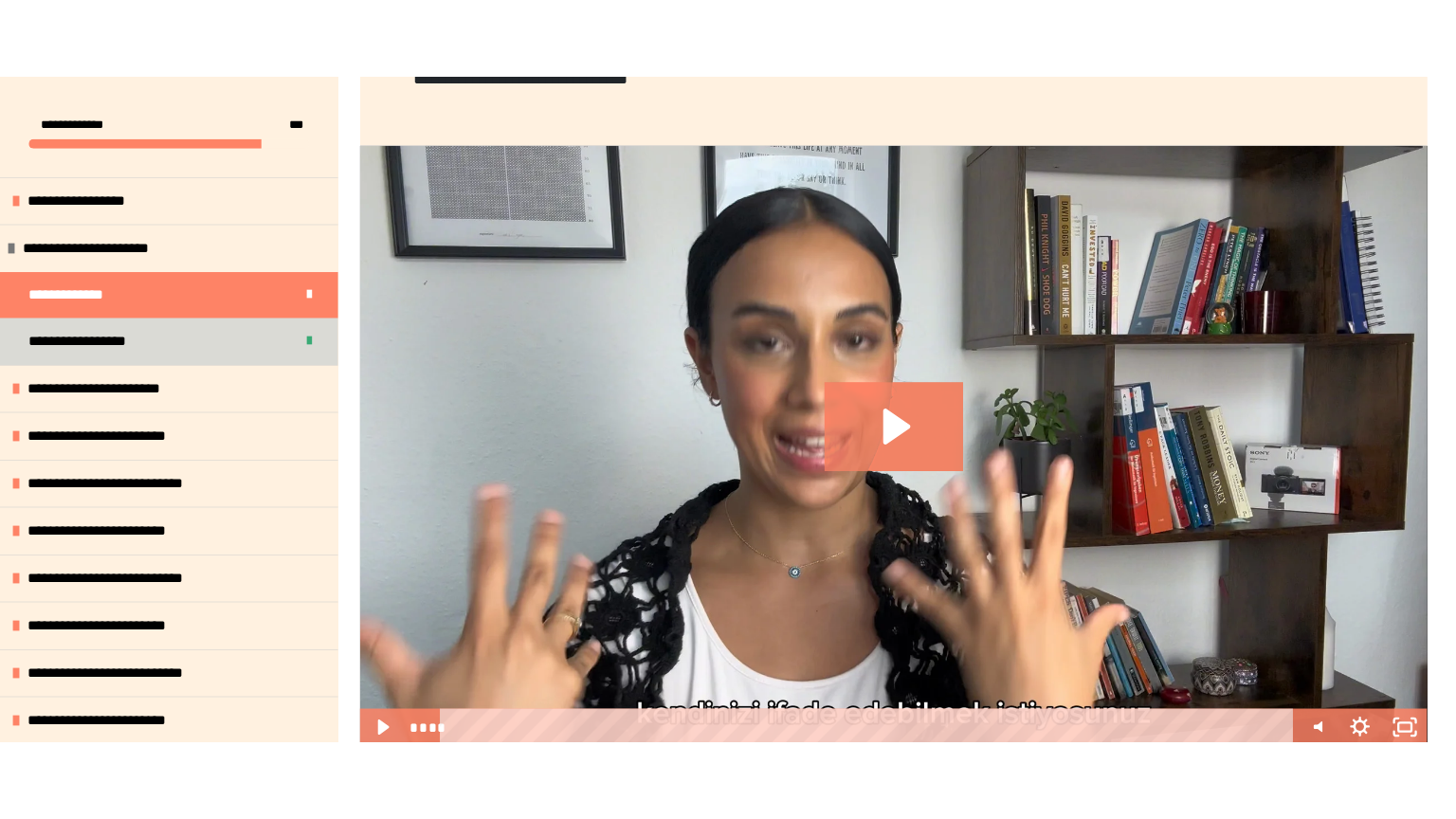 scroll, scrollTop: 272, scrollLeft: 0, axis: vertical 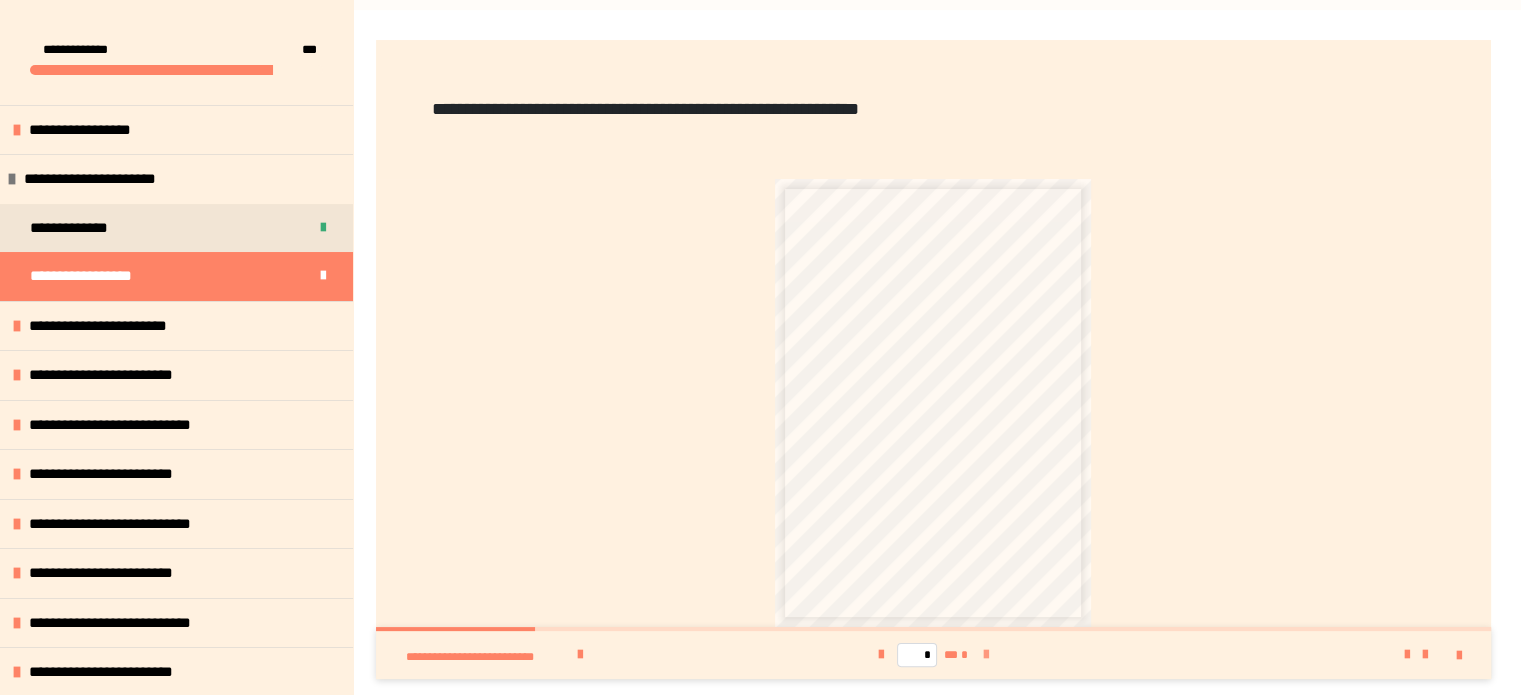click at bounding box center (986, 655) 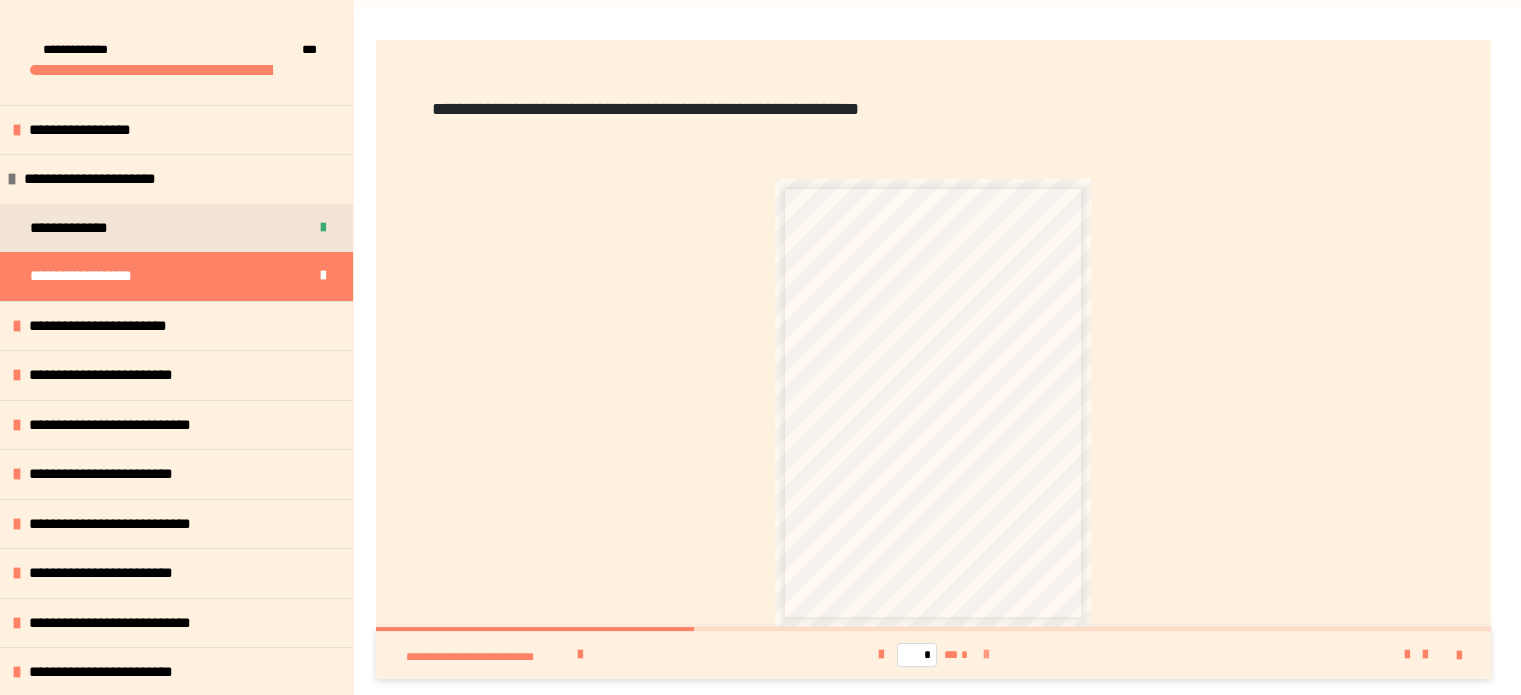 click at bounding box center [986, 655] 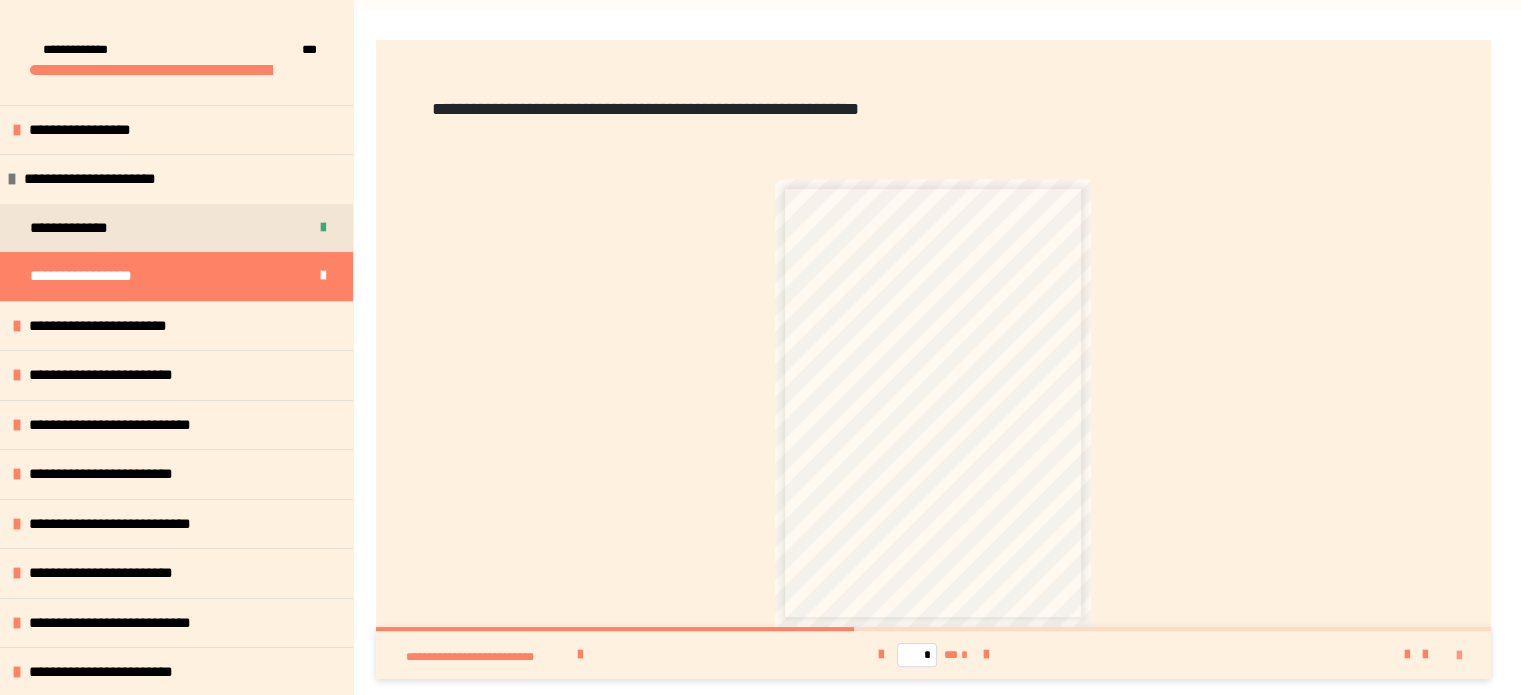 click at bounding box center [1459, 656] 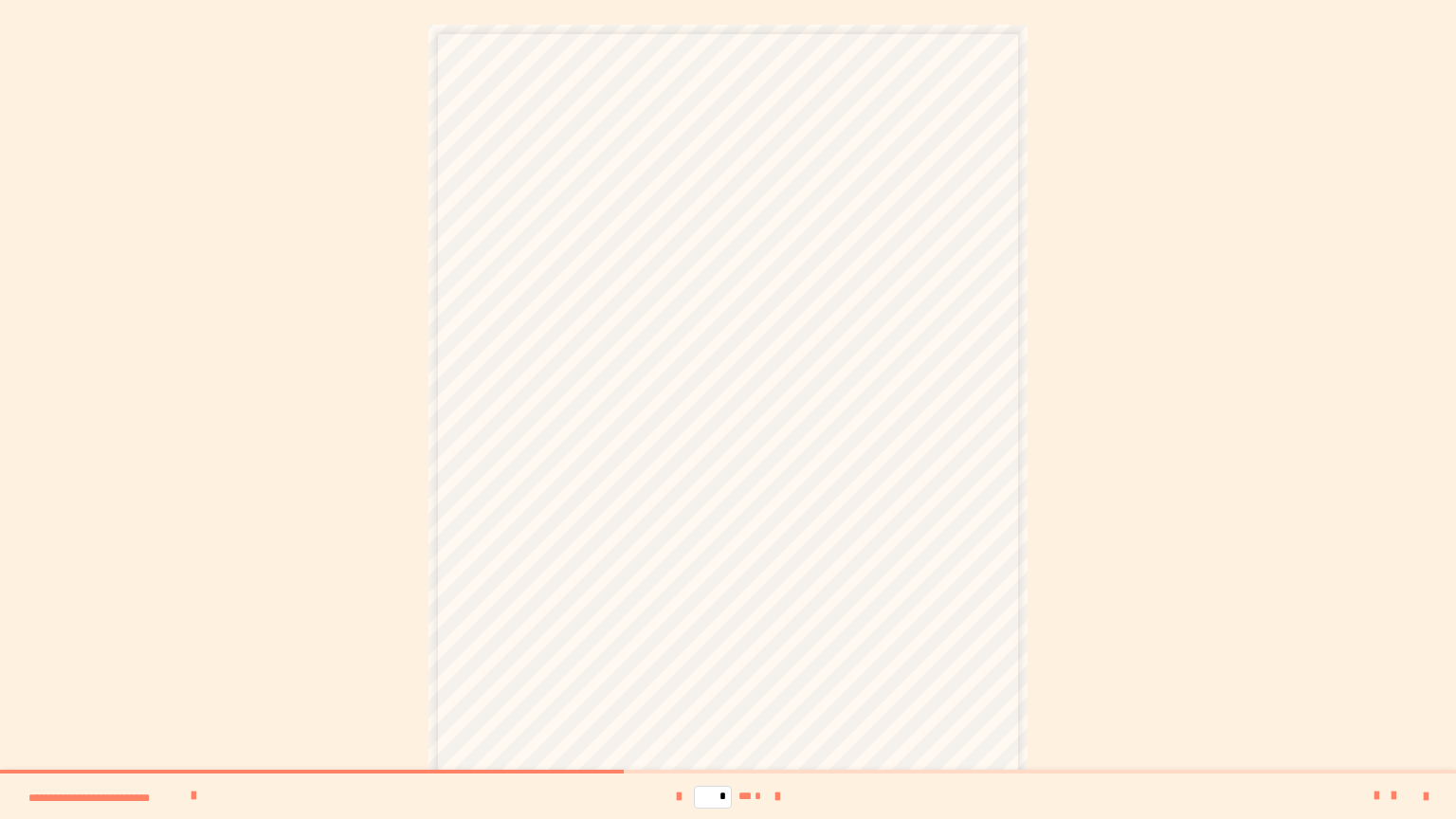 click on "**********" at bounding box center (728, 449) 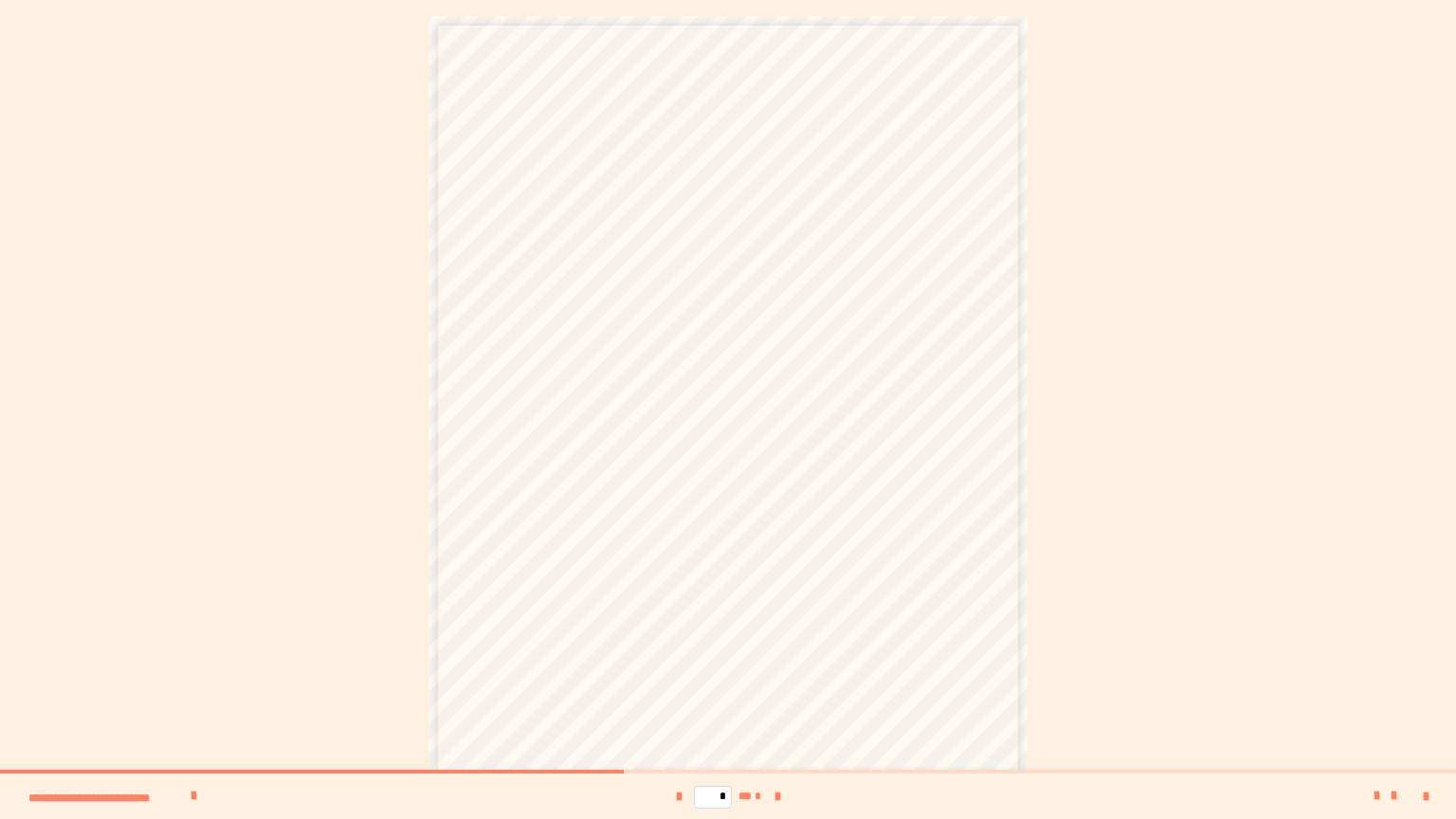 click on "**********" at bounding box center (688, 439) 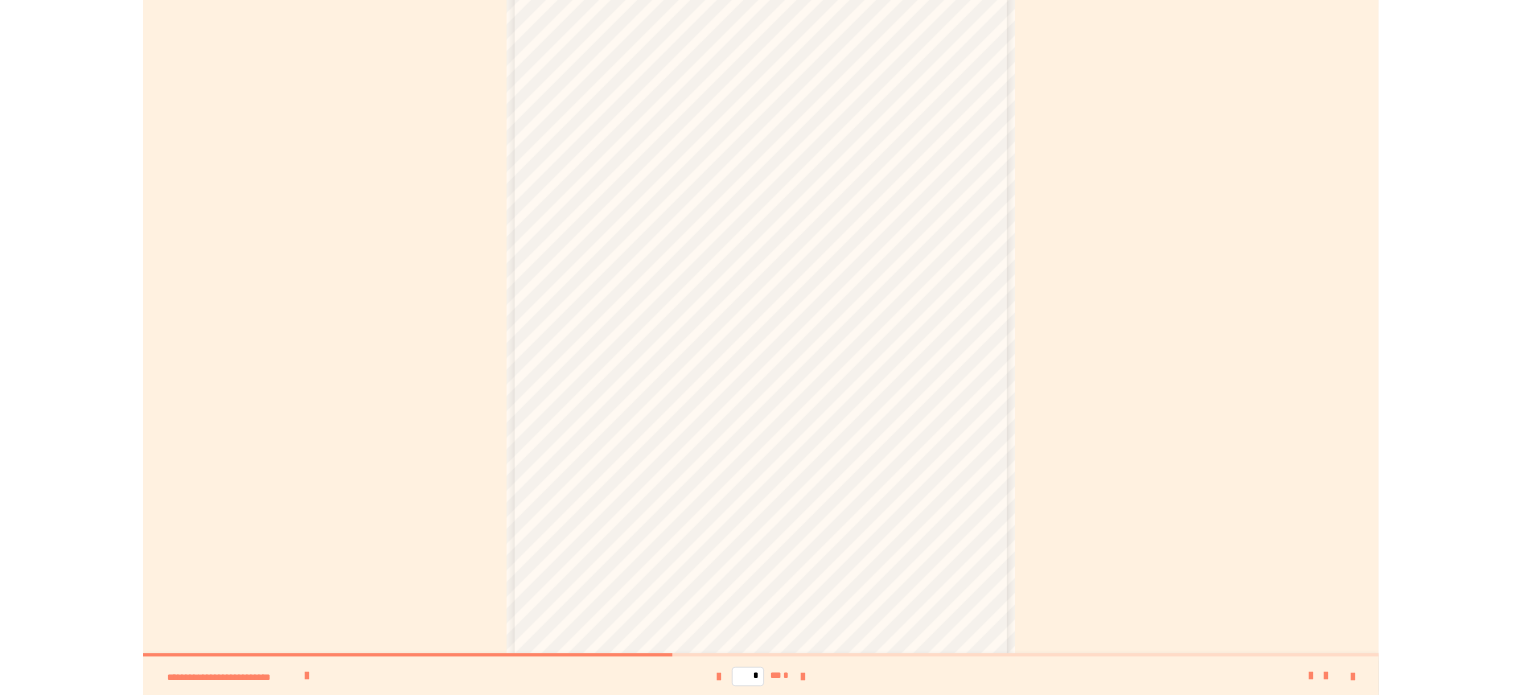 scroll, scrollTop: 58, scrollLeft: 0, axis: vertical 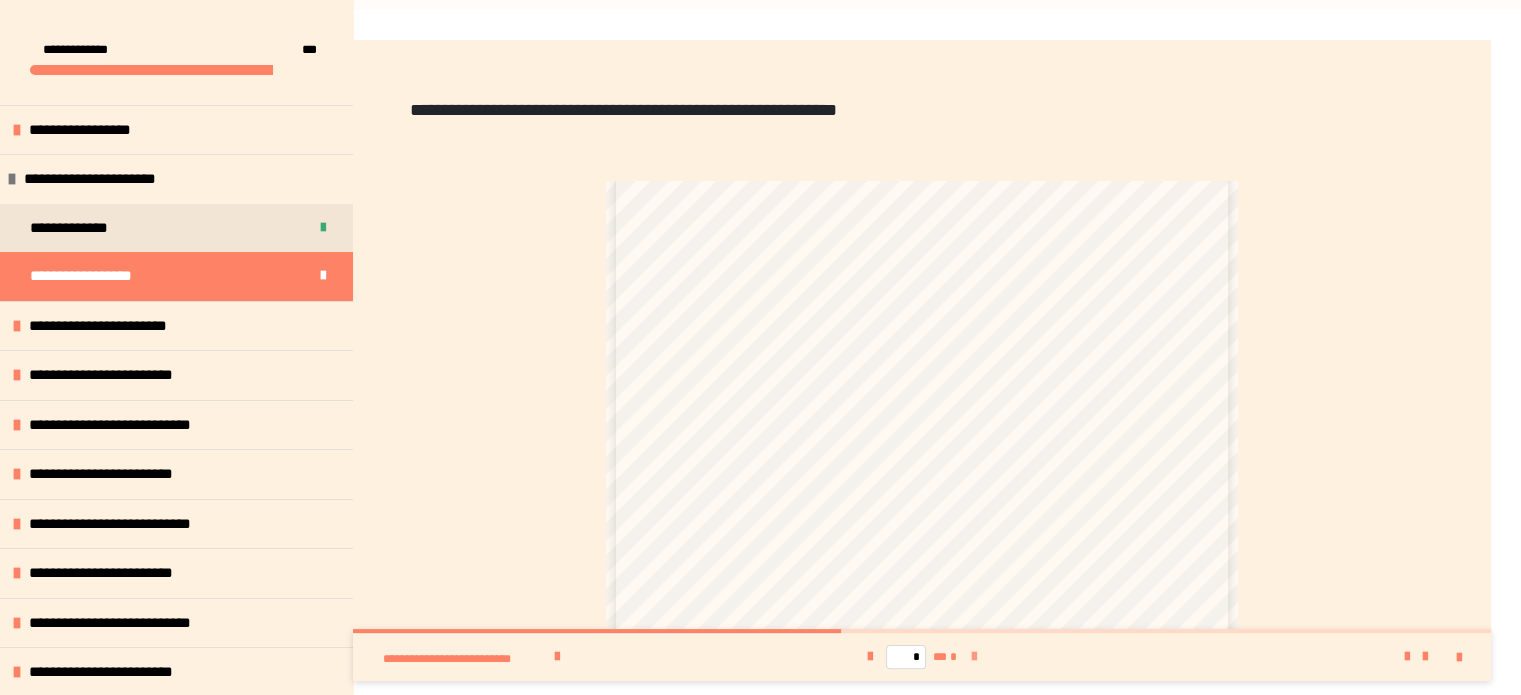 click at bounding box center (974, 657) 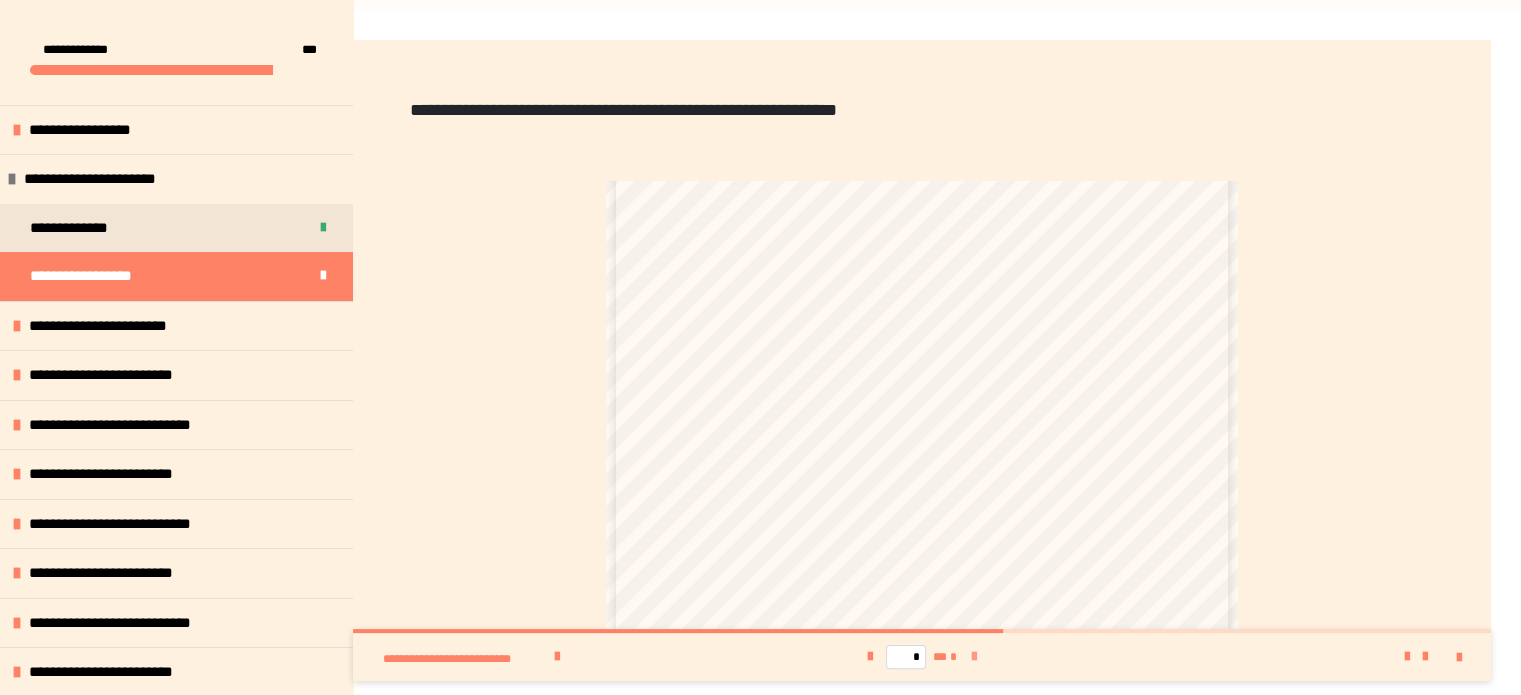 scroll, scrollTop: 0, scrollLeft: 0, axis: both 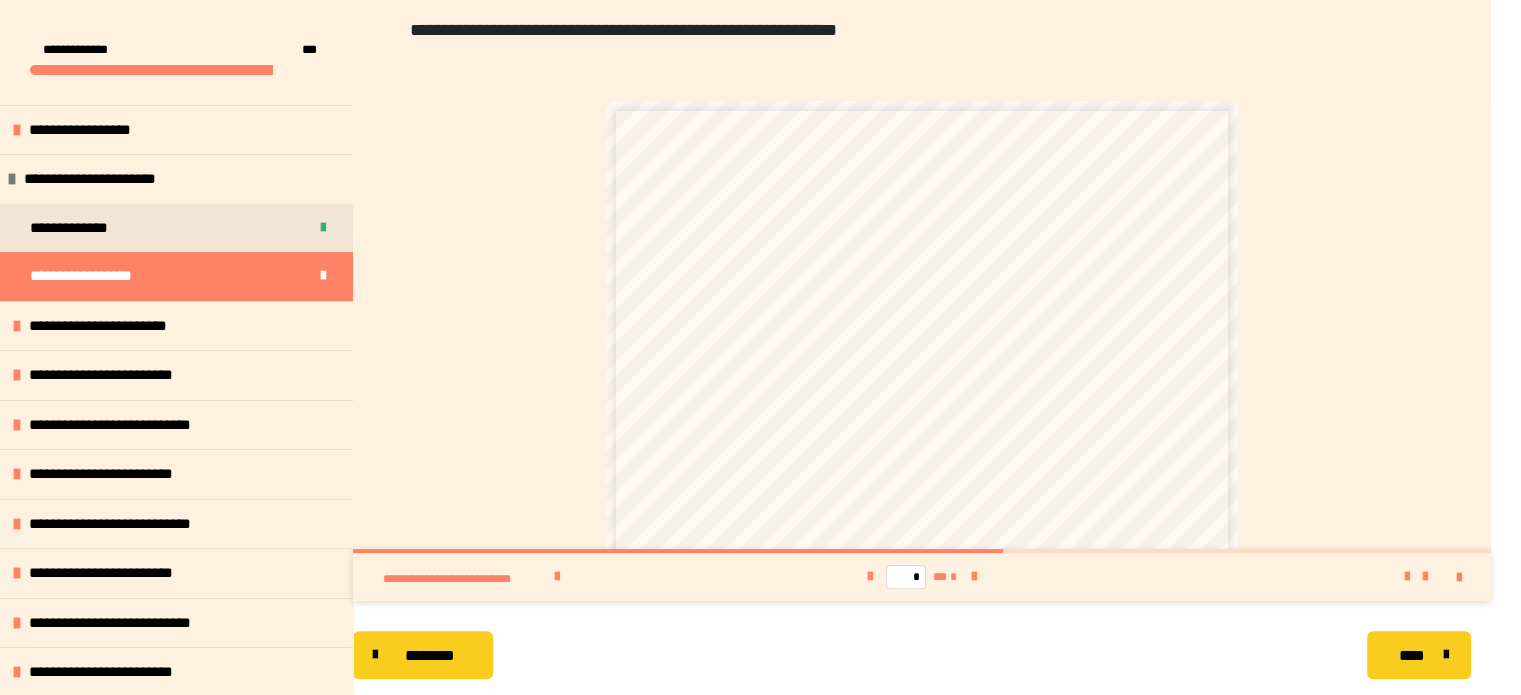 drag, startPoint x: 1469, startPoint y: 217, endPoint x: 1474, endPoint y: 311, distance: 94.13288 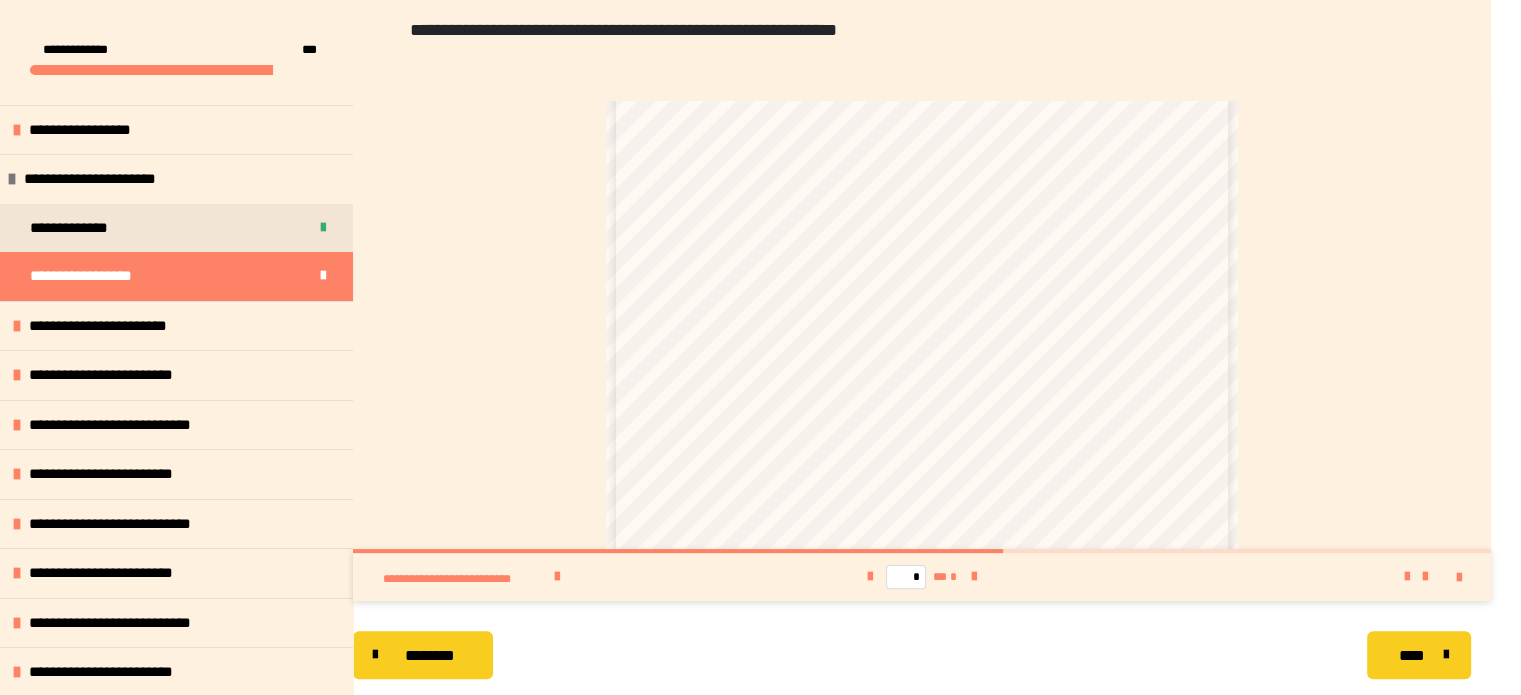scroll, scrollTop: 316, scrollLeft: 0, axis: vertical 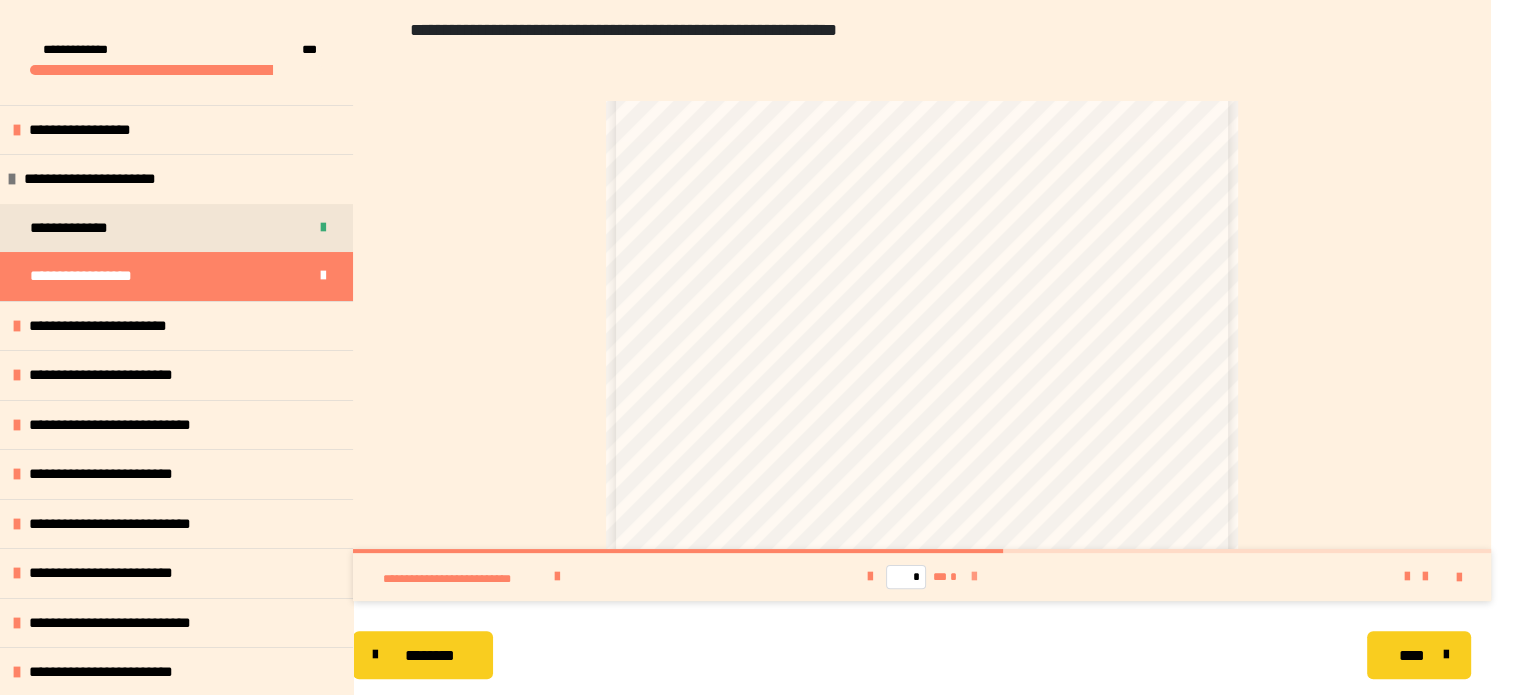click at bounding box center [974, 577] 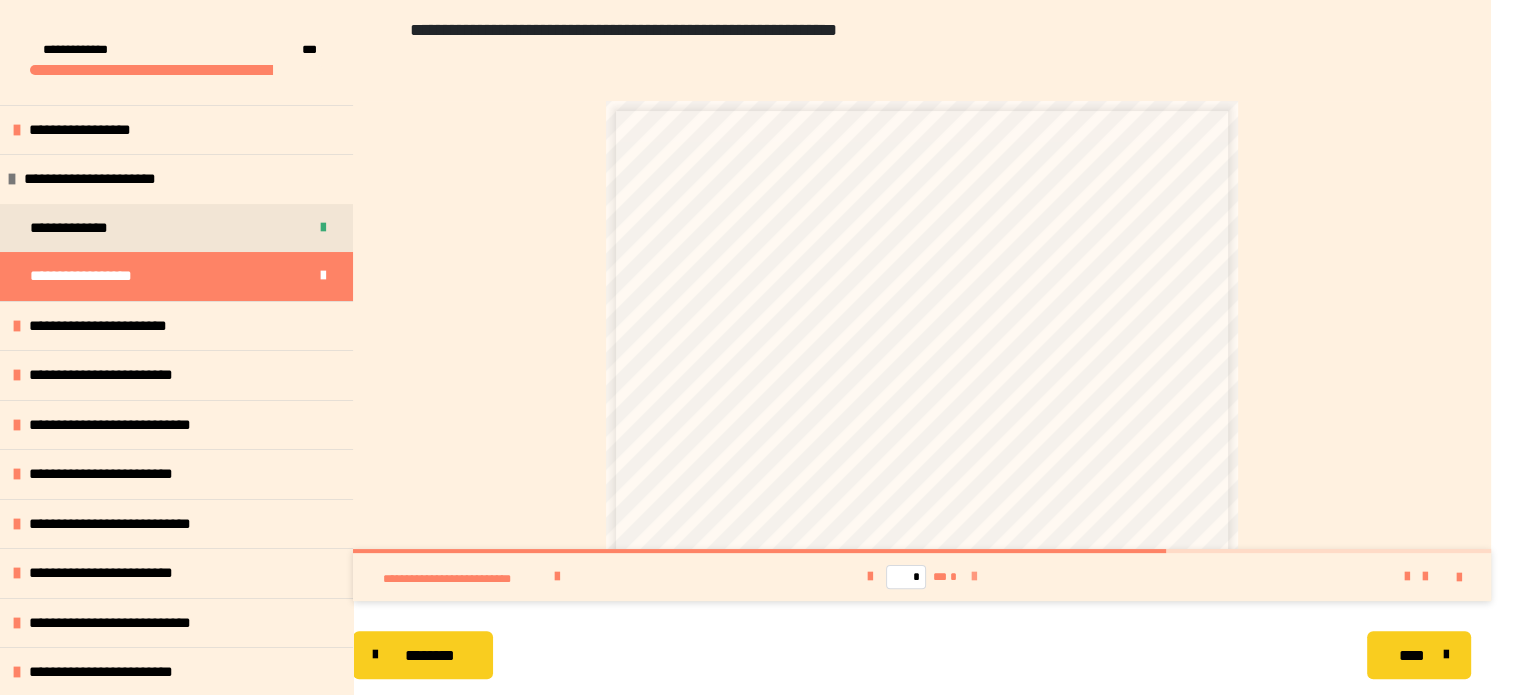 click at bounding box center [974, 577] 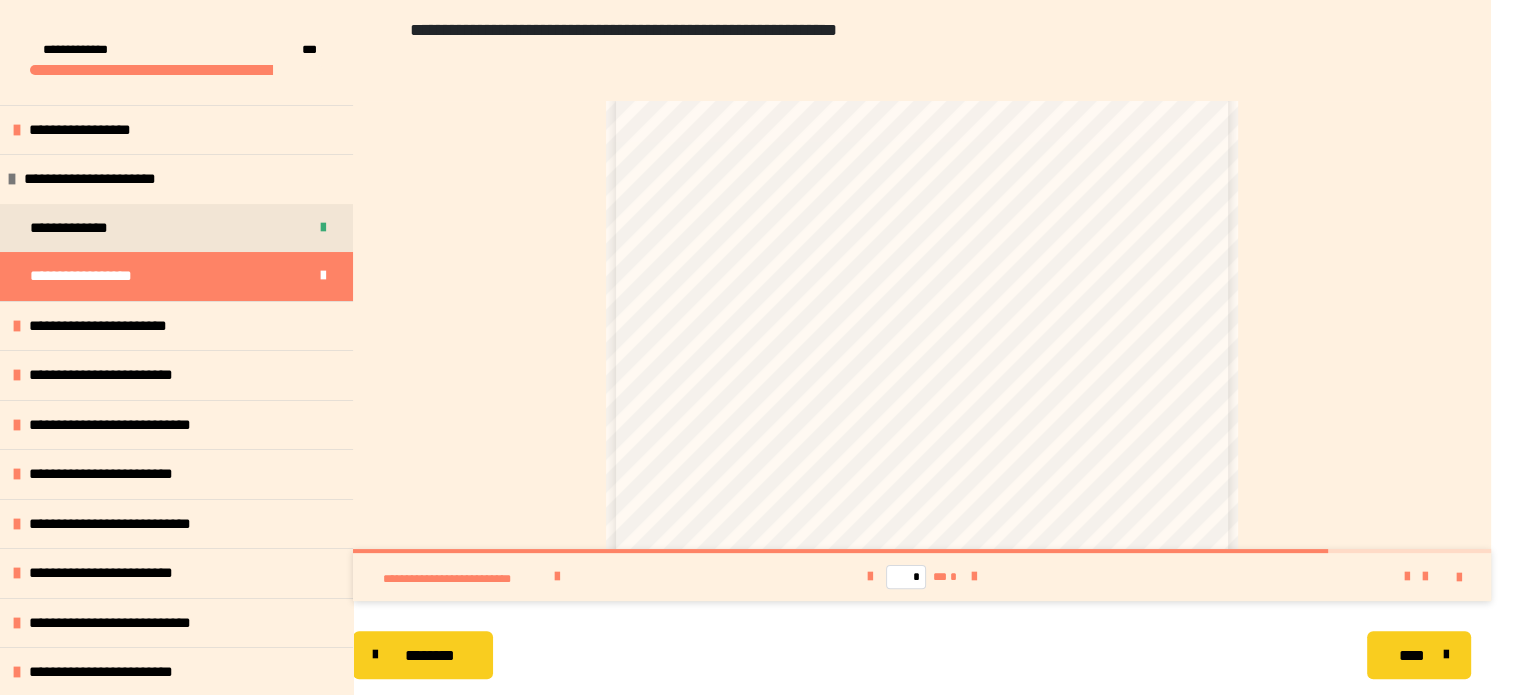 scroll, scrollTop: 448, scrollLeft: 0, axis: vertical 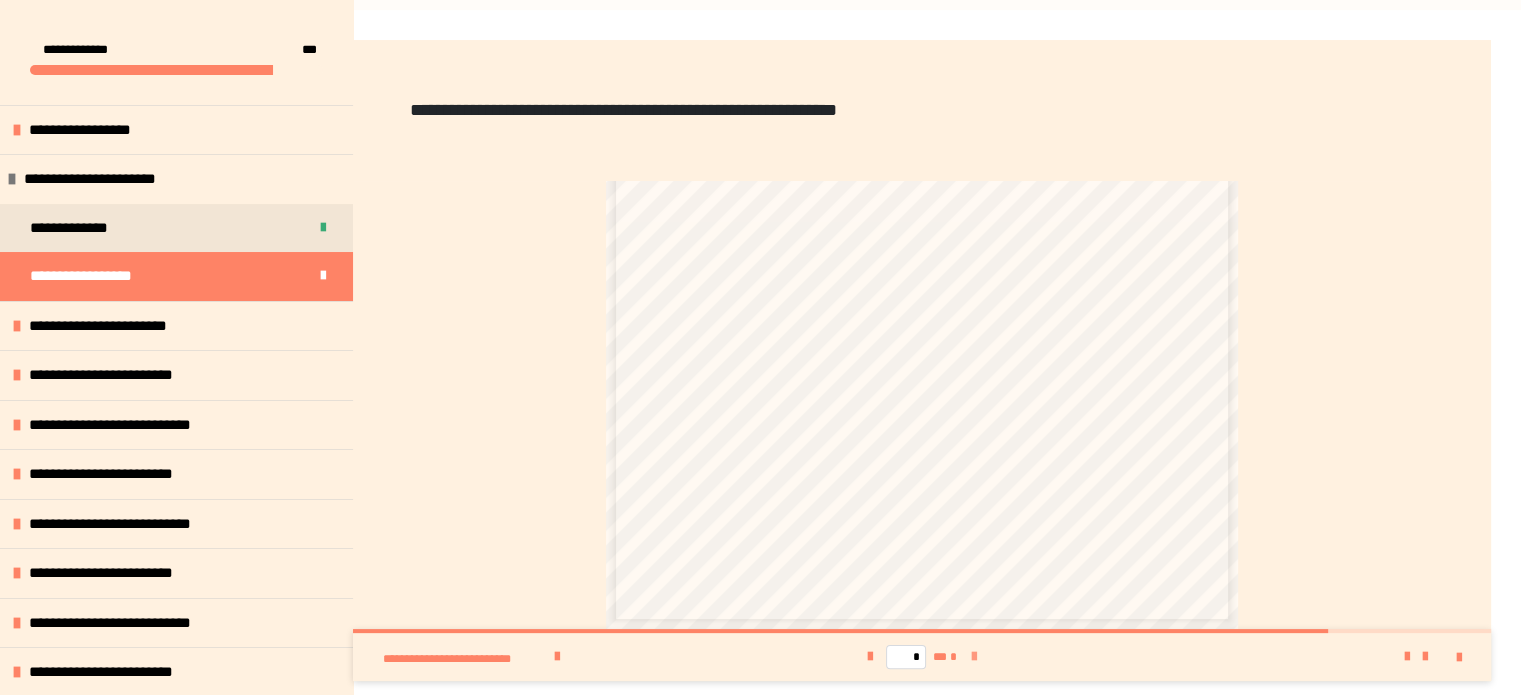 click at bounding box center [974, 657] 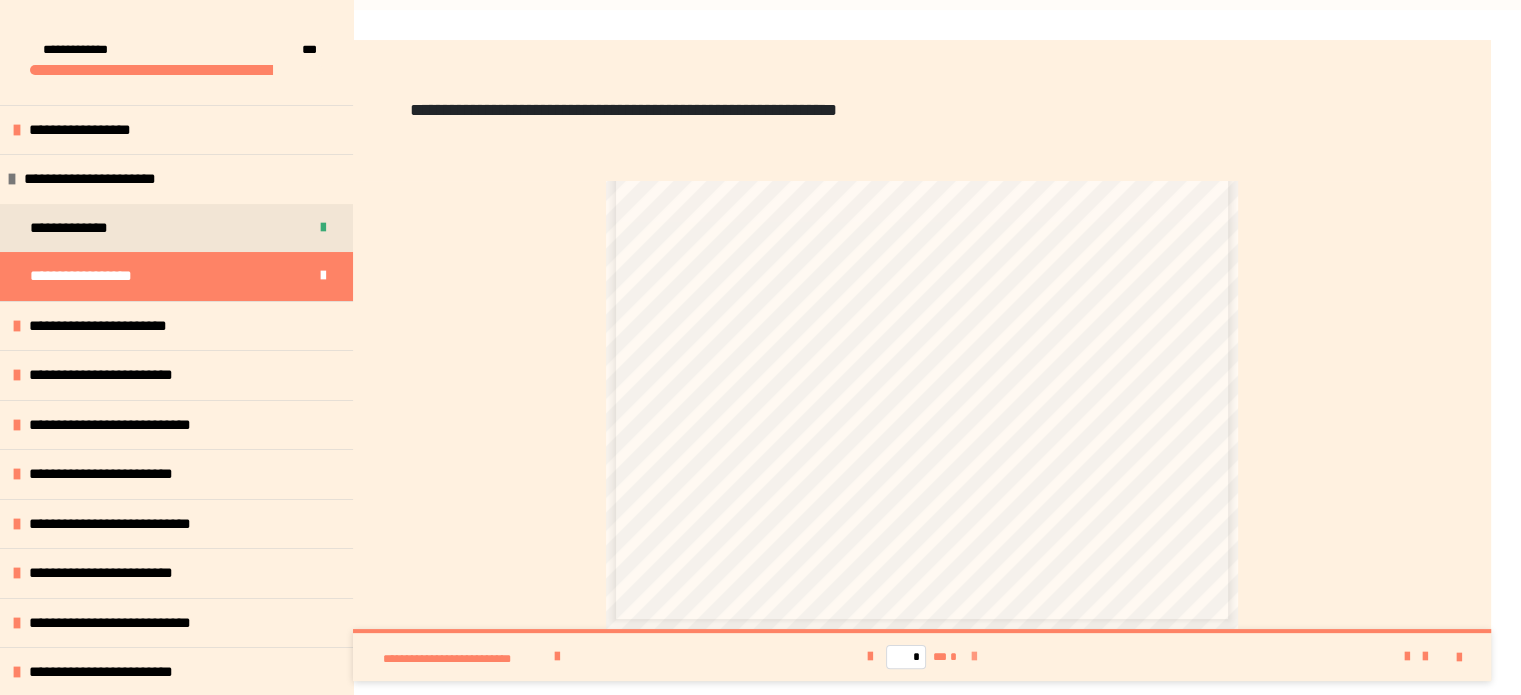 scroll, scrollTop: 0, scrollLeft: 0, axis: both 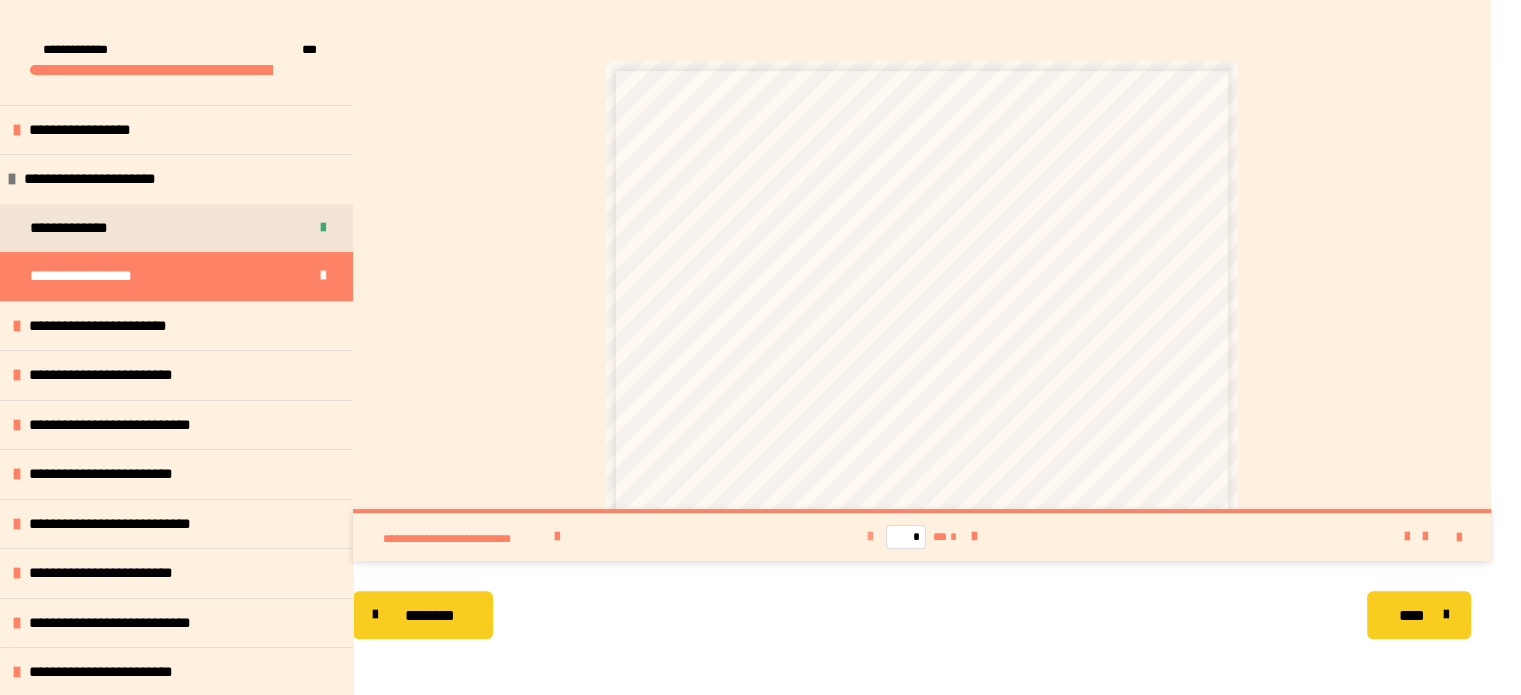 click at bounding box center [870, 537] 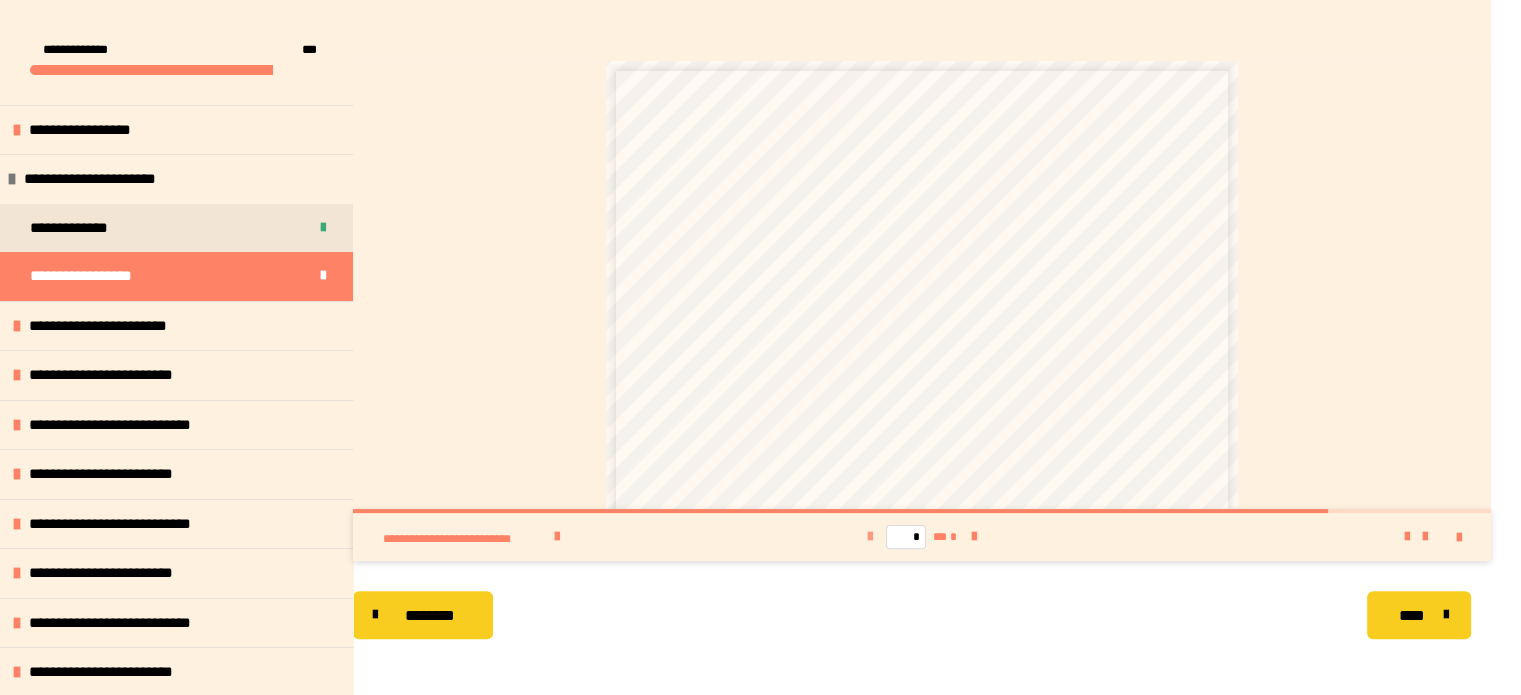 type on "*" 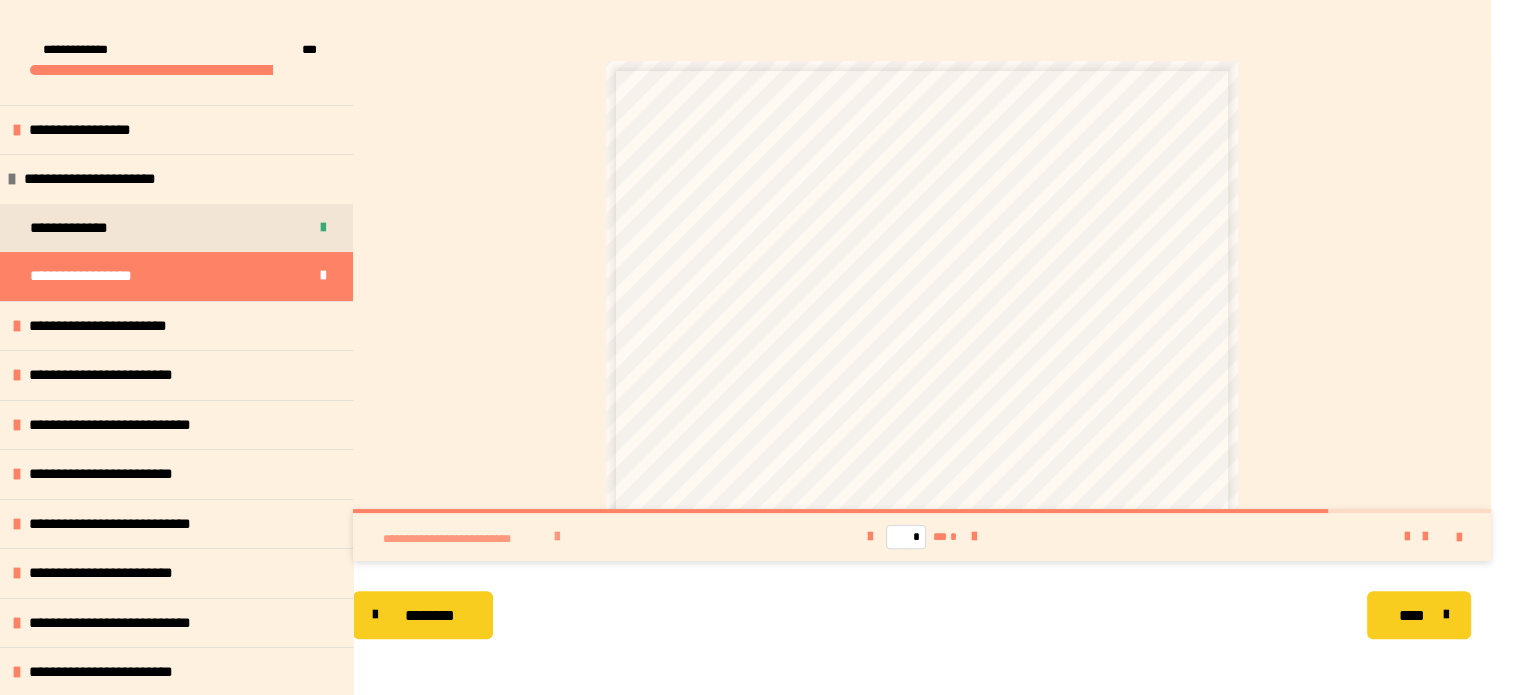click on "**********" at bounding box center (465, 539) 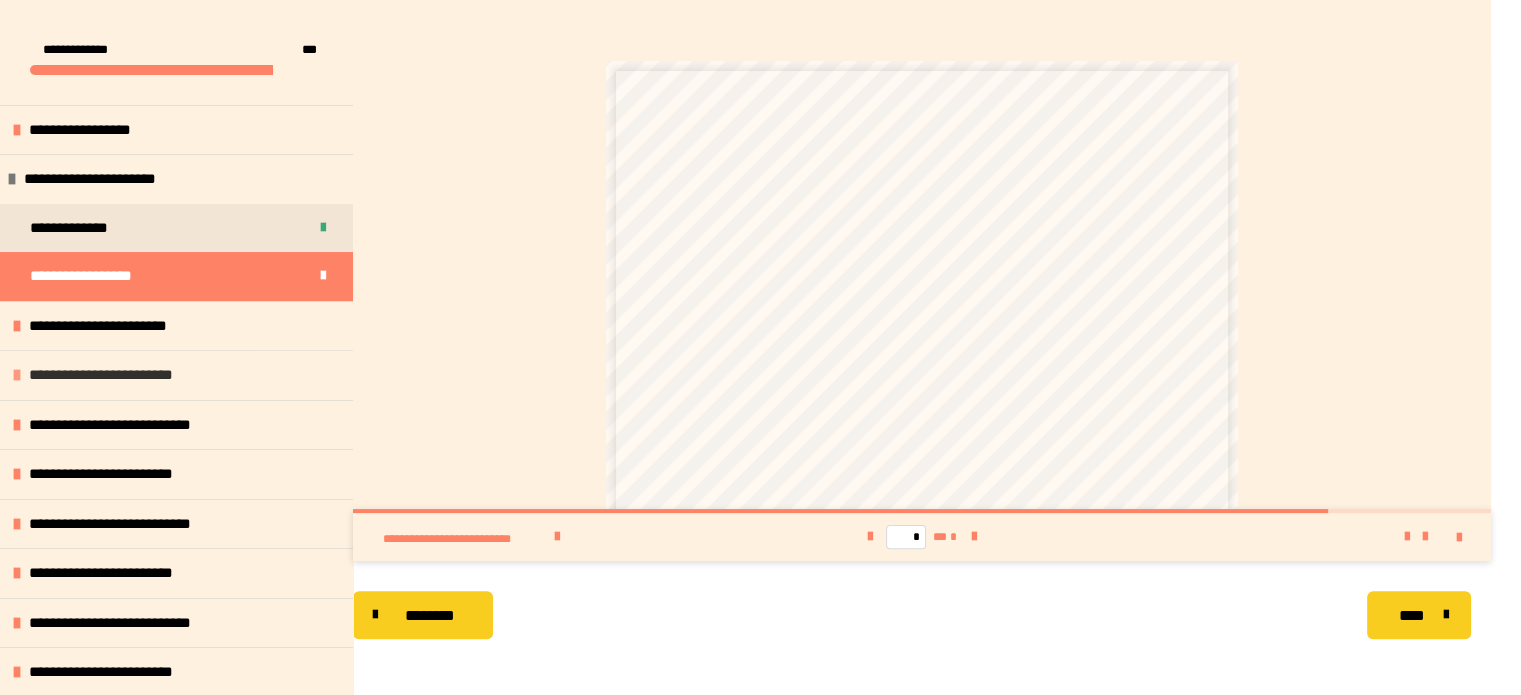 click on "**********" at bounding box center (113, 375) 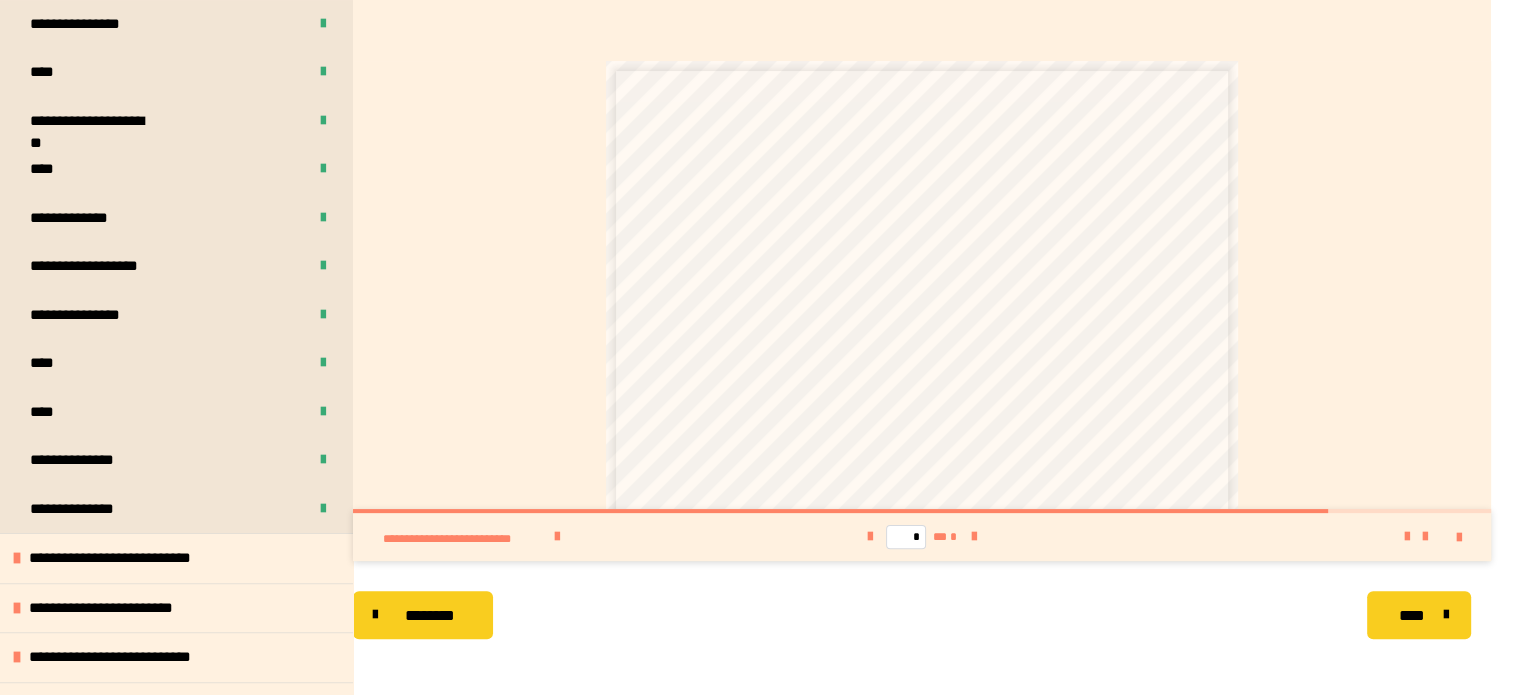scroll, scrollTop: 440, scrollLeft: 0, axis: vertical 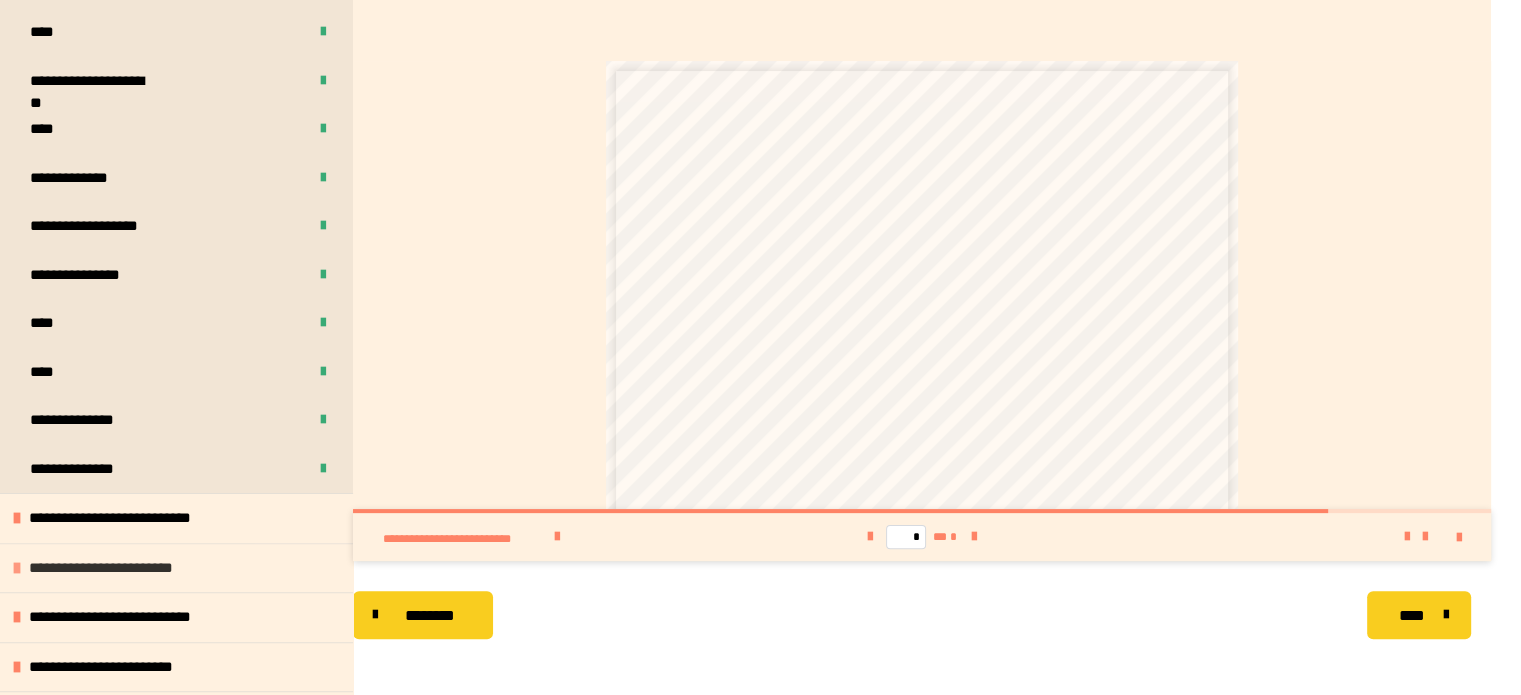 click on "**********" at bounding box center [114, 568] 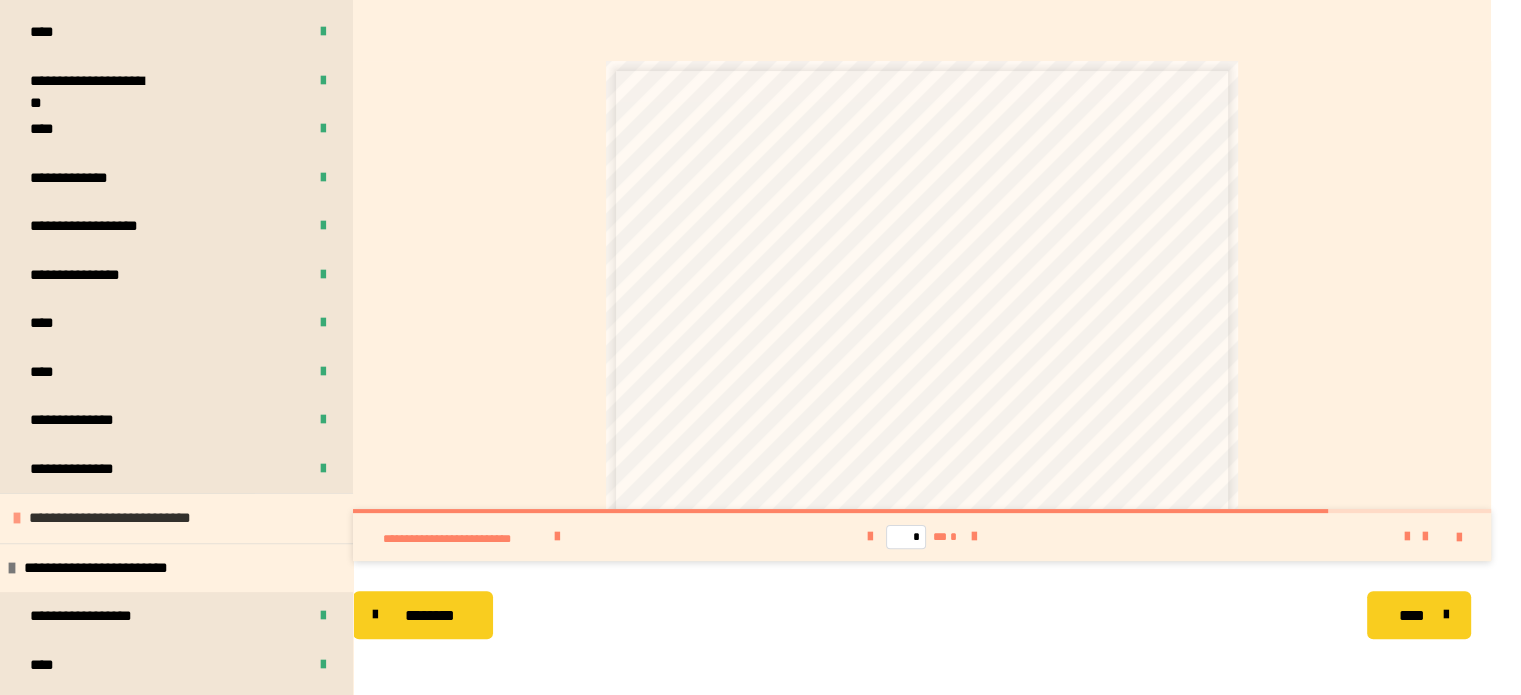 click on "**********" at bounding box center [126, 518] 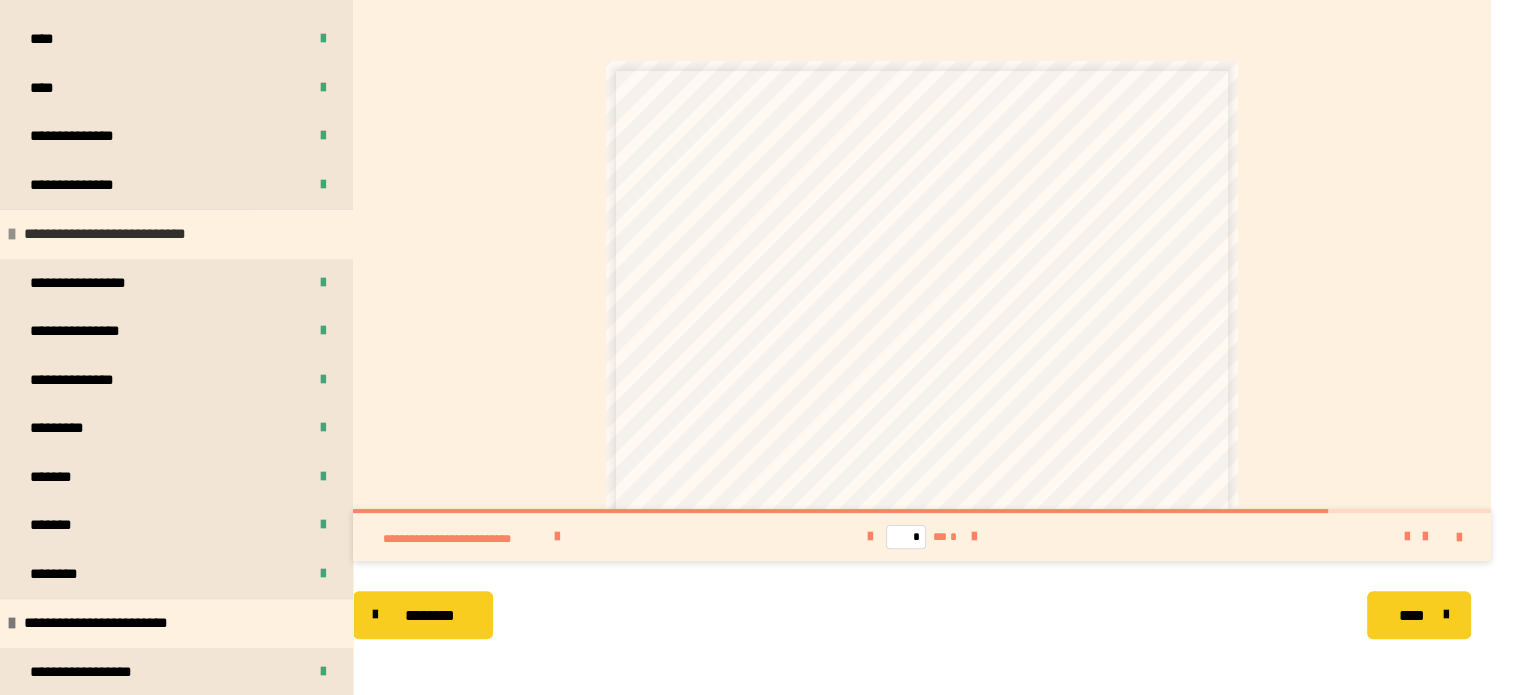 scroll, scrollTop: 720, scrollLeft: 0, axis: vertical 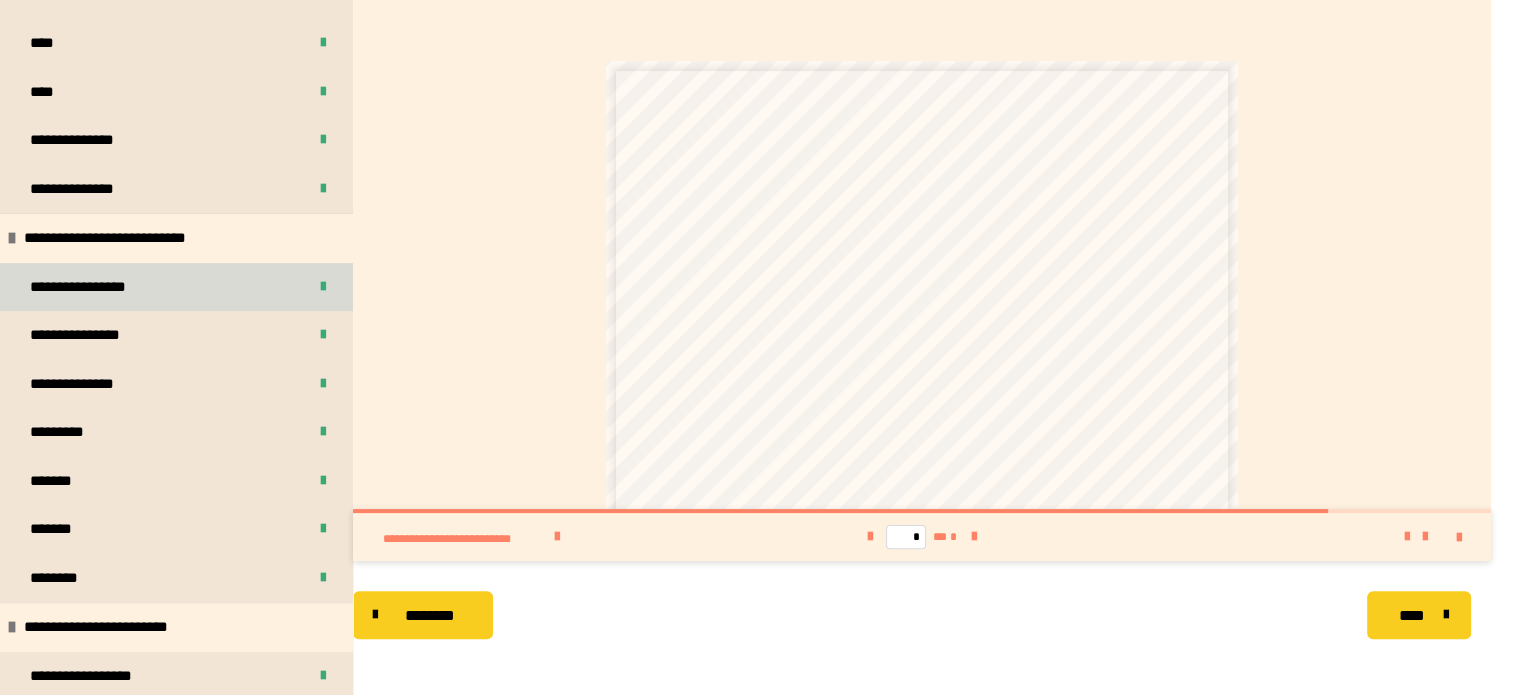 click on "**********" at bounding box center [85, 287] 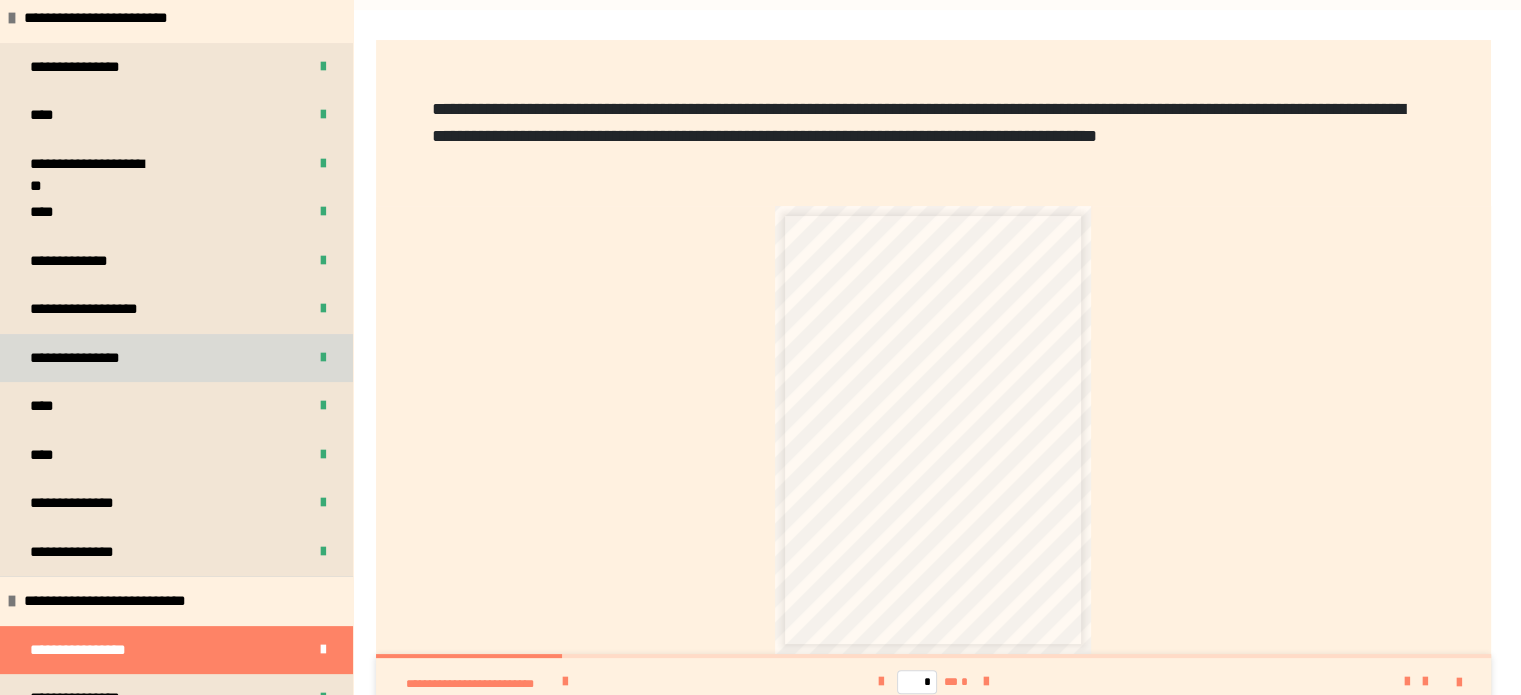scroll, scrollTop: 360, scrollLeft: 0, axis: vertical 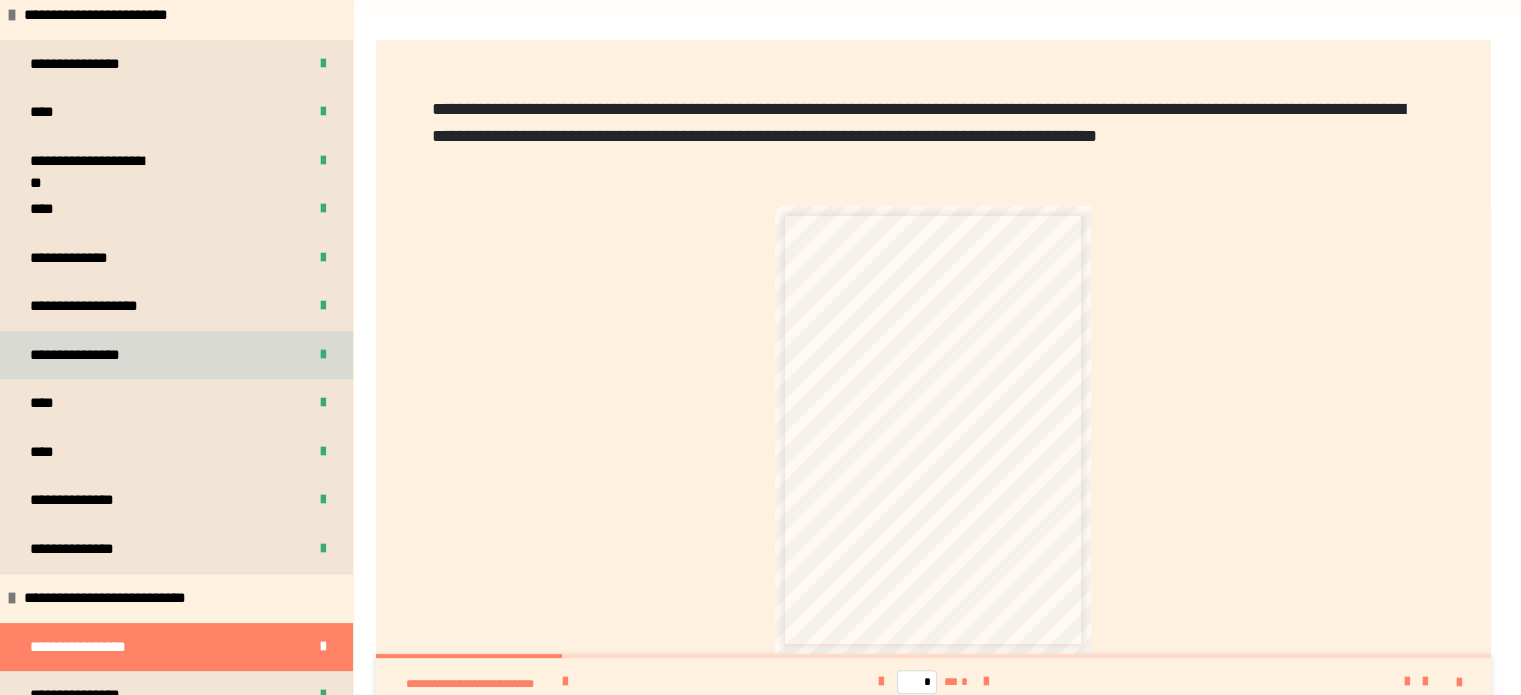 click on "**********" at bounding box center [82, 355] 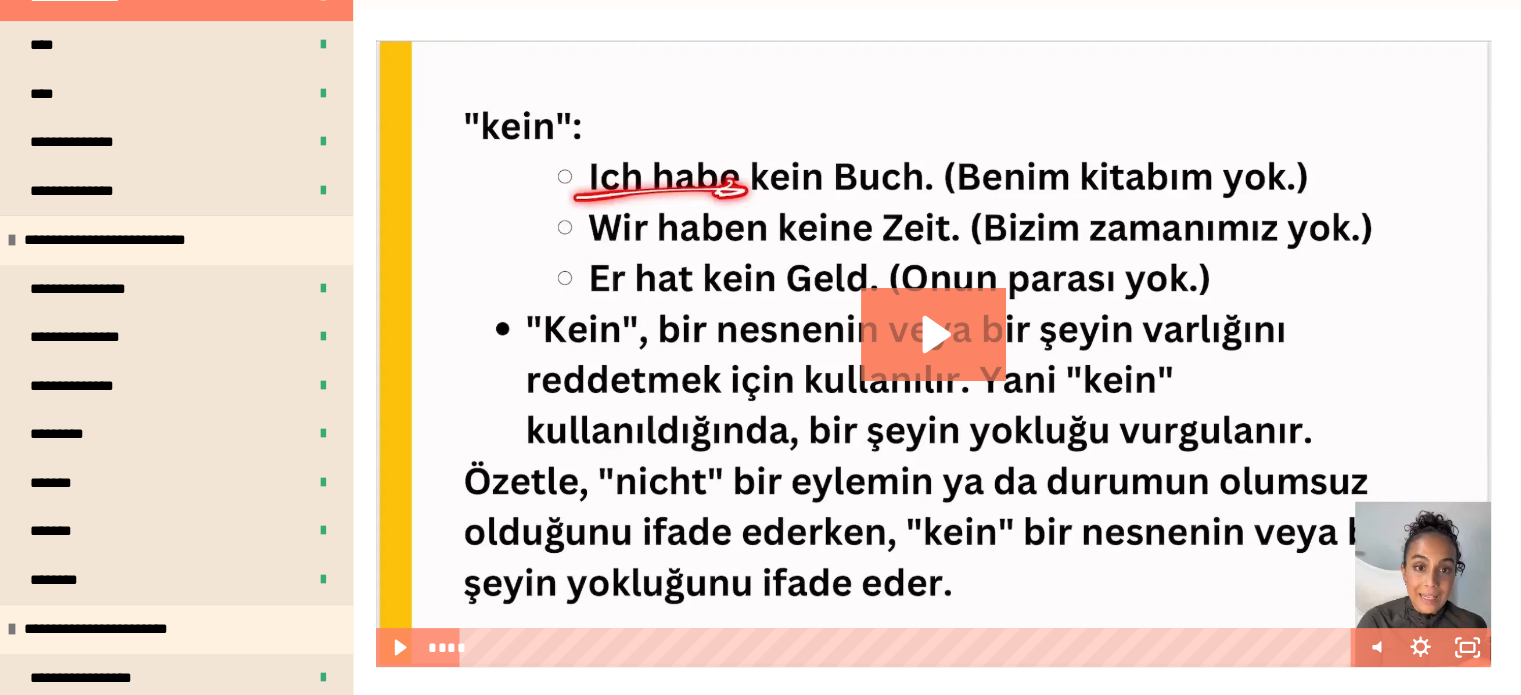 scroll, scrollTop: 720, scrollLeft: 0, axis: vertical 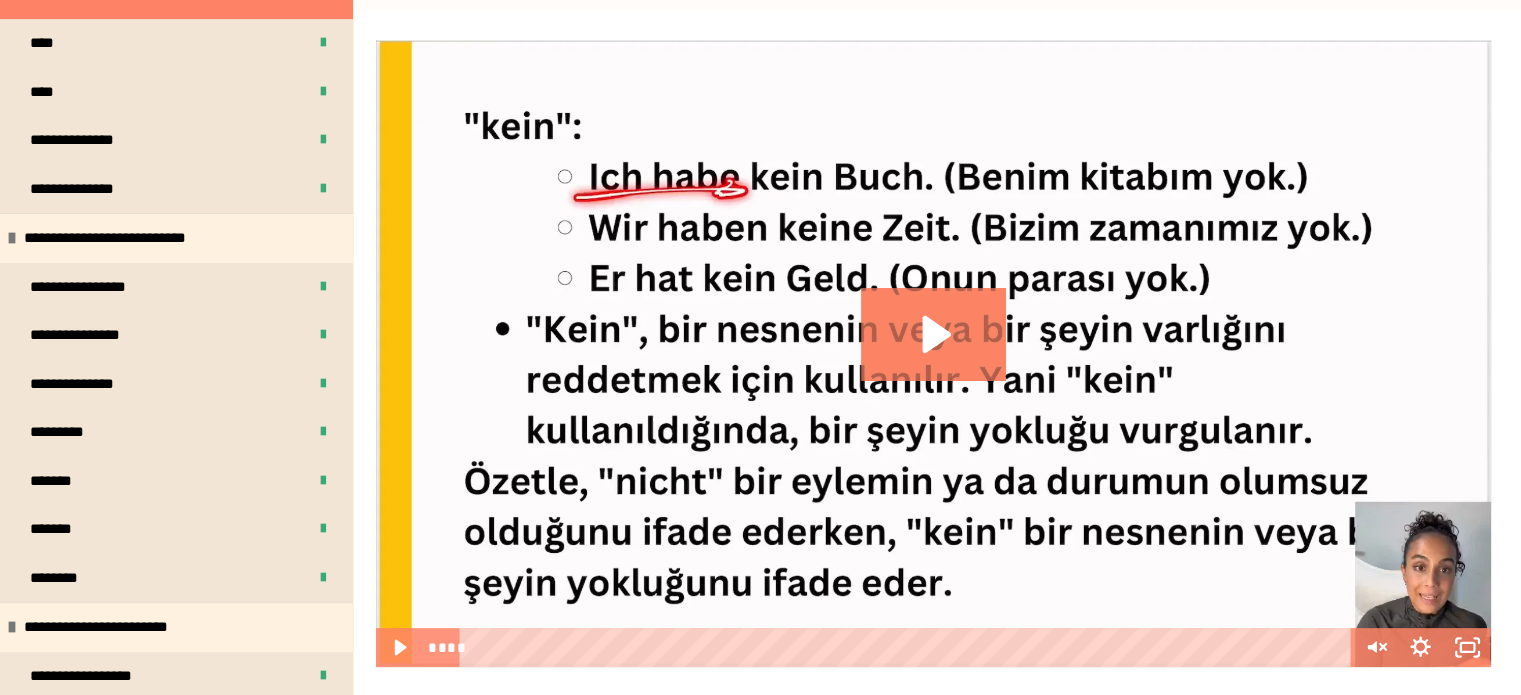 drag, startPoint x: 1516, startPoint y: 239, endPoint x: 1502, endPoint y: 296, distance: 58.694122 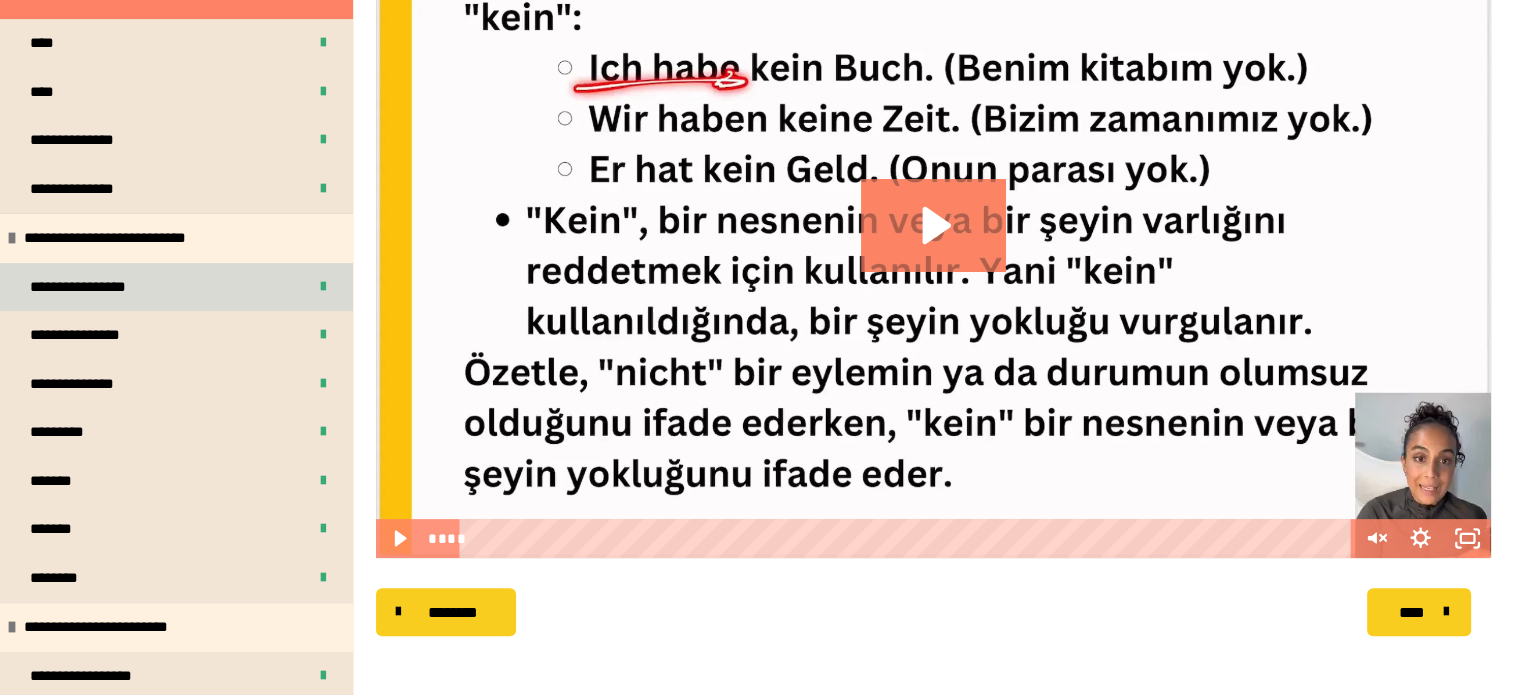 click on "**********" at bounding box center [176, 287] 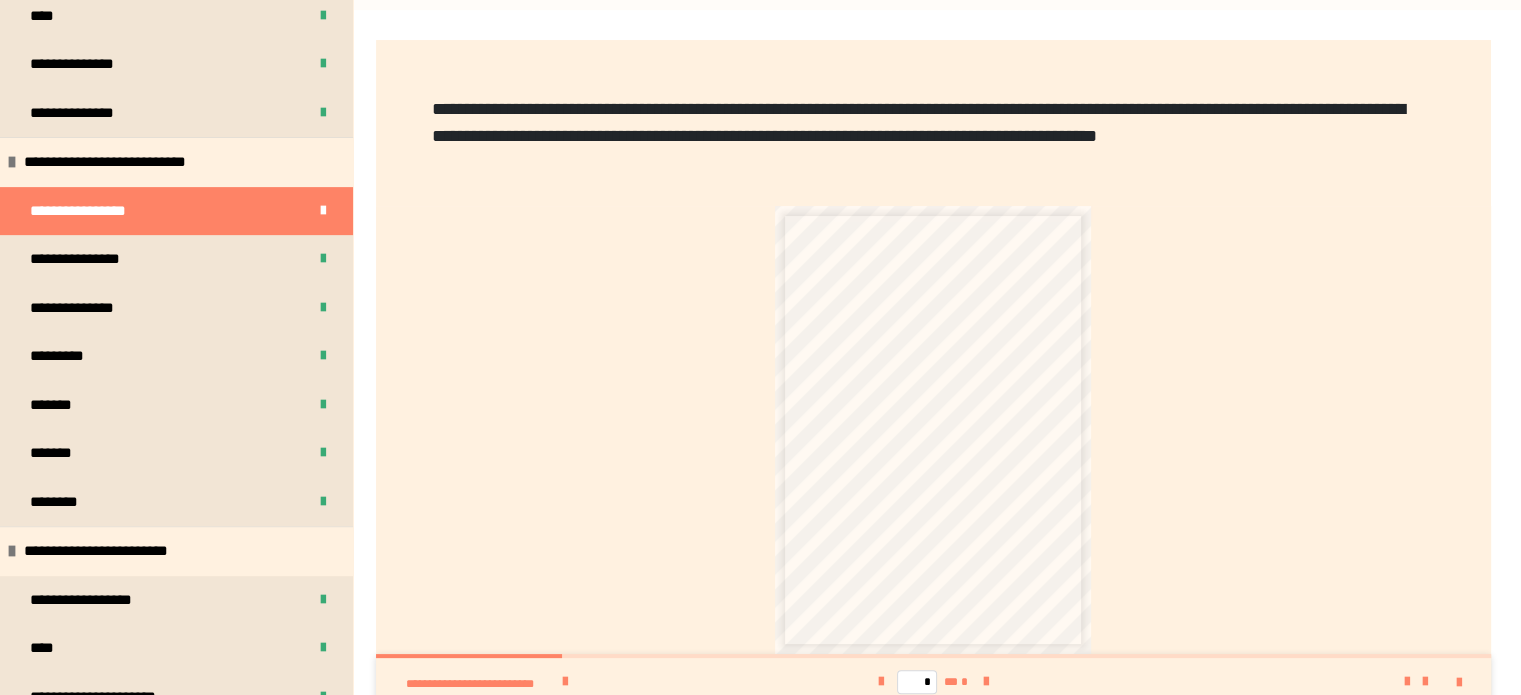 scroll, scrollTop: 800, scrollLeft: 0, axis: vertical 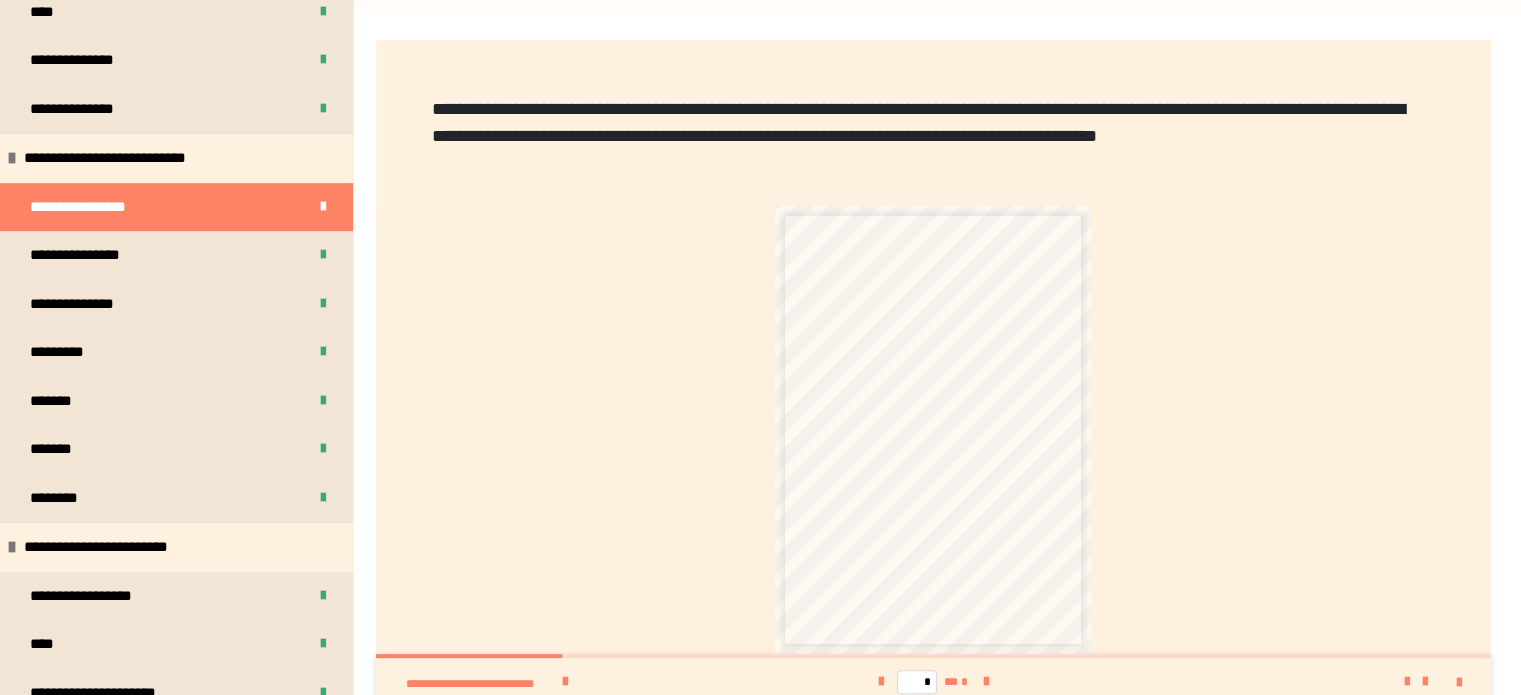 click on "**********" at bounding box center (933, 430) 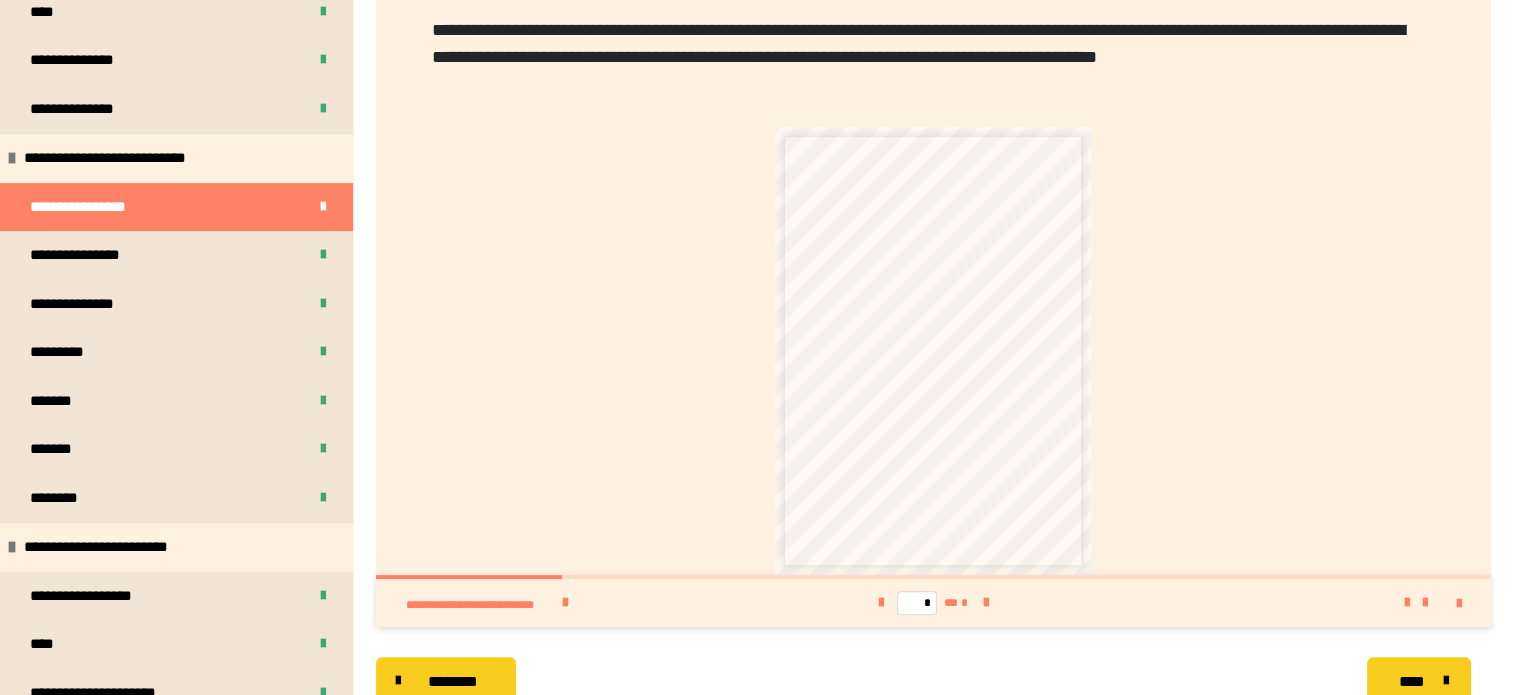 scroll, scrollTop: 367, scrollLeft: 0, axis: vertical 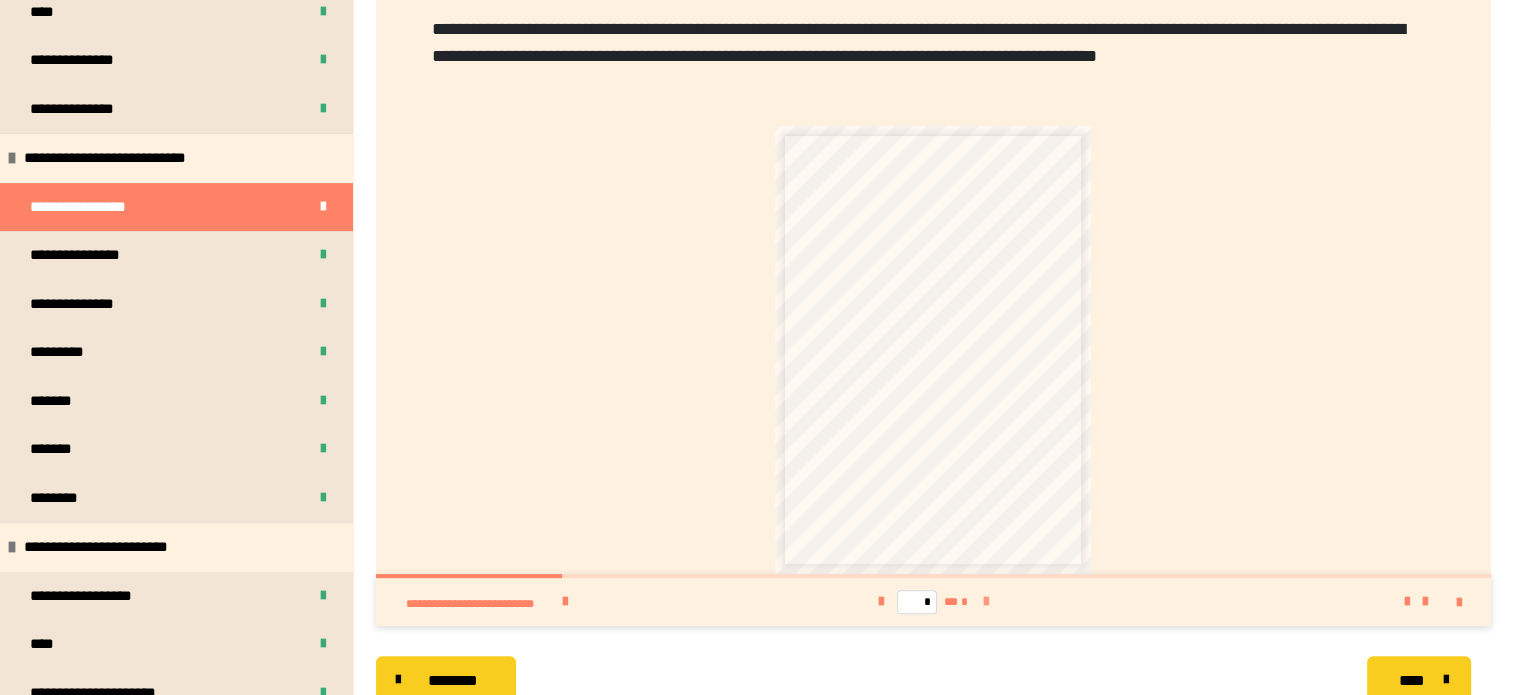 click at bounding box center (986, 602) 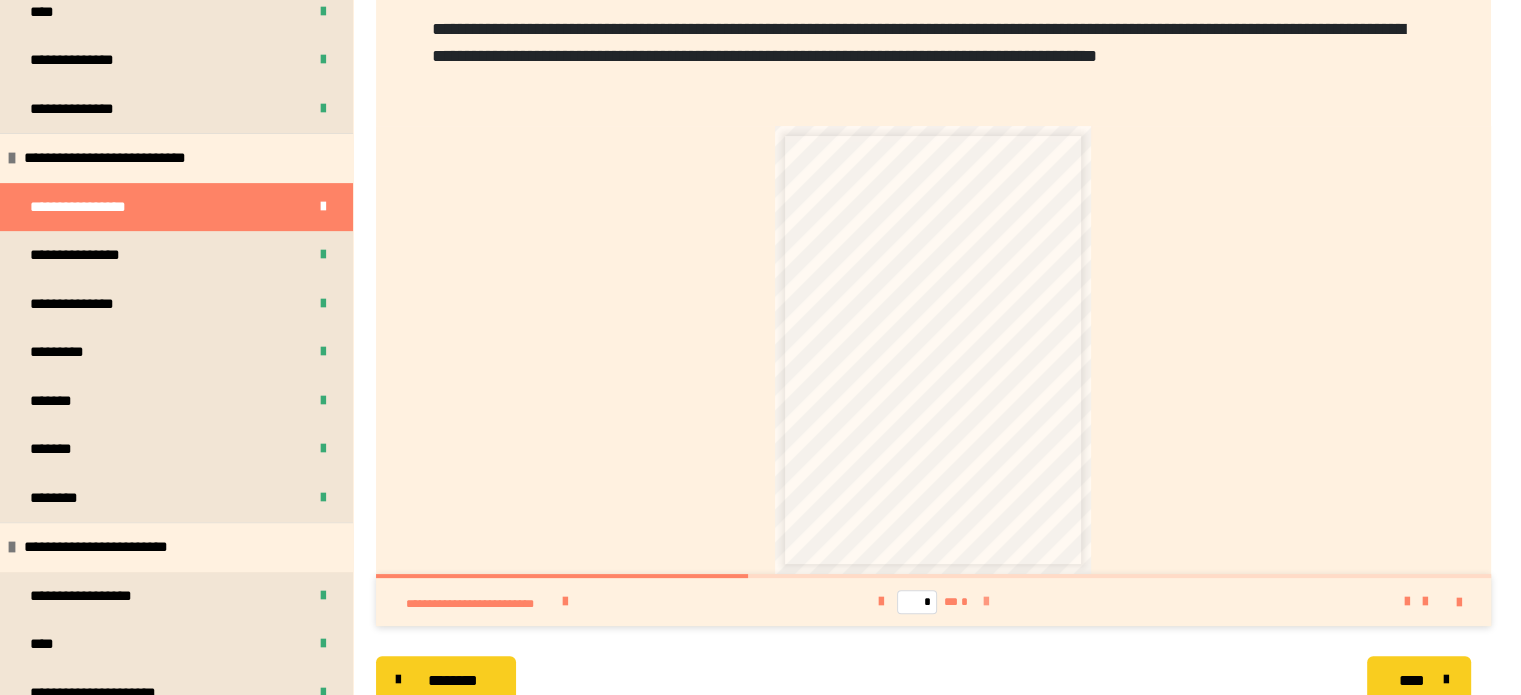 click at bounding box center (986, 602) 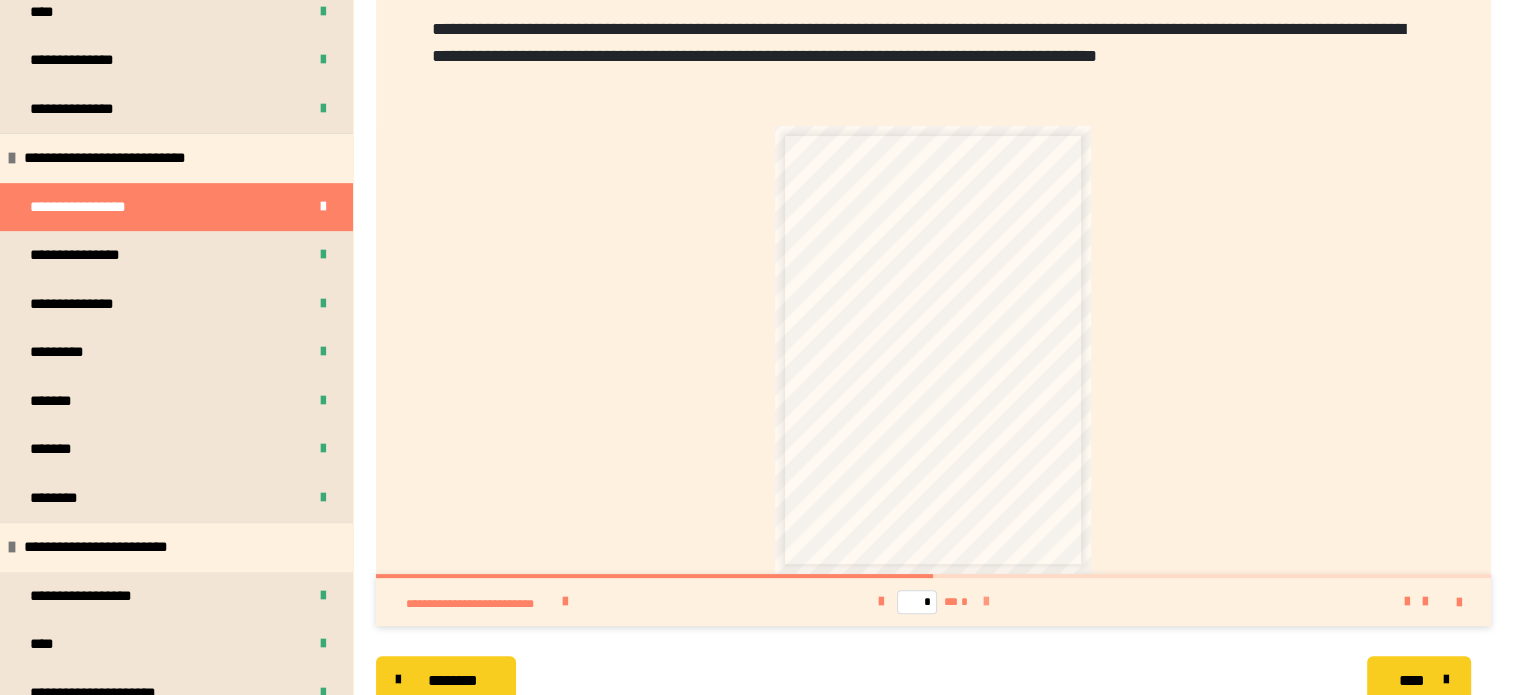 click at bounding box center (986, 602) 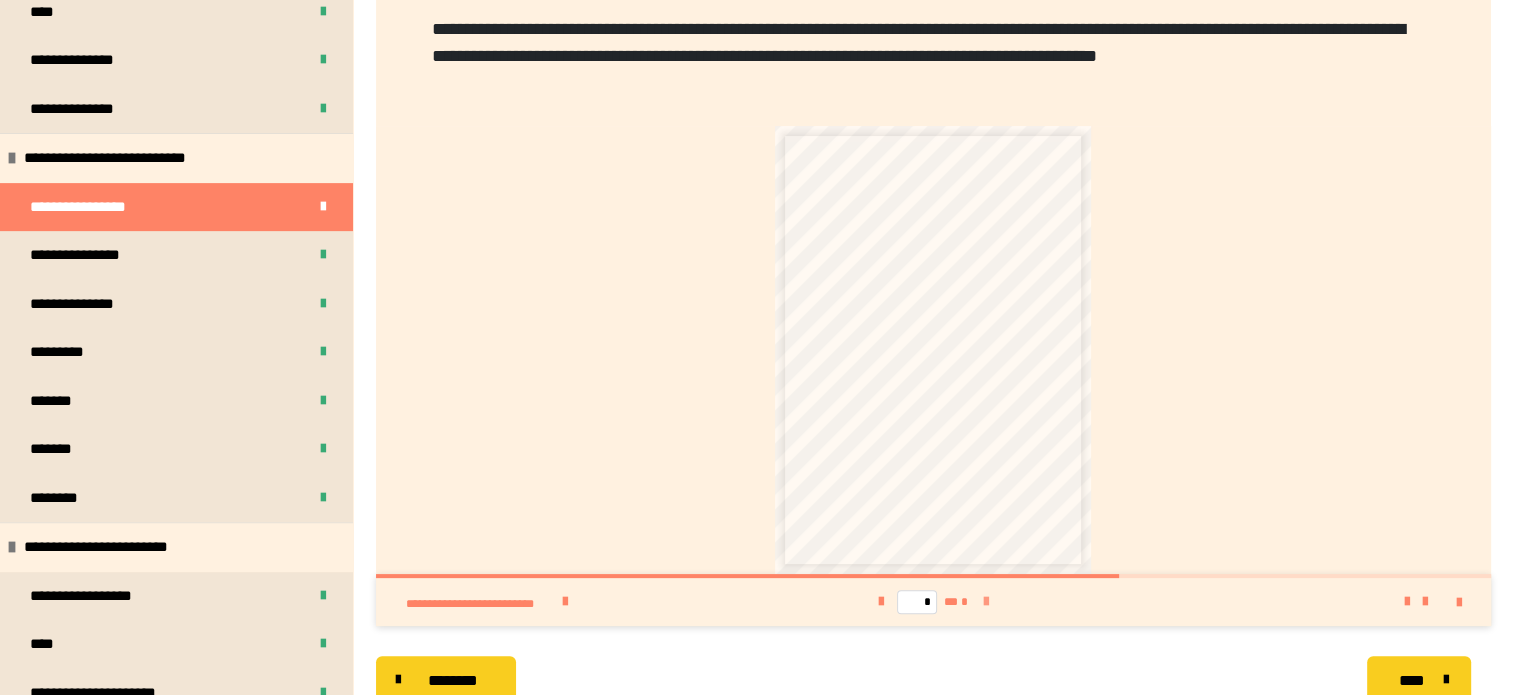 click at bounding box center [986, 602] 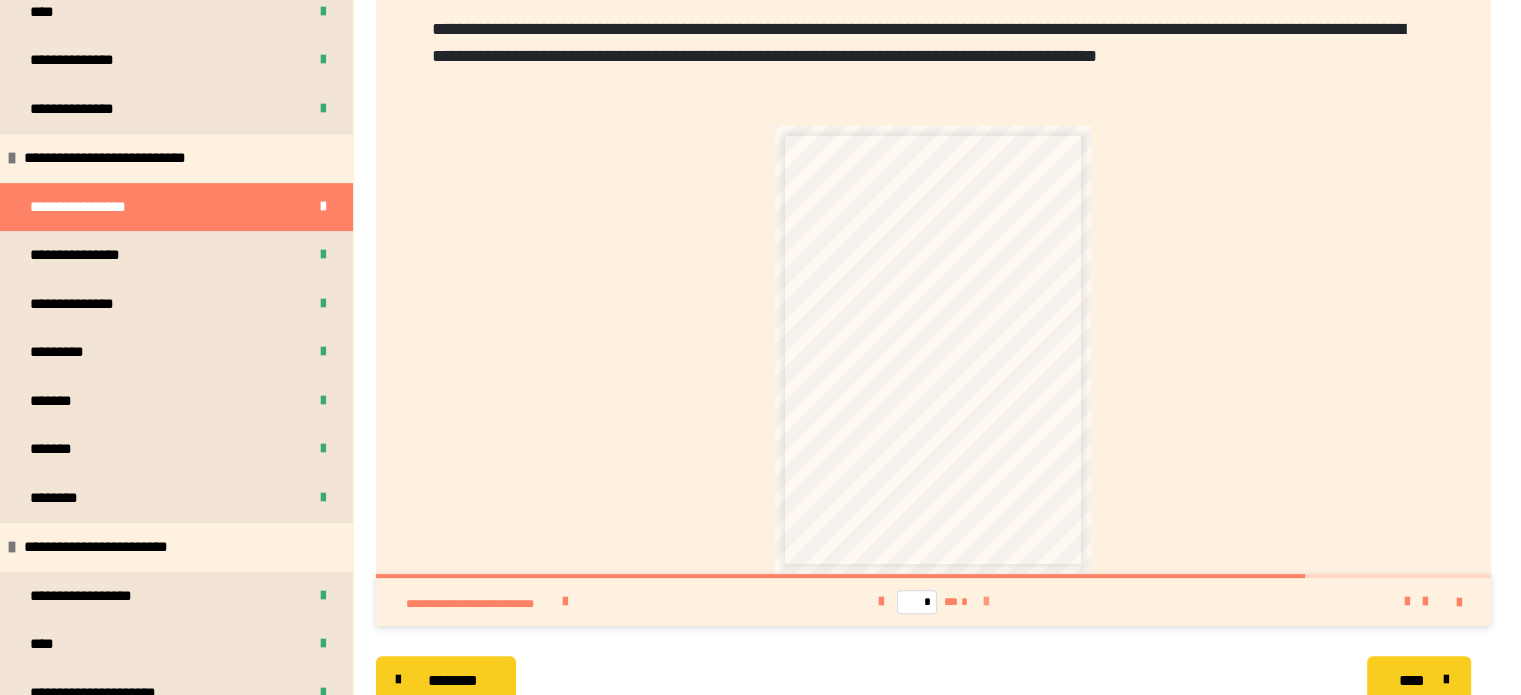 click at bounding box center [986, 602] 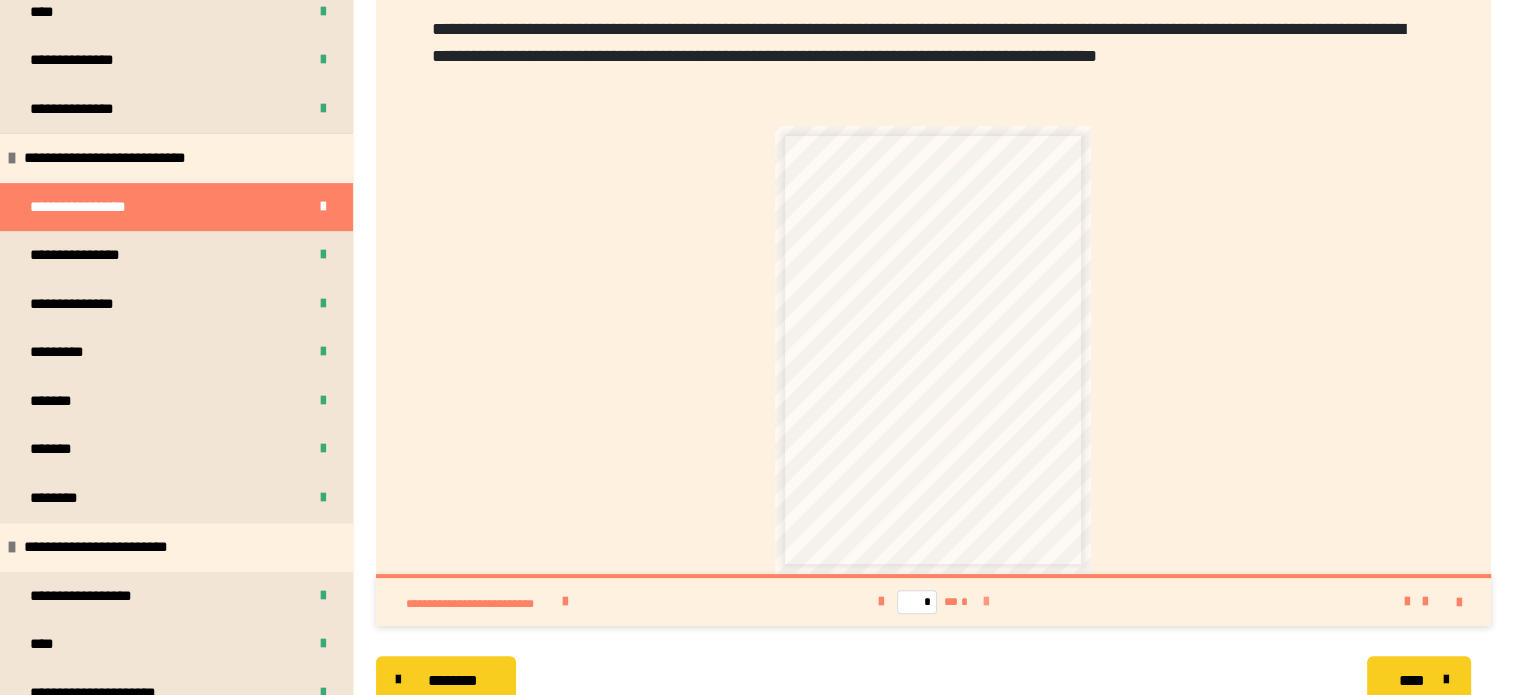 click on "* ** *" at bounding box center (933, 602) 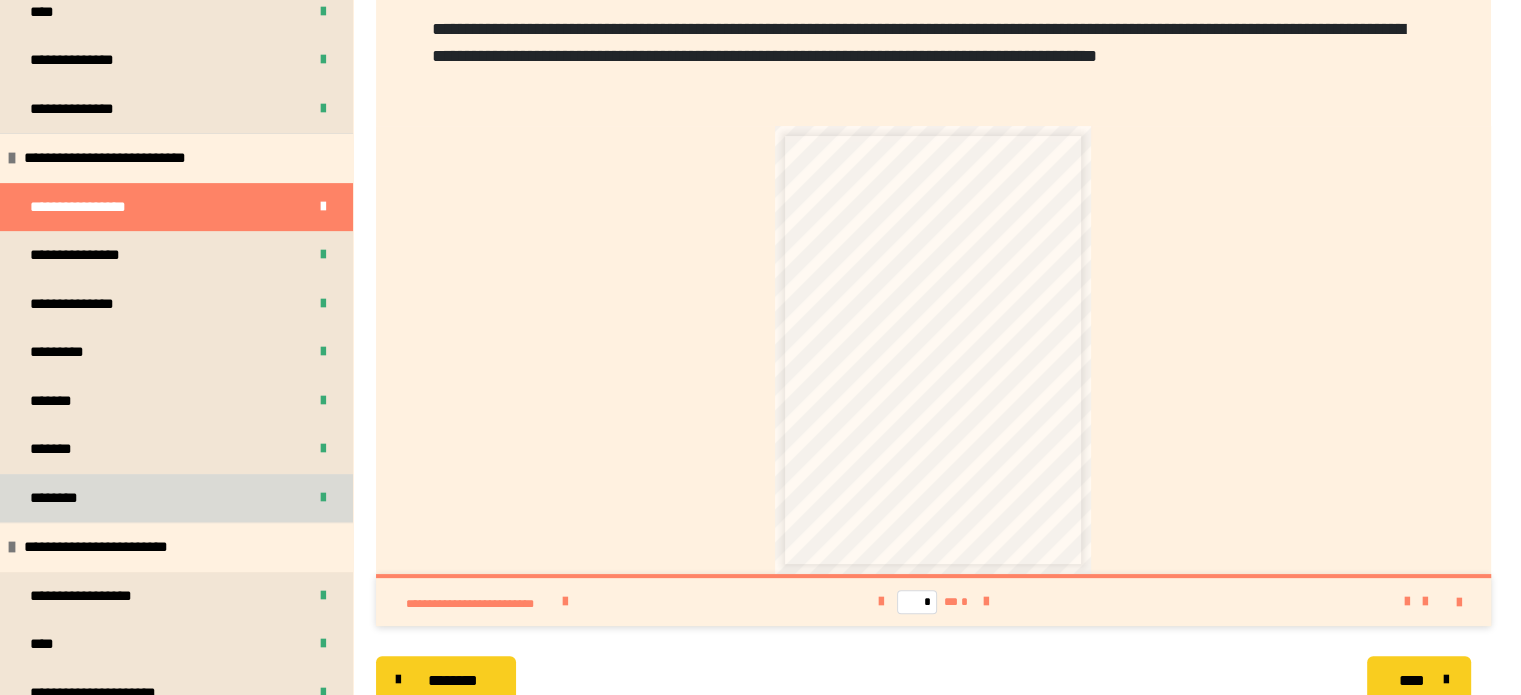 scroll, scrollTop: 407, scrollLeft: 0, axis: vertical 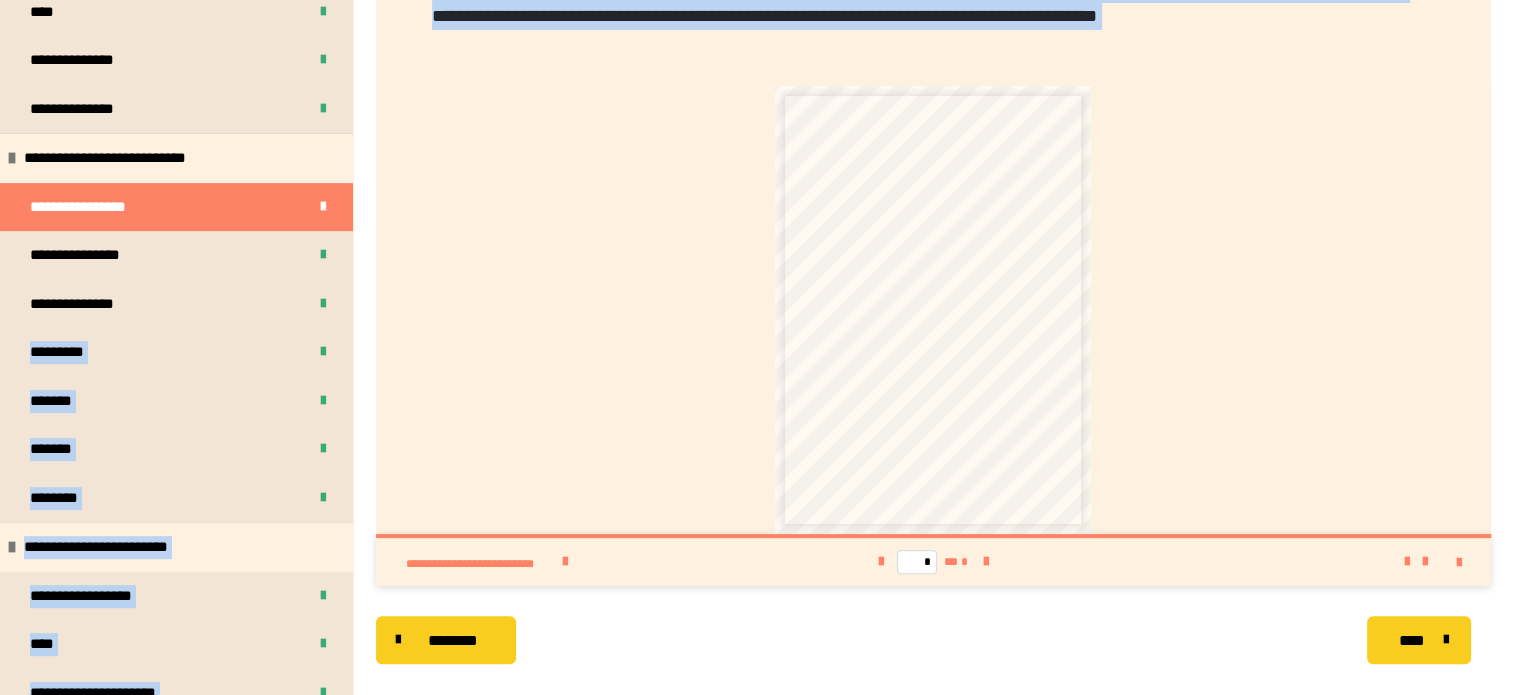 drag, startPoint x: 354, startPoint y: 277, endPoint x: 348, endPoint y: 318, distance: 41.4367 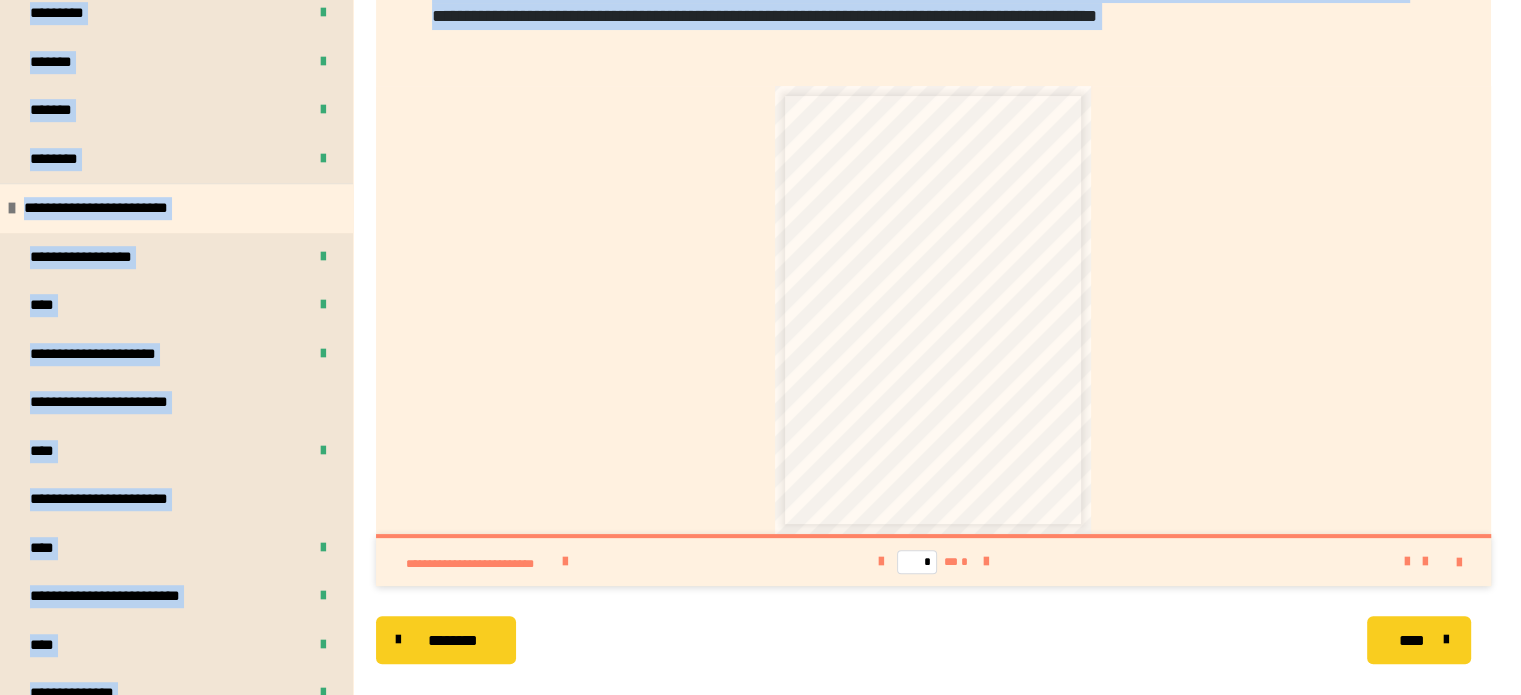 scroll, scrollTop: 1152, scrollLeft: 0, axis: vertical 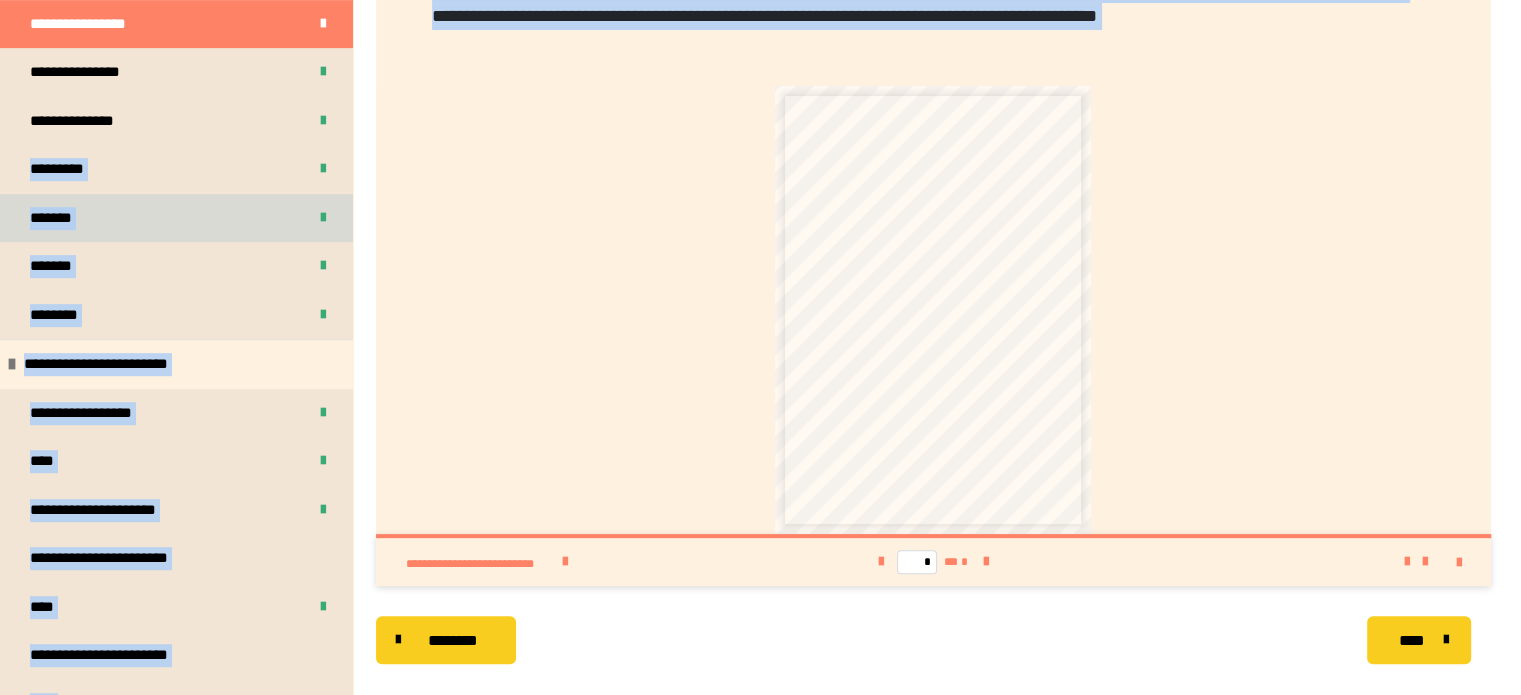 click on "*******" at bounding box center [176, 218] 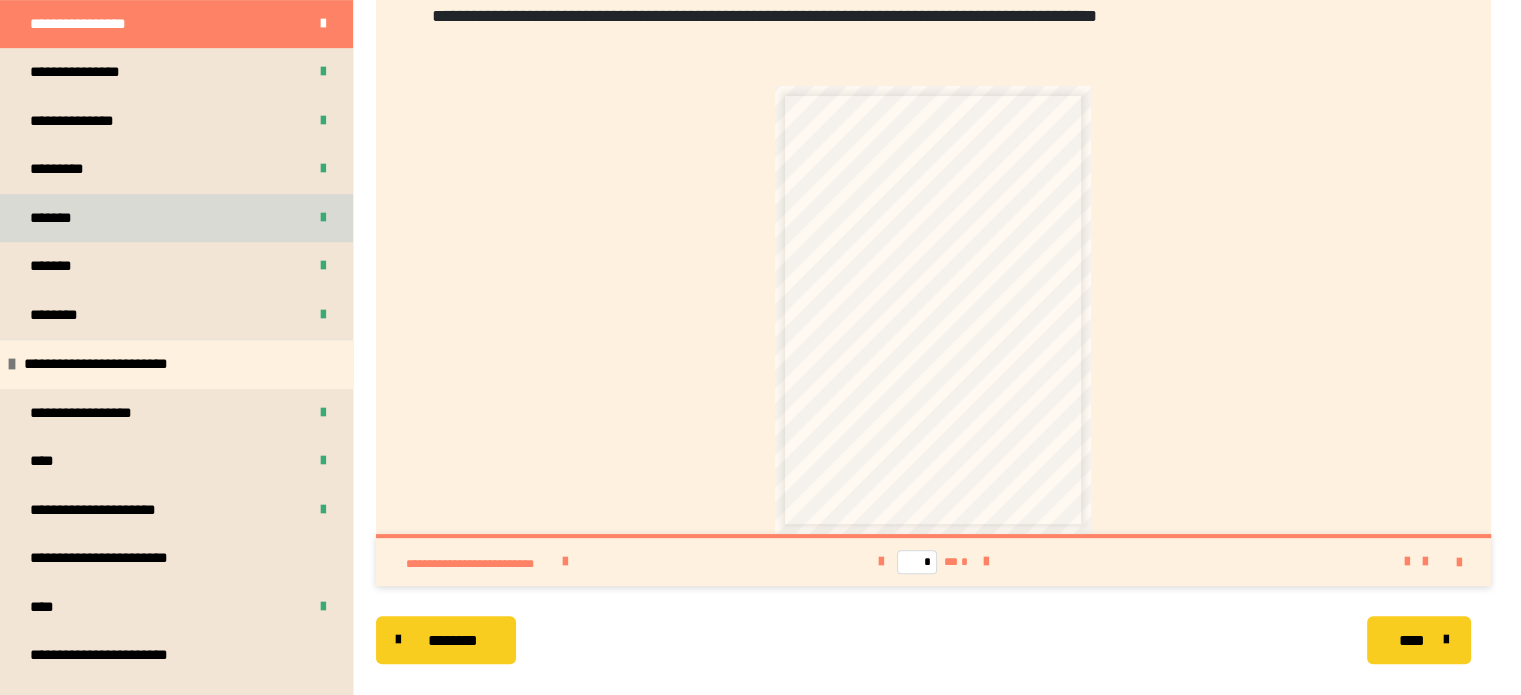 scroll, scrollTop: 287, scrollLeft: 0, axis: vertical 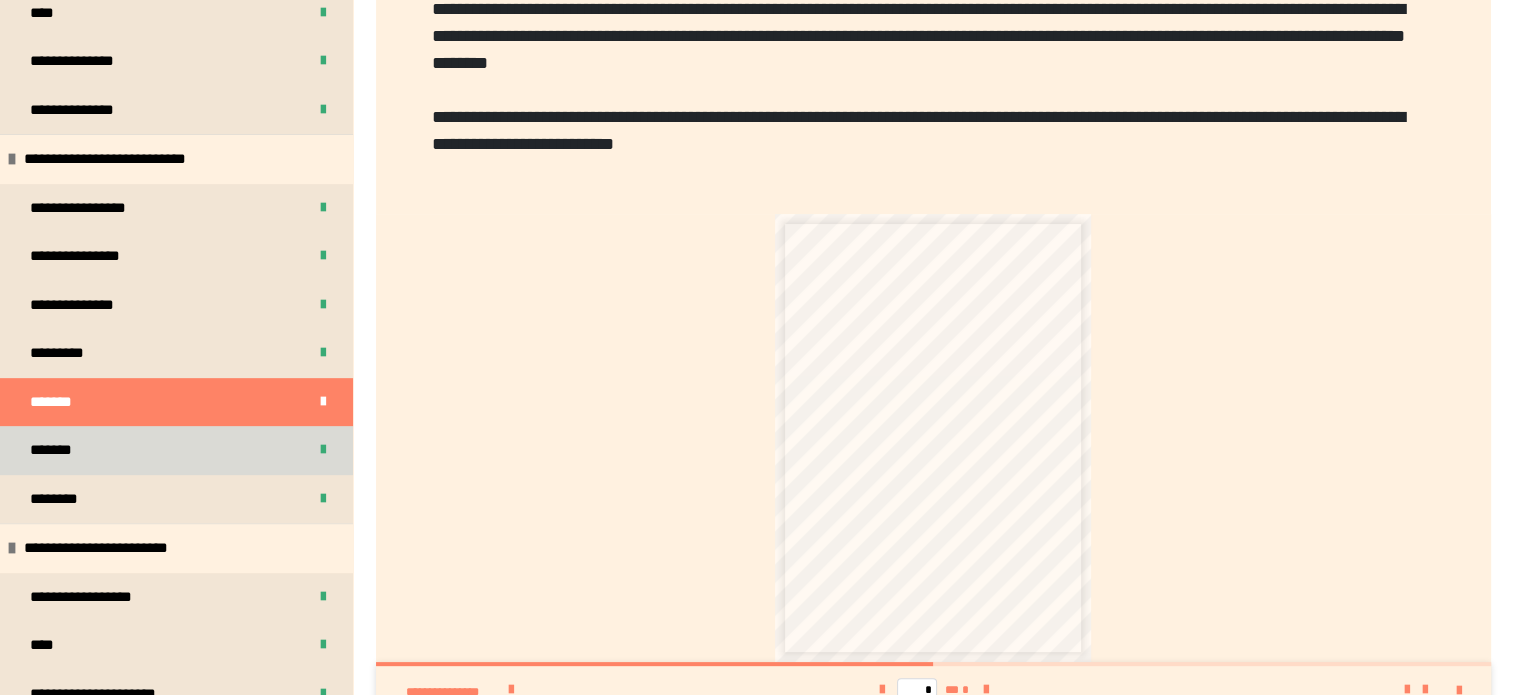 click on "*******" at bounding box center (176, 450) 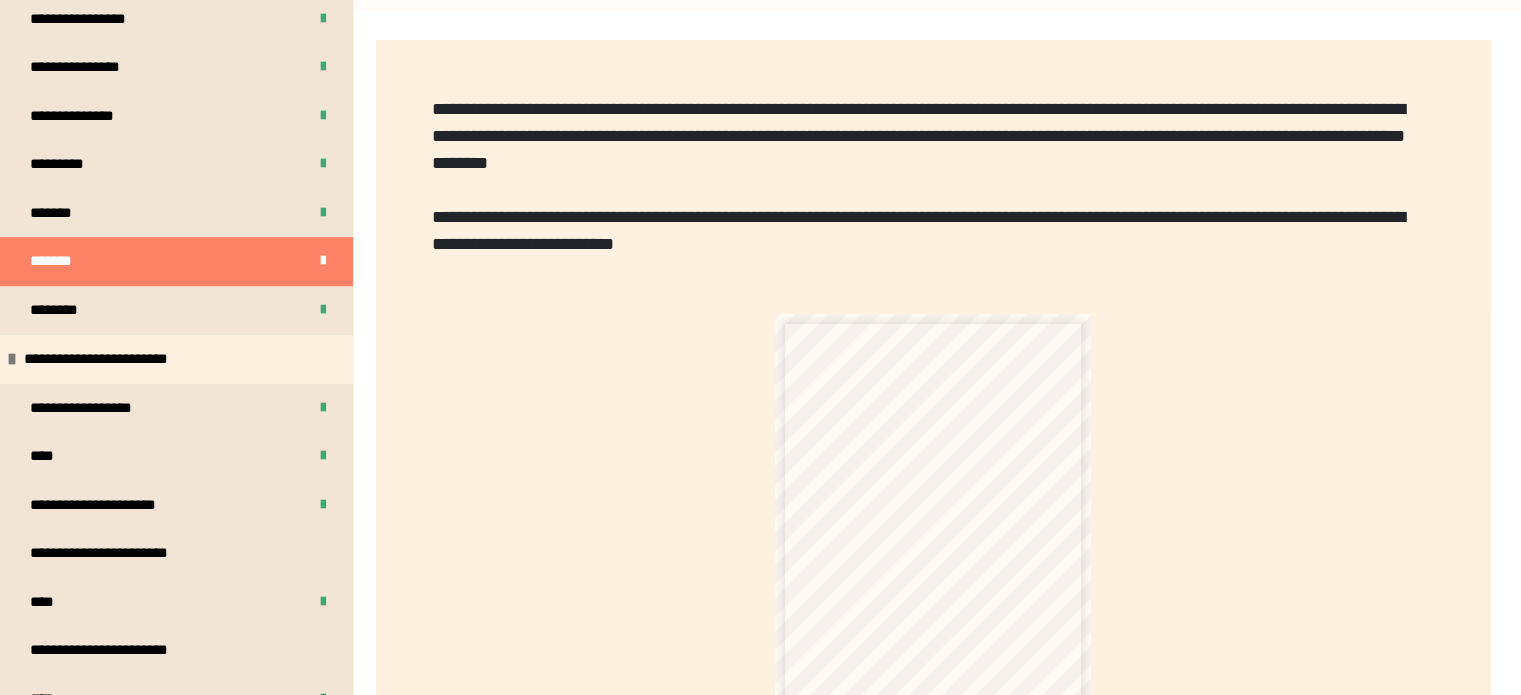 scroll, scrollTop: 992, scrollLeft: 0, axis: vertical 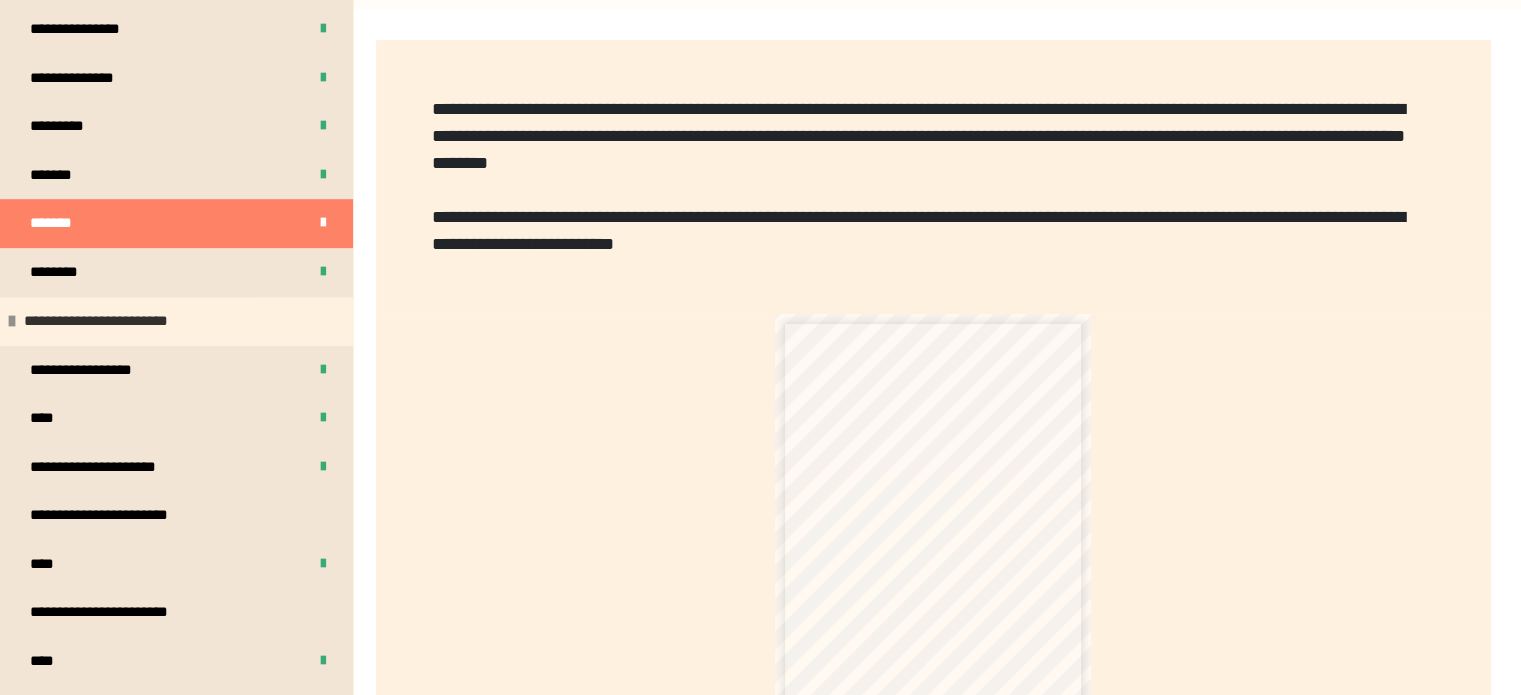 click on "**********" at bounding box center (109, 321) 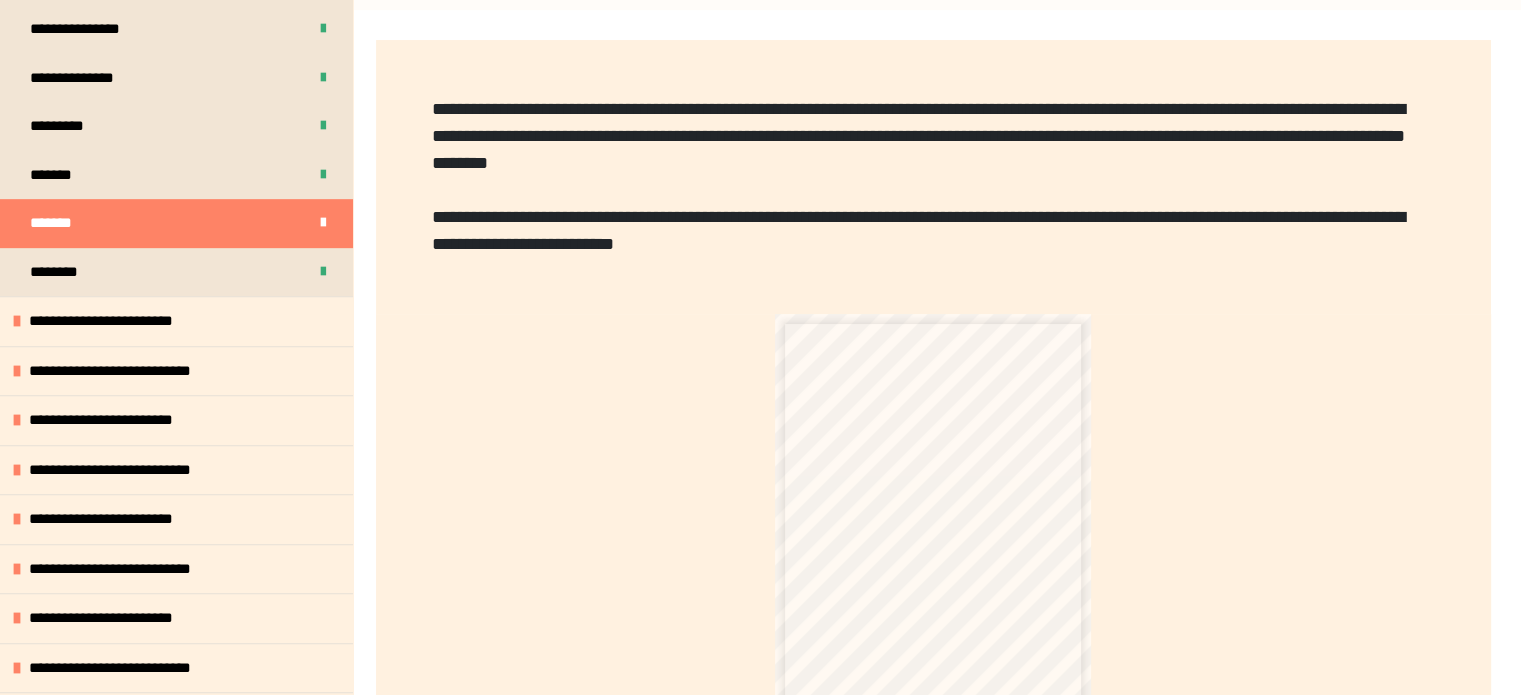 click on "**********" at bounding box center [918, 176] 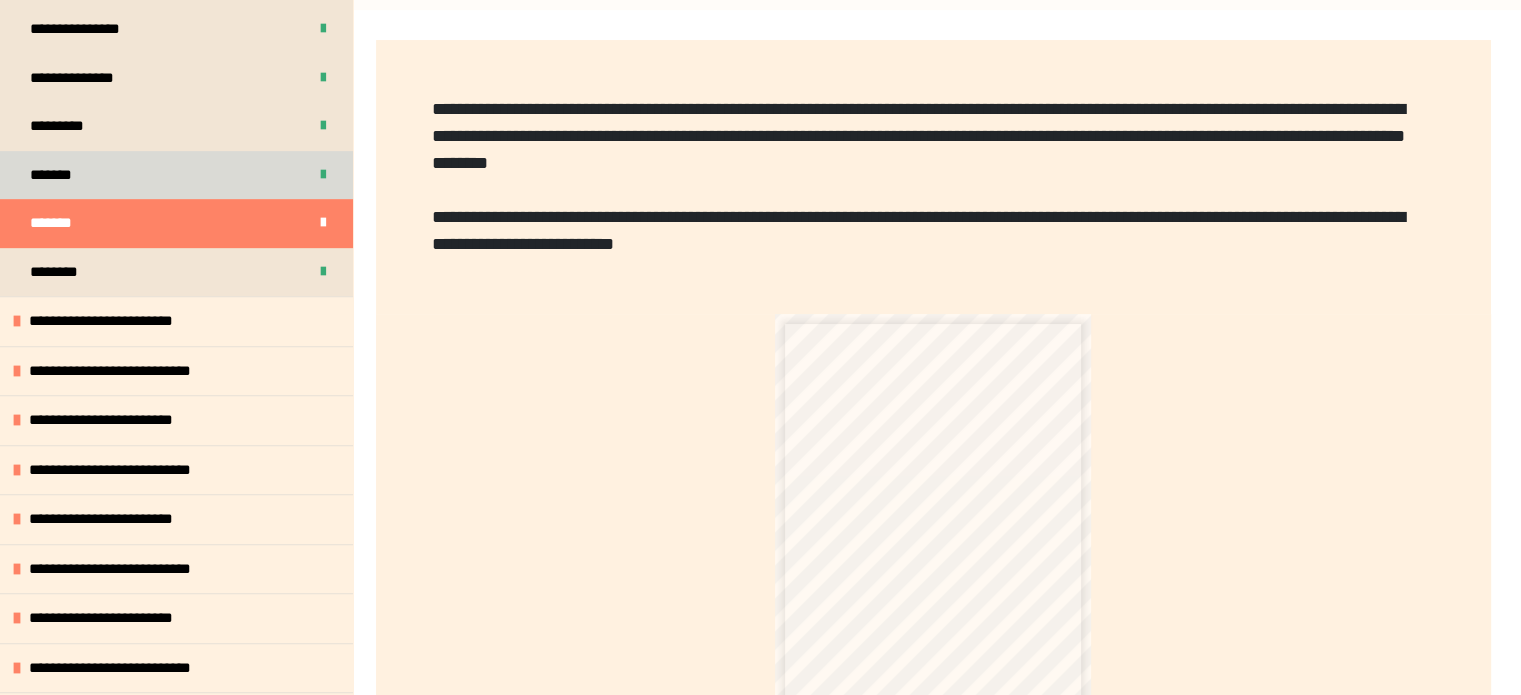 click on "*******" at bounding box center (176, 175) 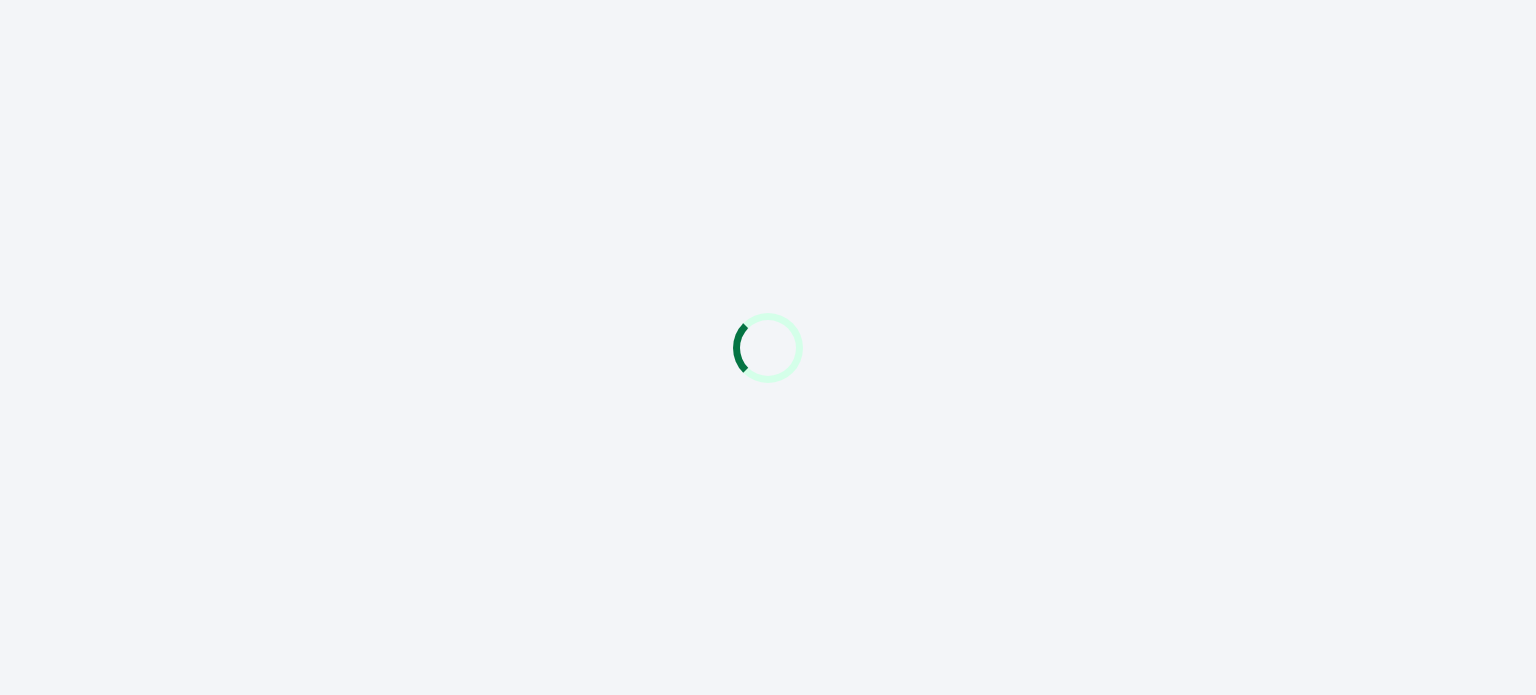 scroll, scrollTop: 0, scrollLeft: 0, axis: both 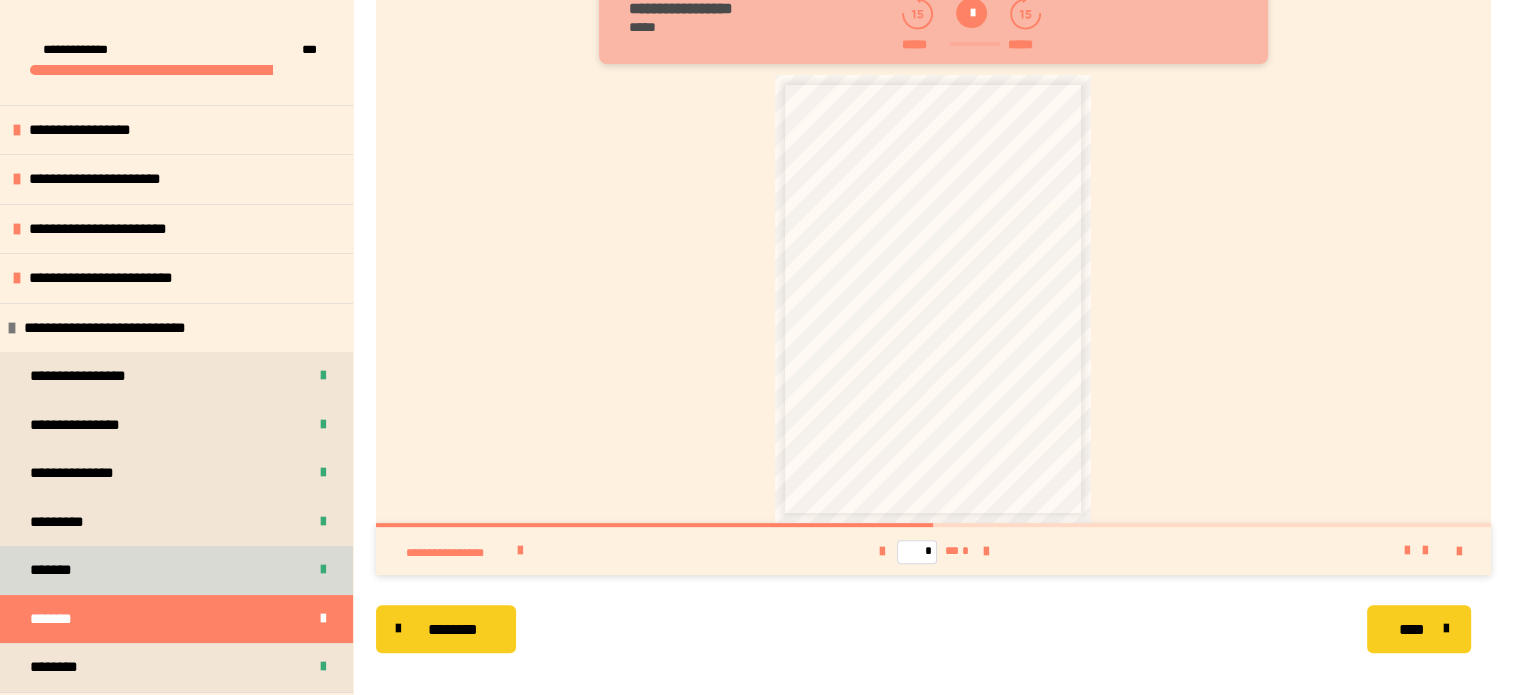 click on "*******" at bounding box center [176, 570] 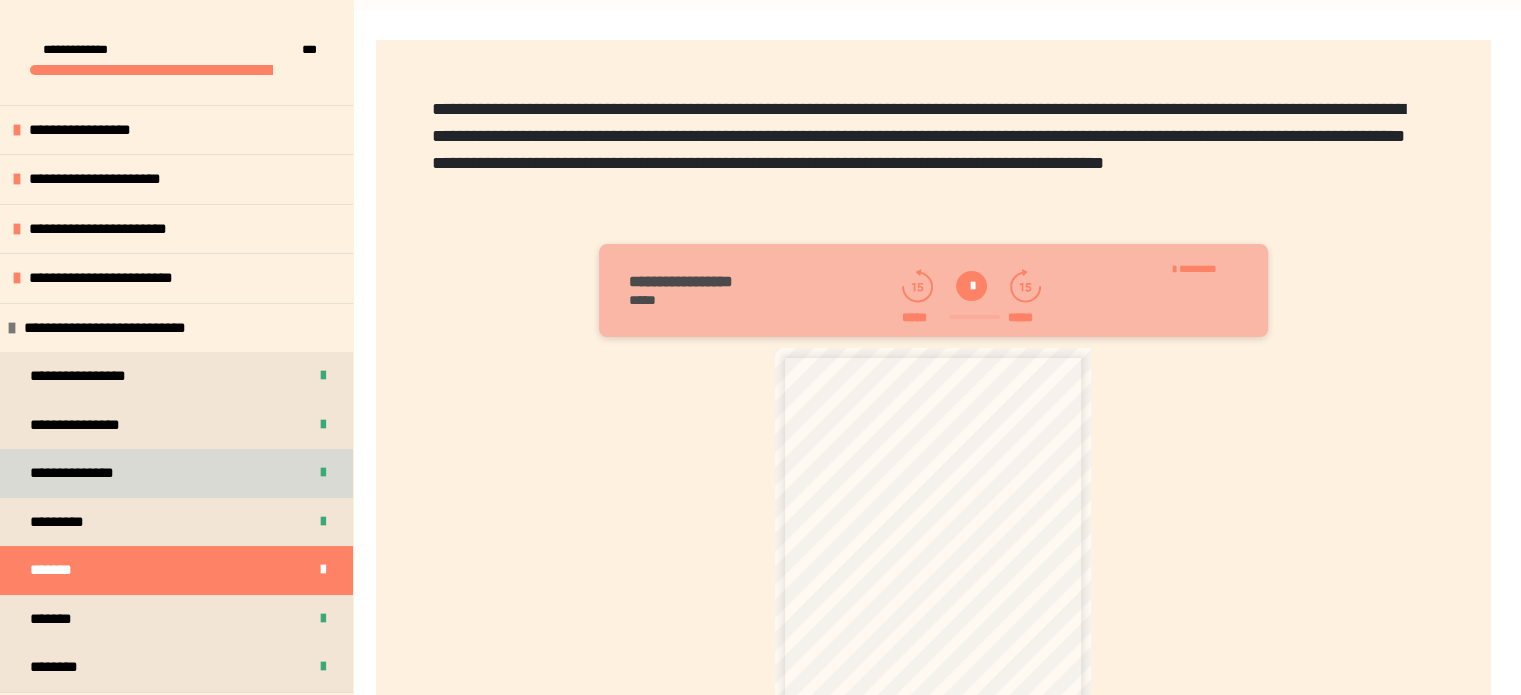 click on "**********" at bounding box center (92, 473) 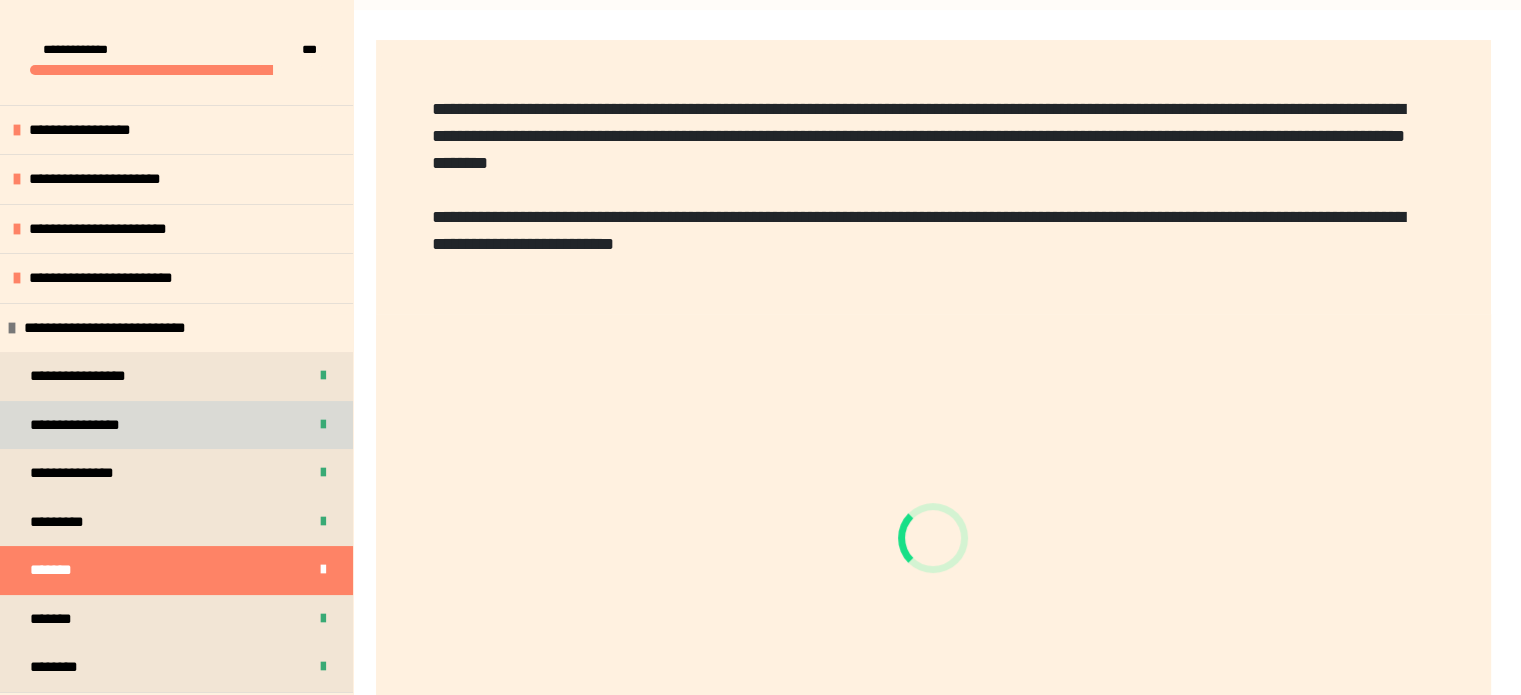 click on "**********" at bounding box center (86, 425) 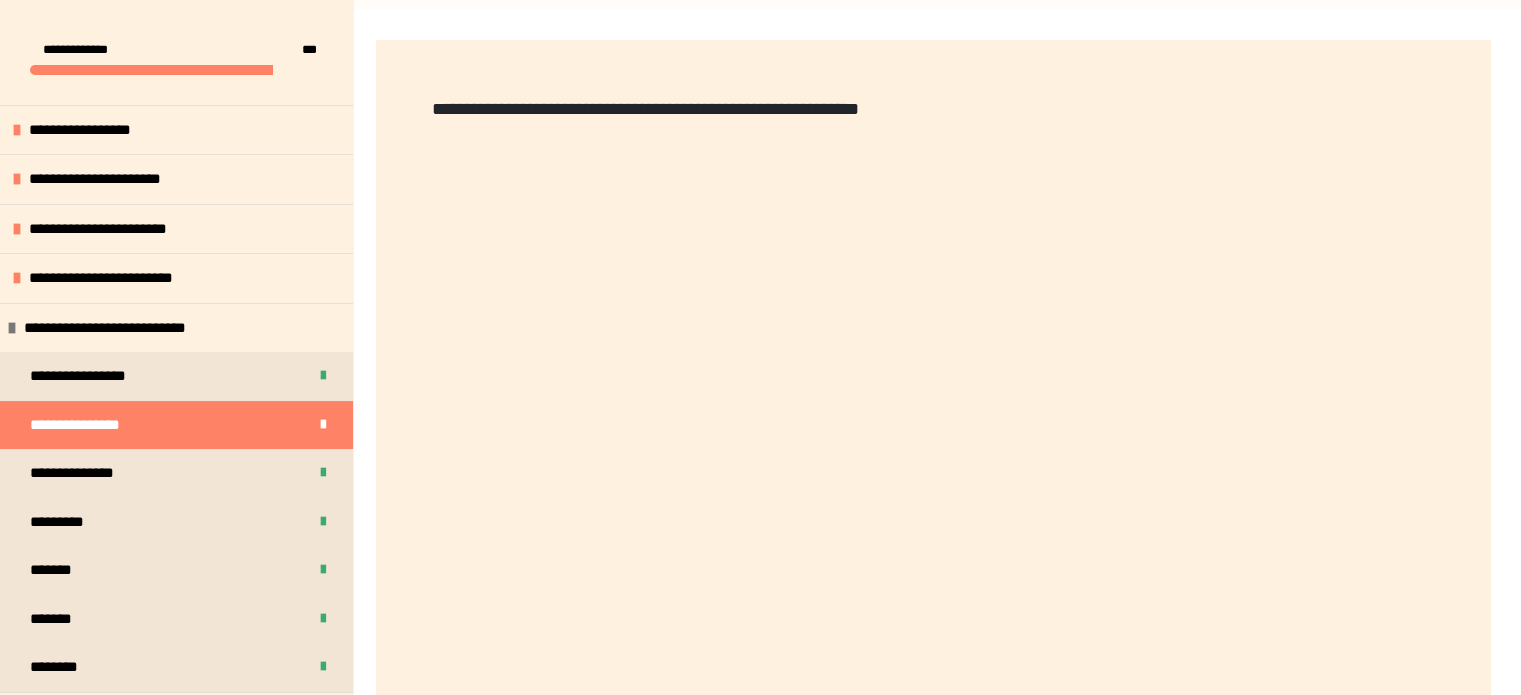 click on "**********" at bounding box center (86, 425) 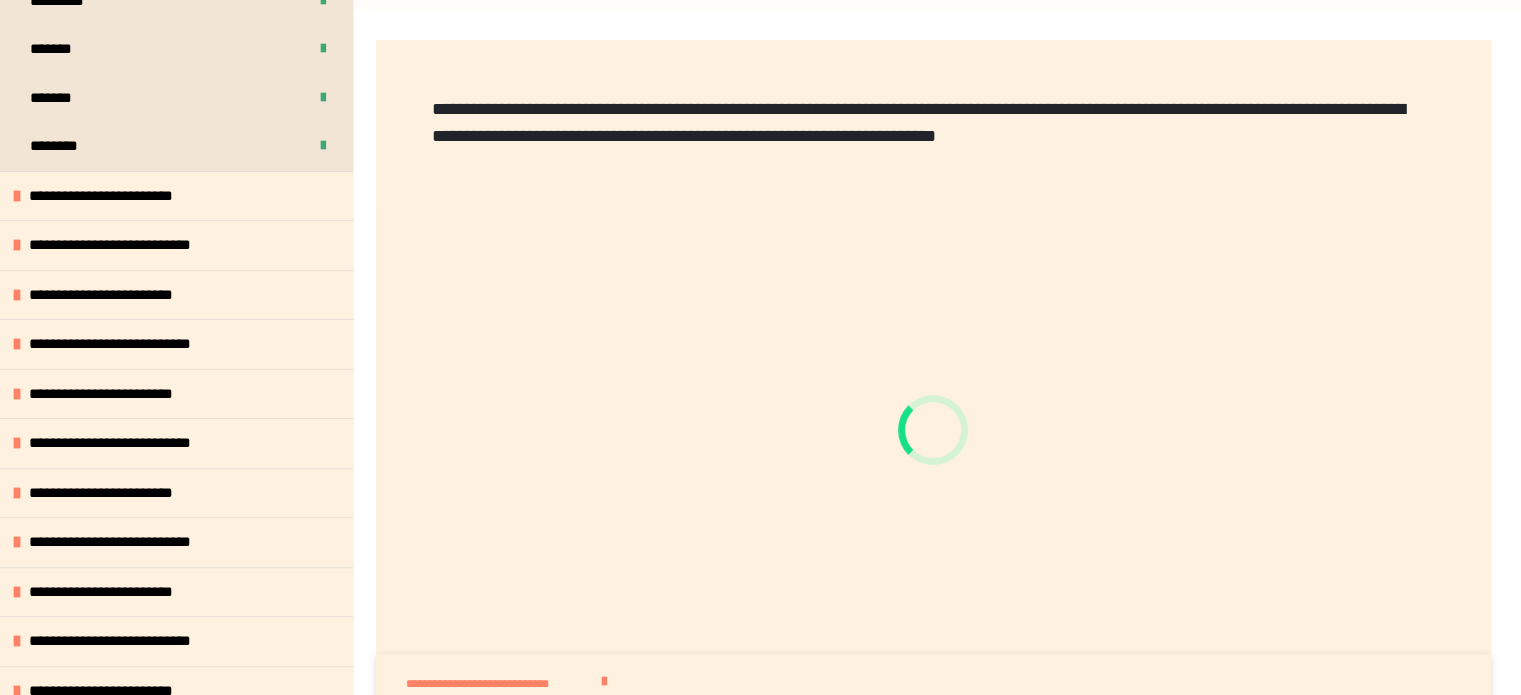 scroll, scrollTop: 520, scrollLeft: 0, axis: vertical 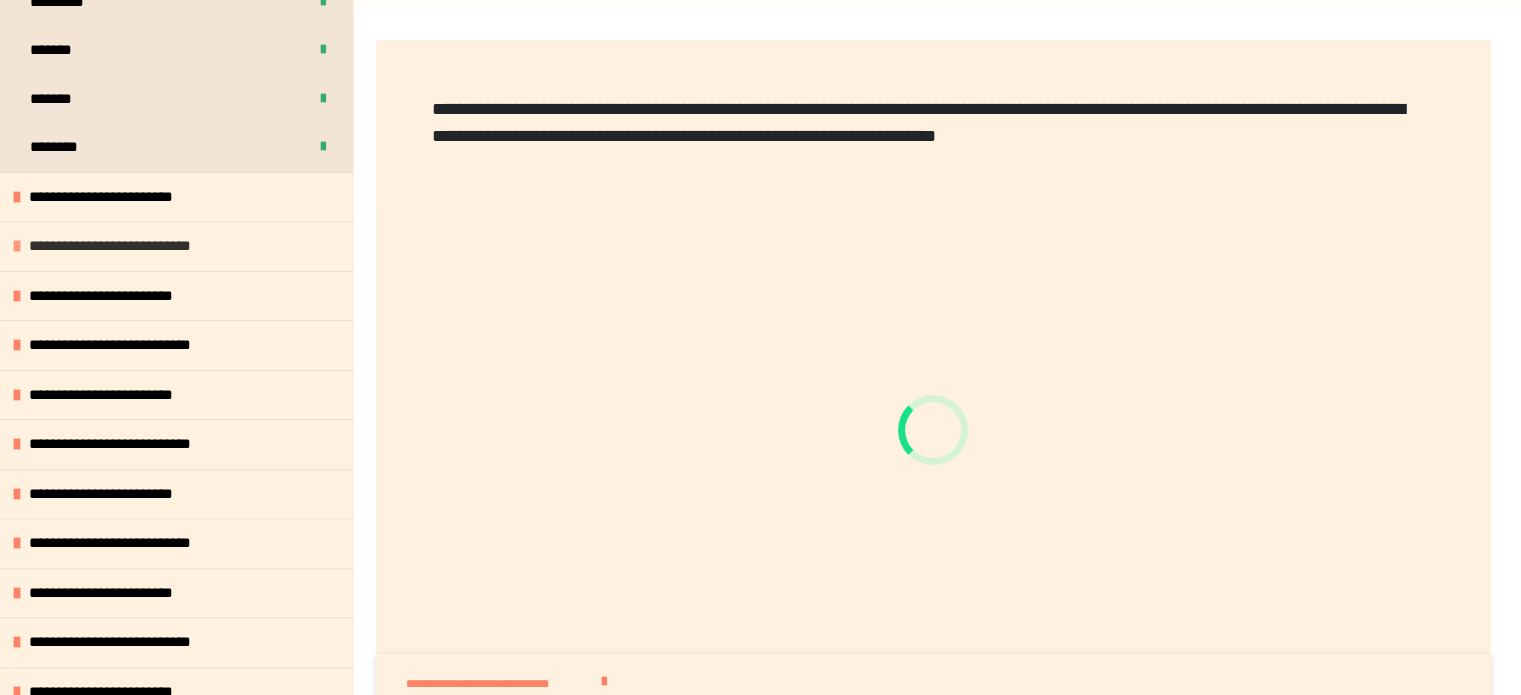 click on "**********" at bounding box center (127, 246) 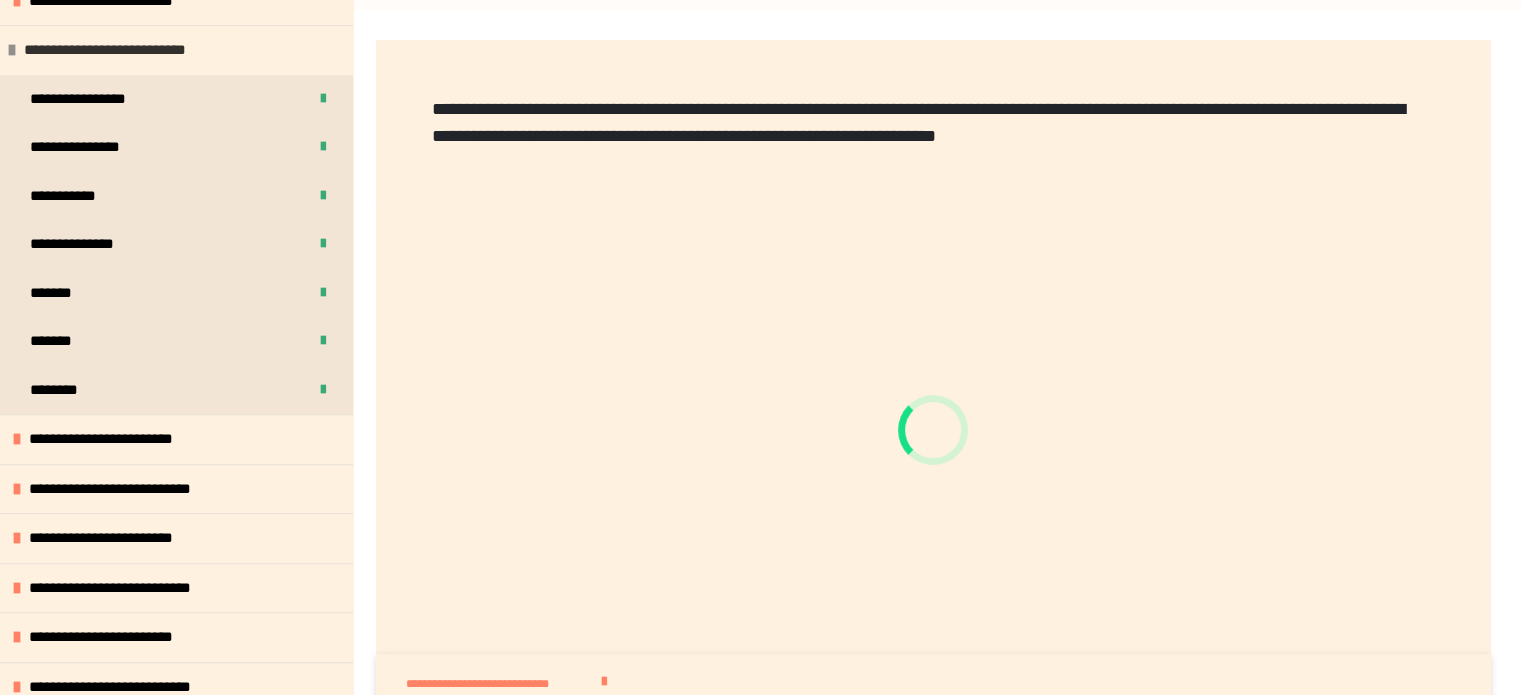 scroll, scrollTop: 720, scrollLeft: 0, axis: vertical 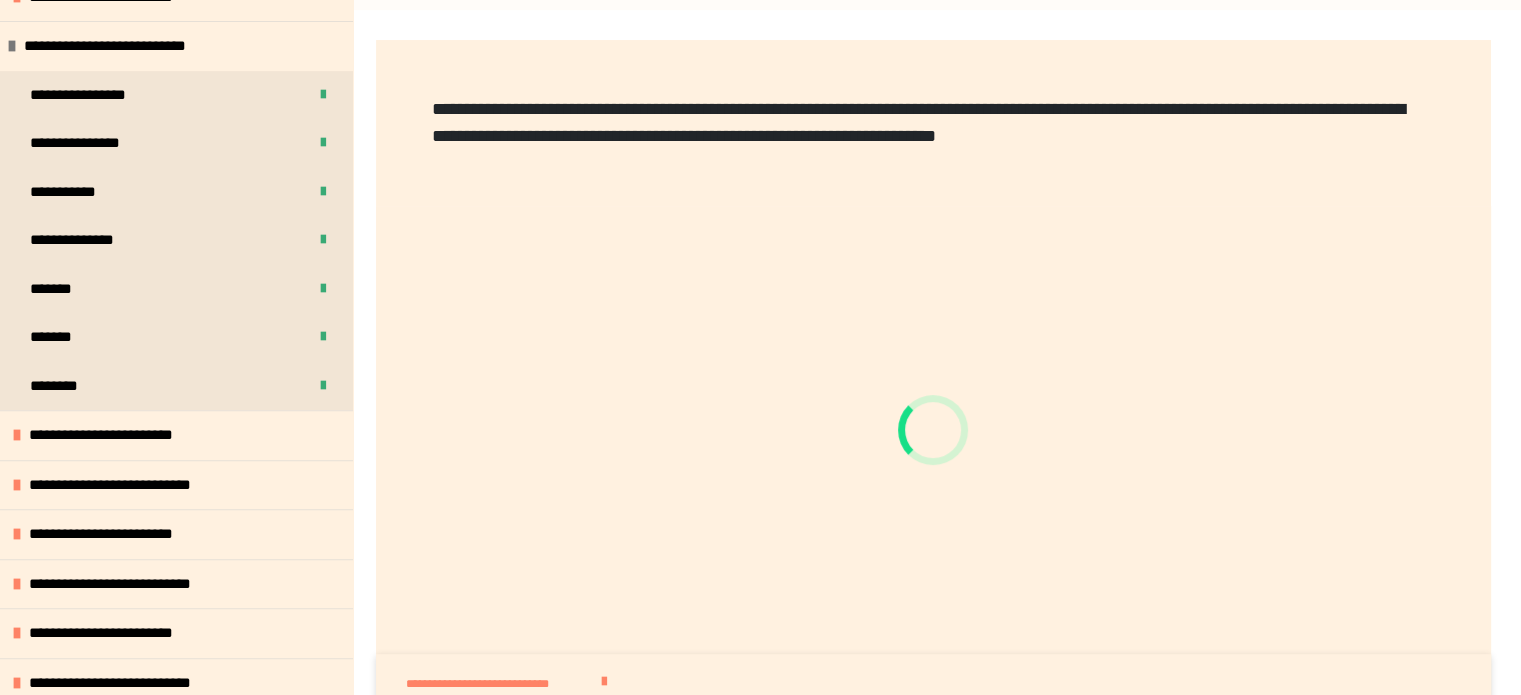 click at bounding box center (933, 430) 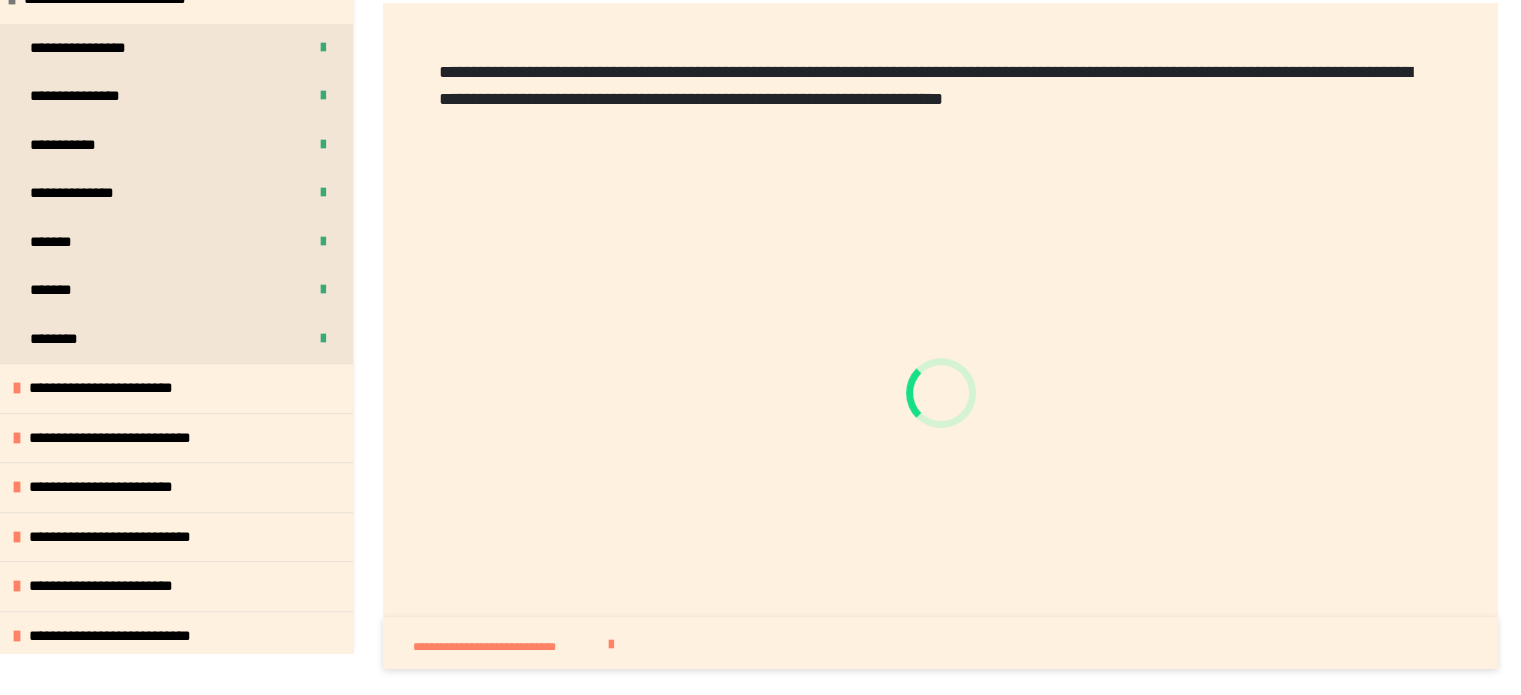 scroll, scrollTop: 152, scrollLeft: 0, axis: vertical 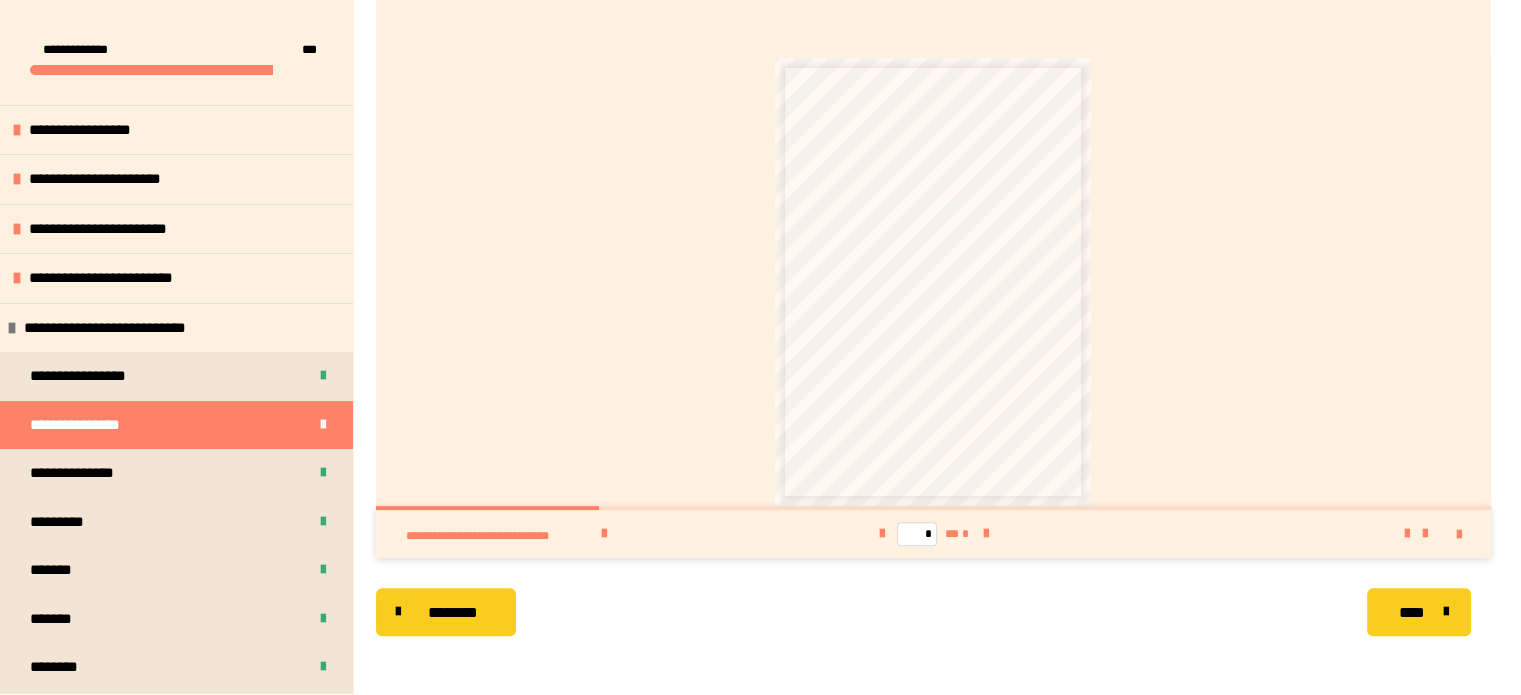 click on "* ** *" at bounding box center (933, 534) 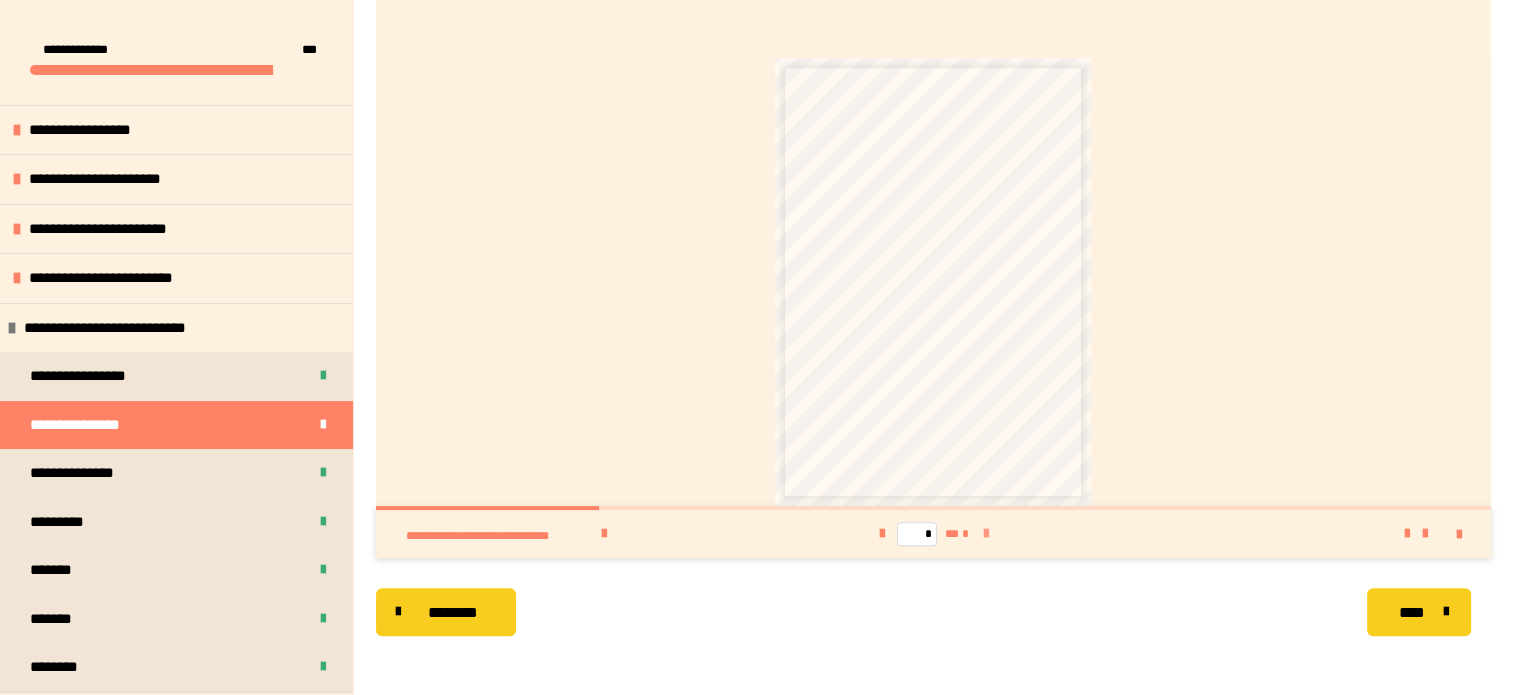 click at bounding box center [985, 534] 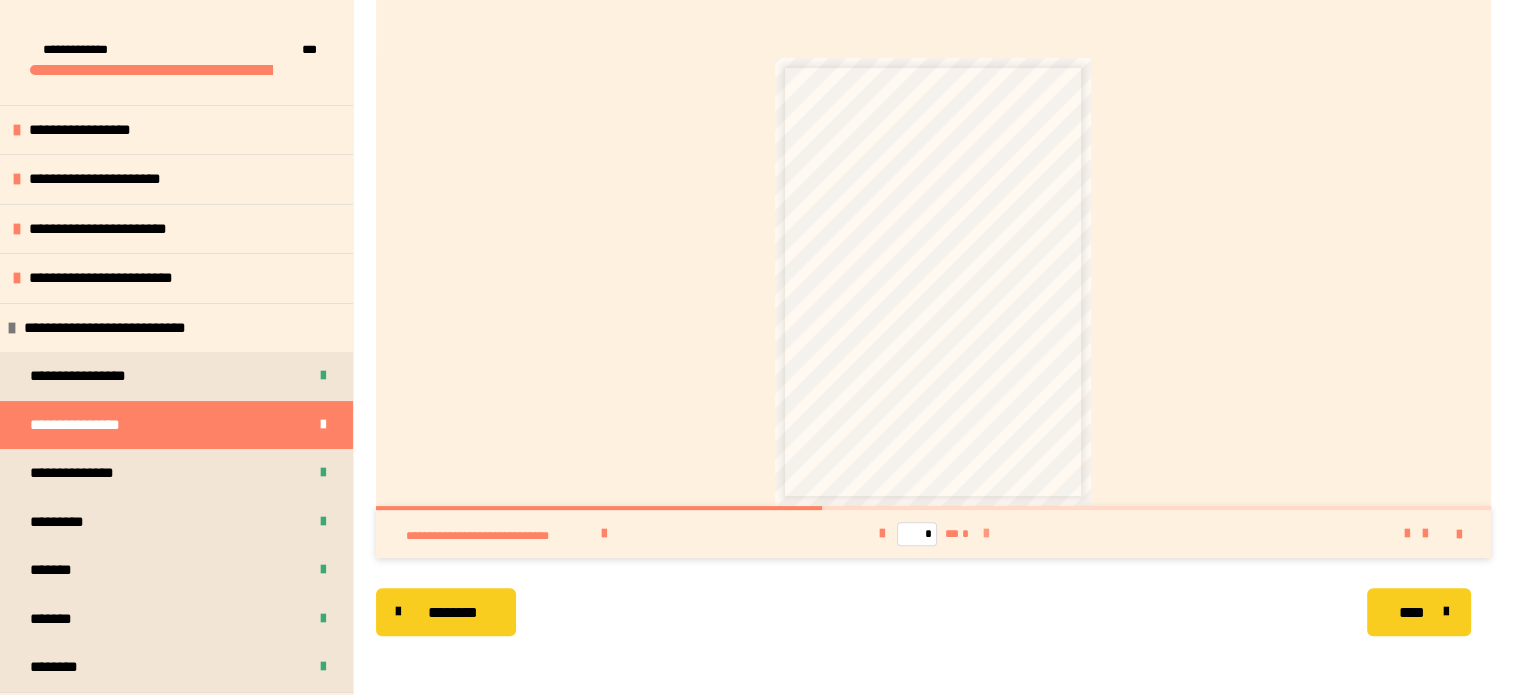click at bounding box center (985, 534) 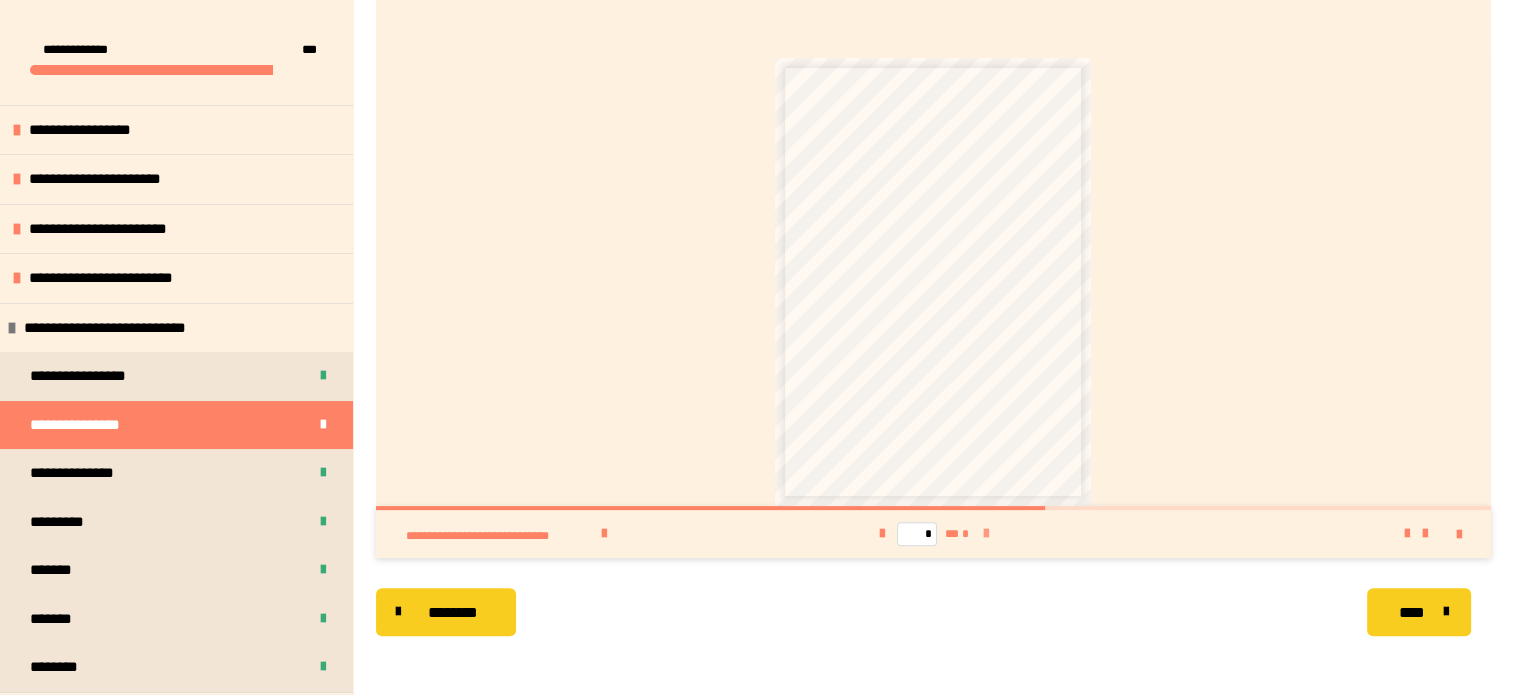 click at bounding box center [985, 534] 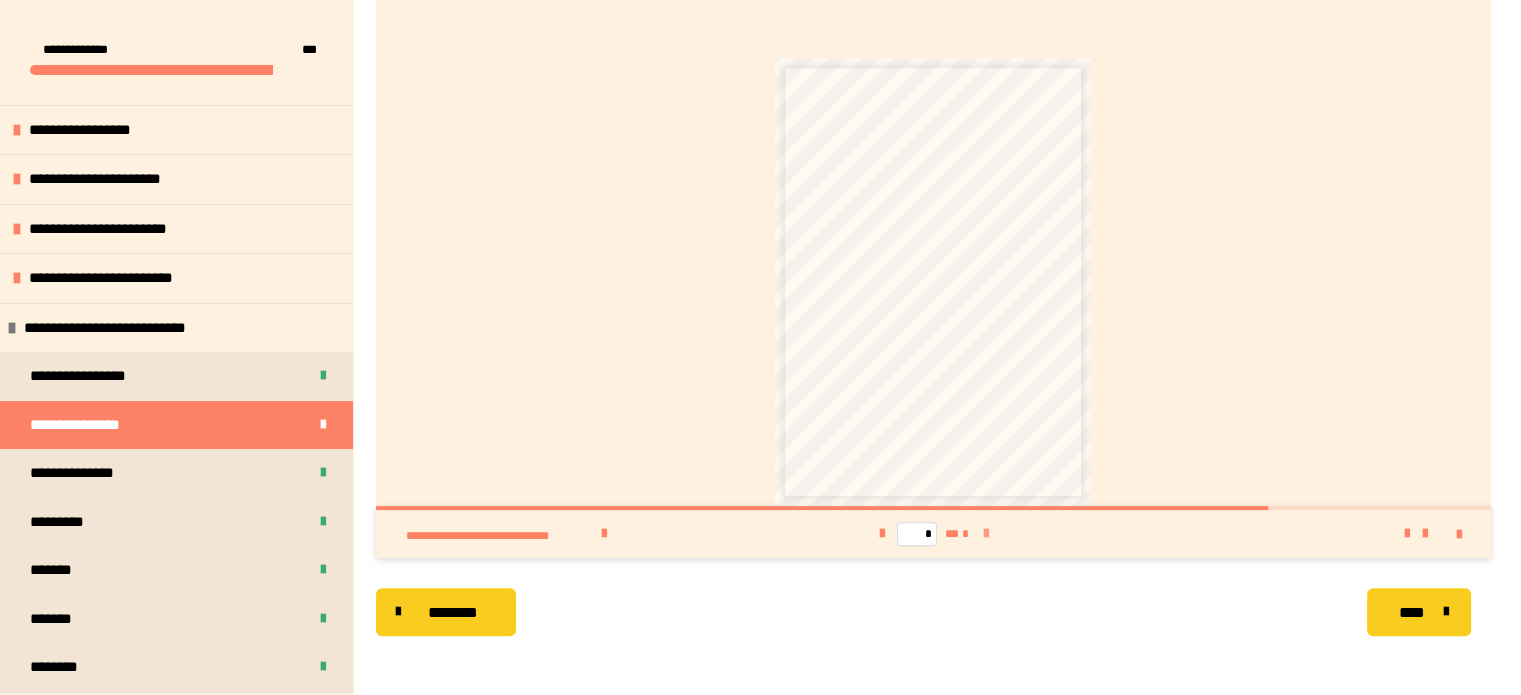 click at bounding box center (985, 534) 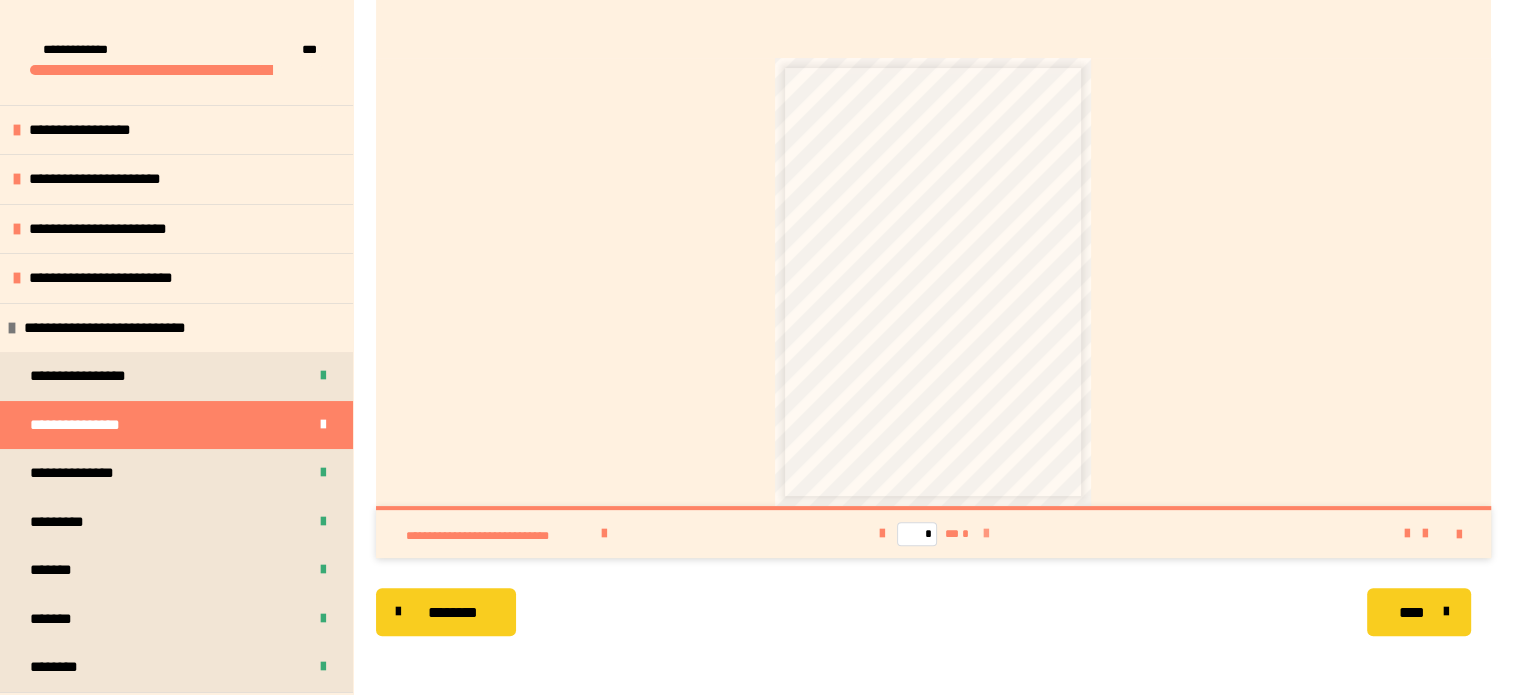 click on "* ** *" at bounding box center [933, 534] 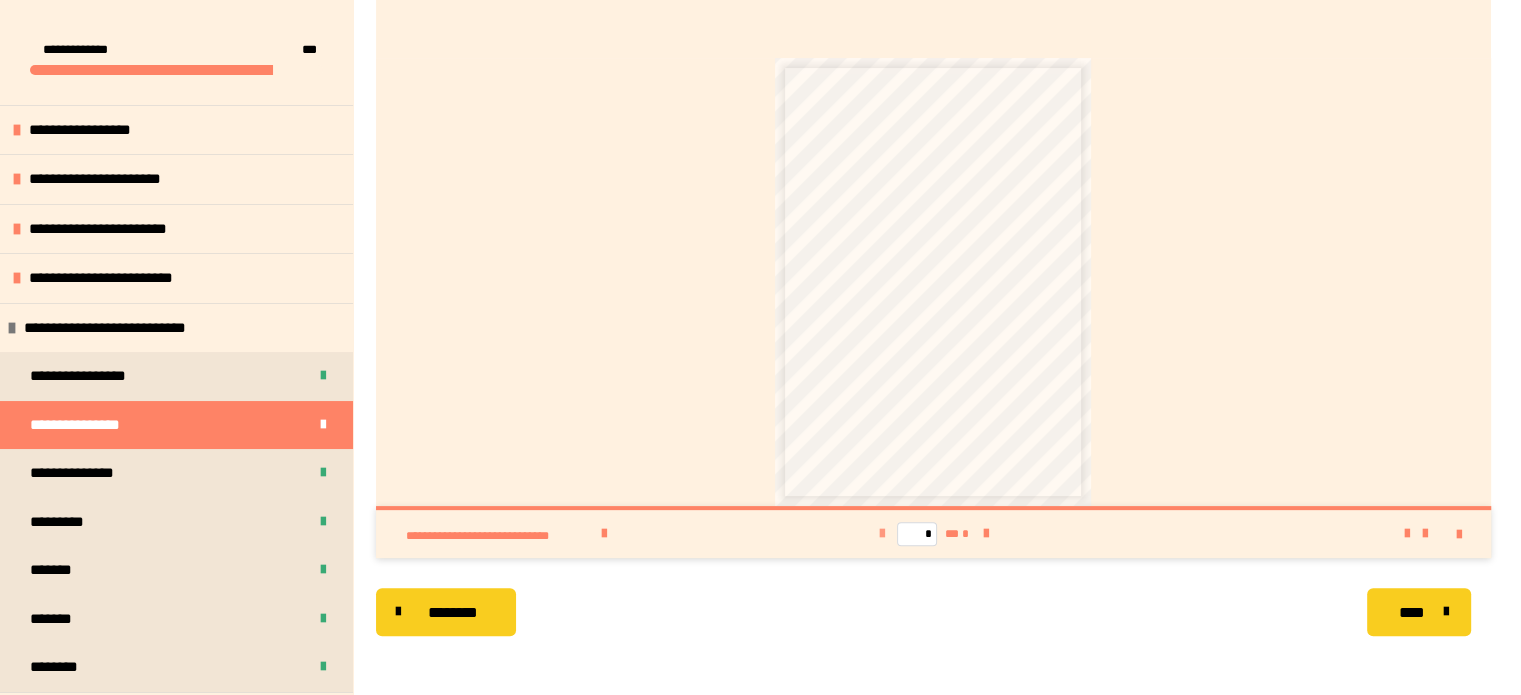click at bounding box center (881, 534) 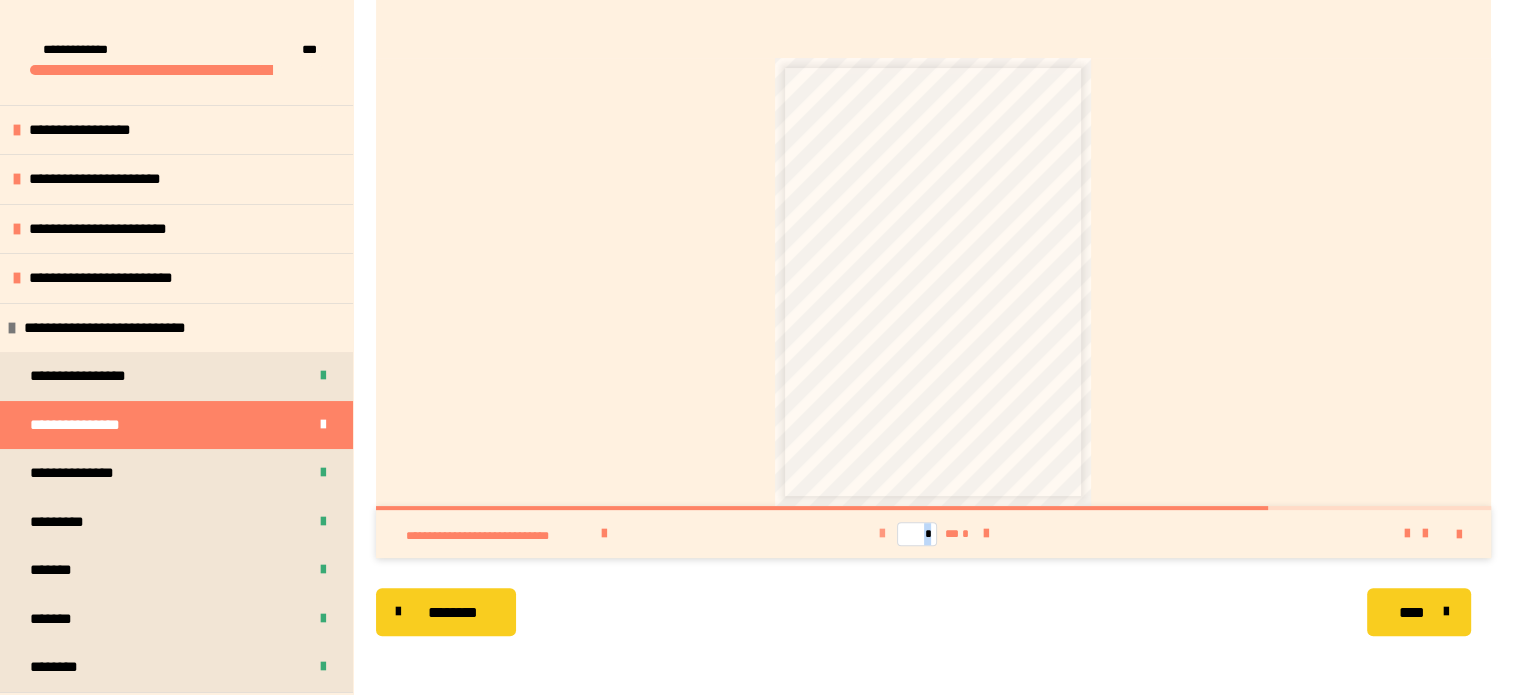 click at bounding box center (881, 534) 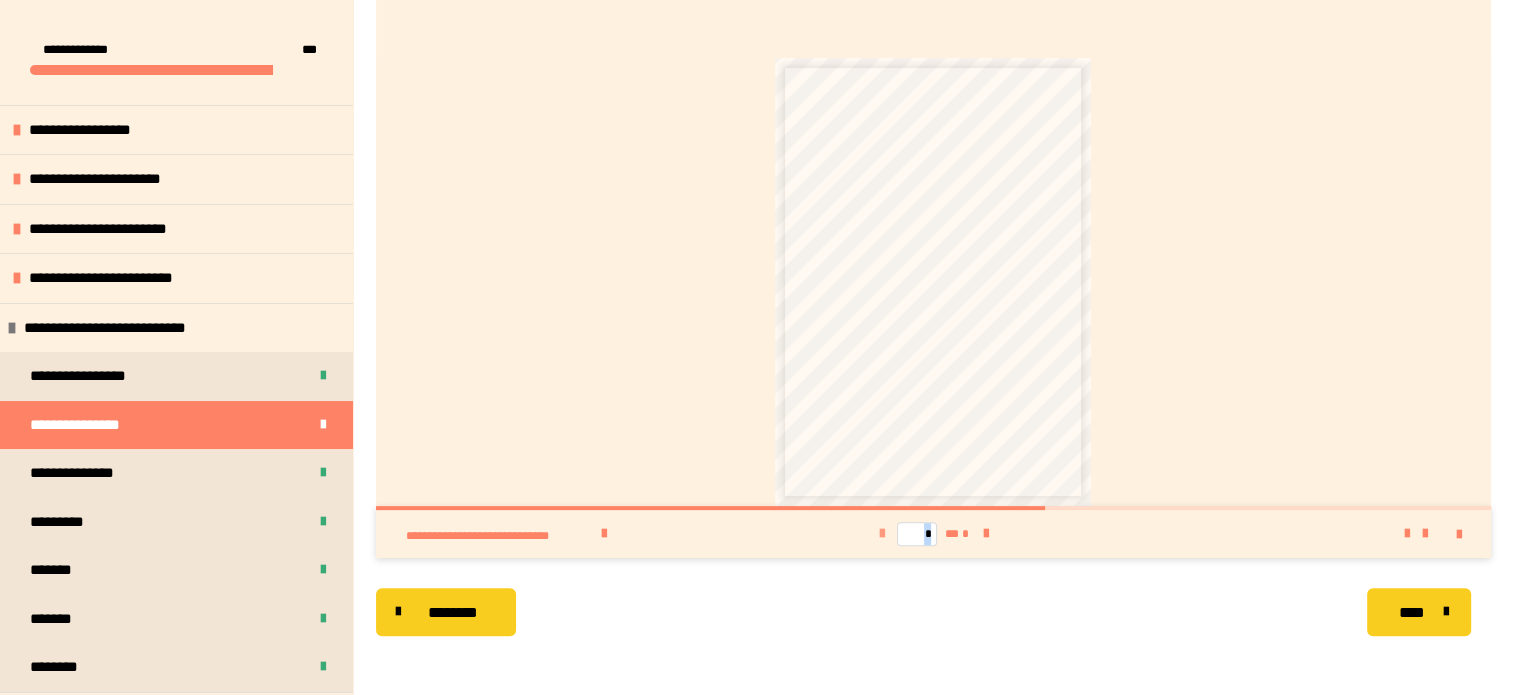 click at bounding box center [881, 534] 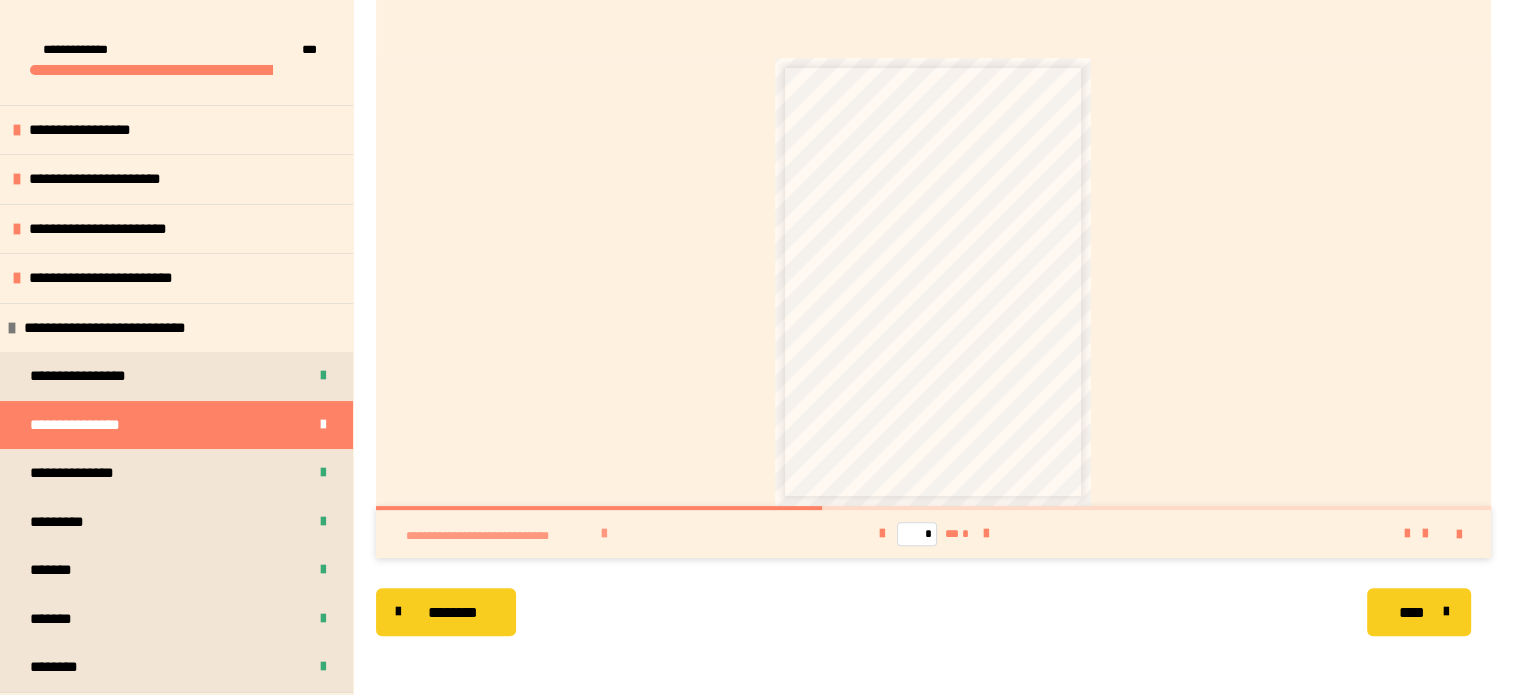 click on "**********" at bounding box center [597, 534] 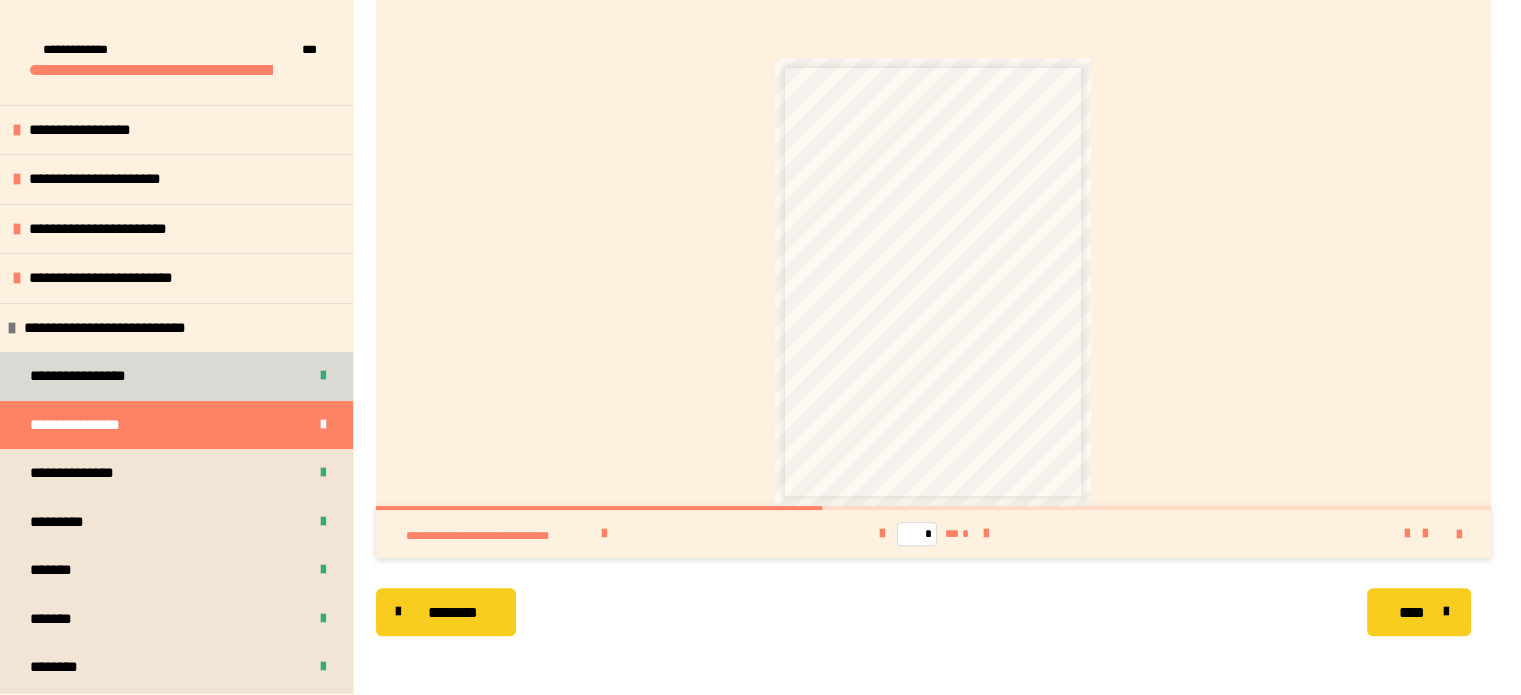 click on "**********" at bounding box center (85, 376) 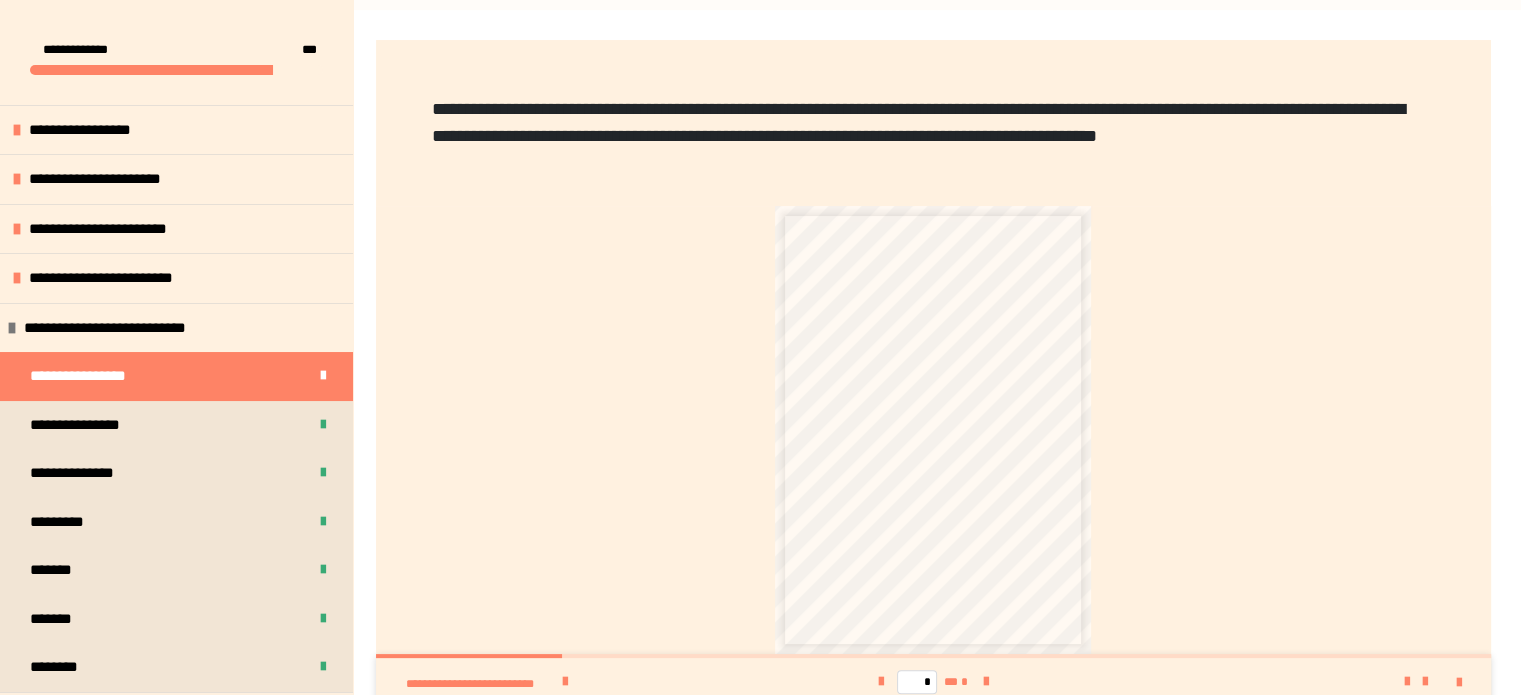 click on "**********" at bounding box center (933, 430) 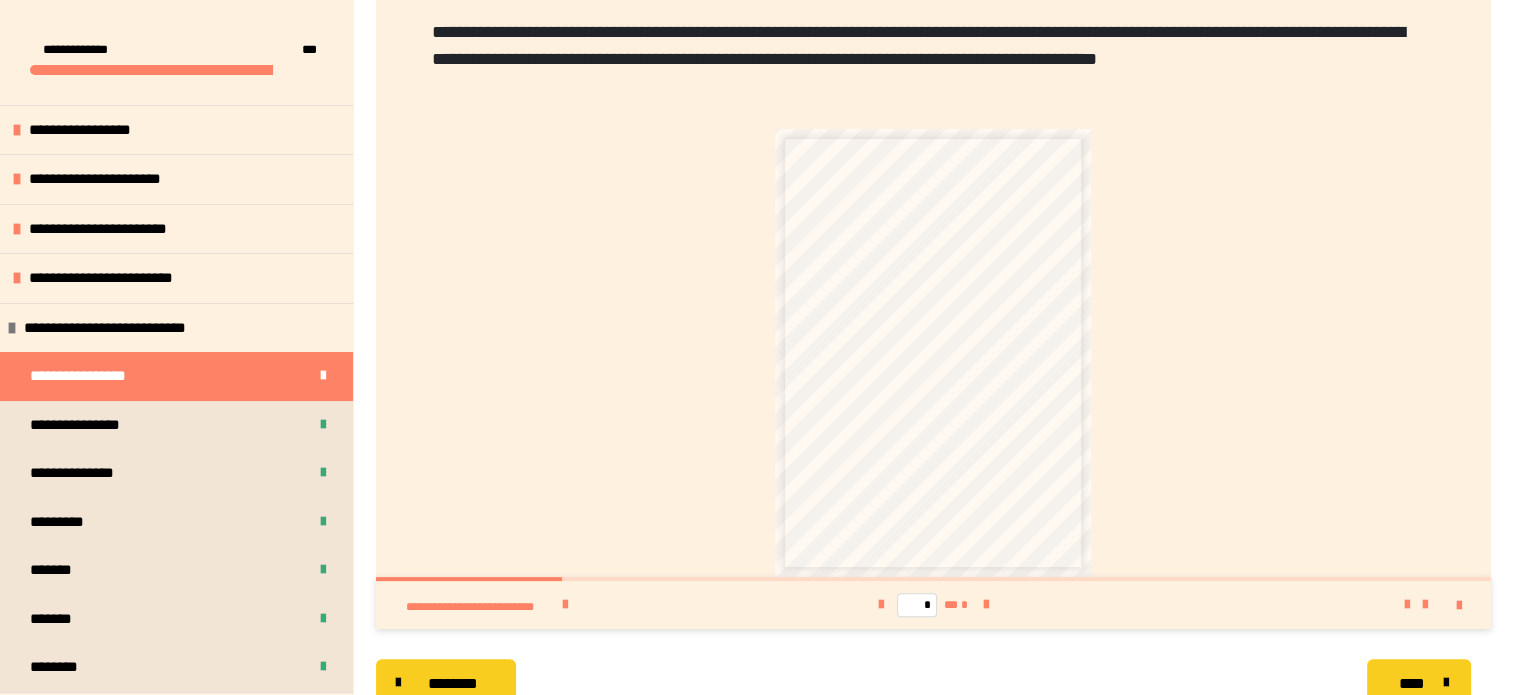 scroll, scrollTop: 367, scrollLeft: 0, axis: vertical 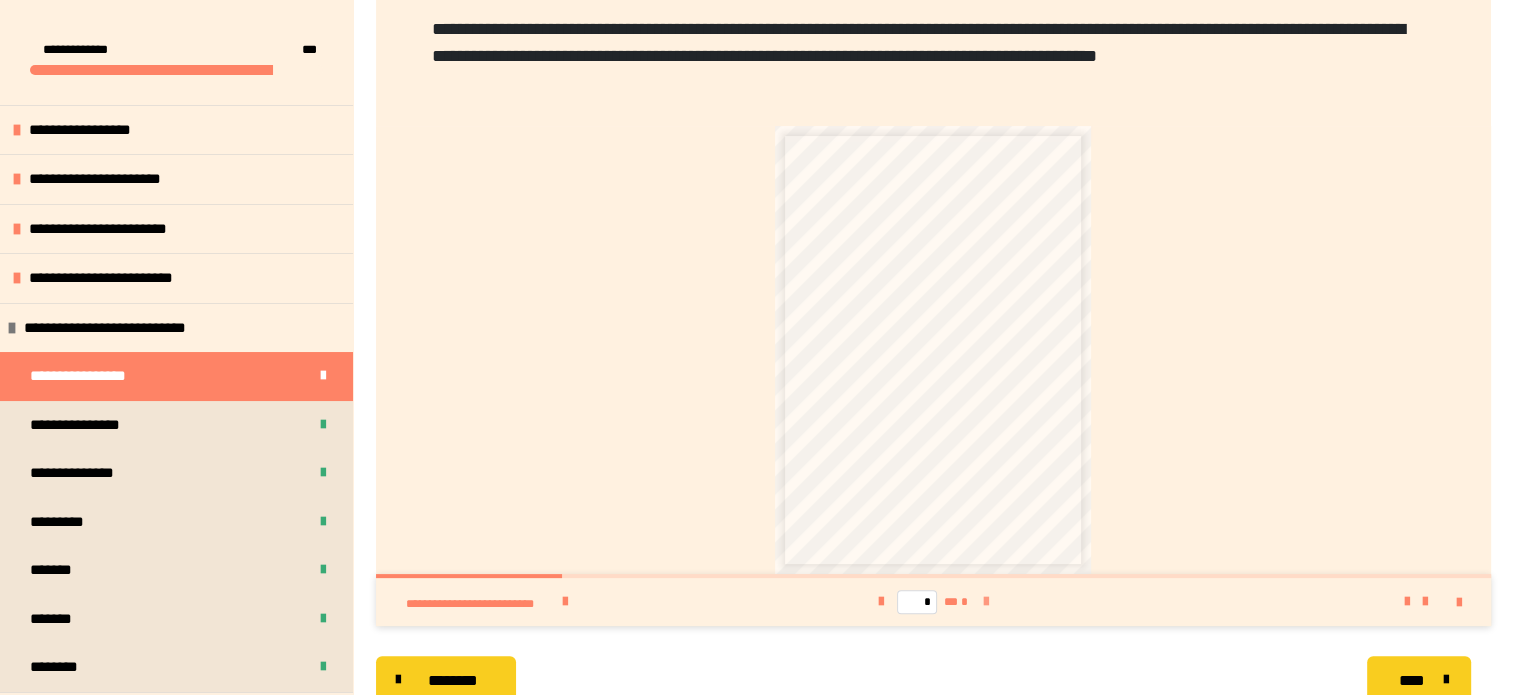 click at bounding box center [986, 602] 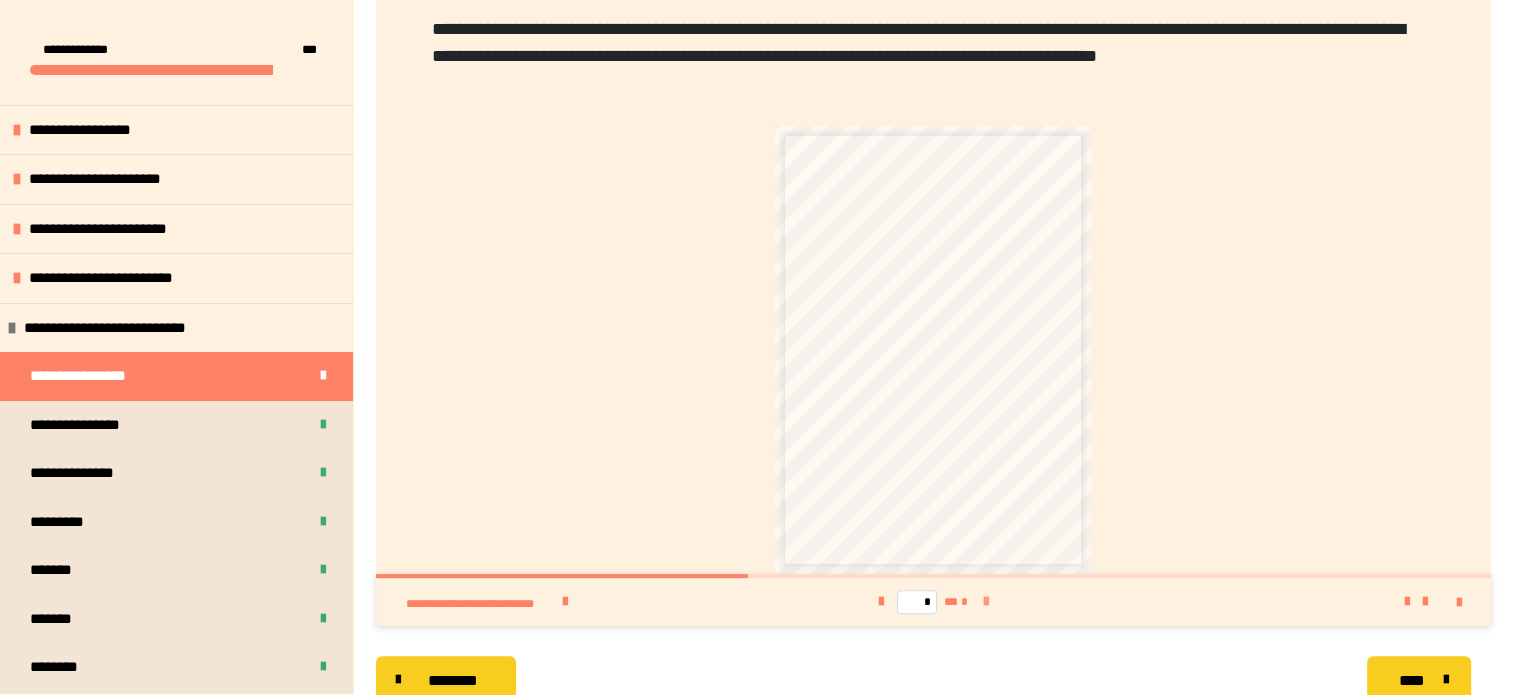 click at bounding box center (986, 602) 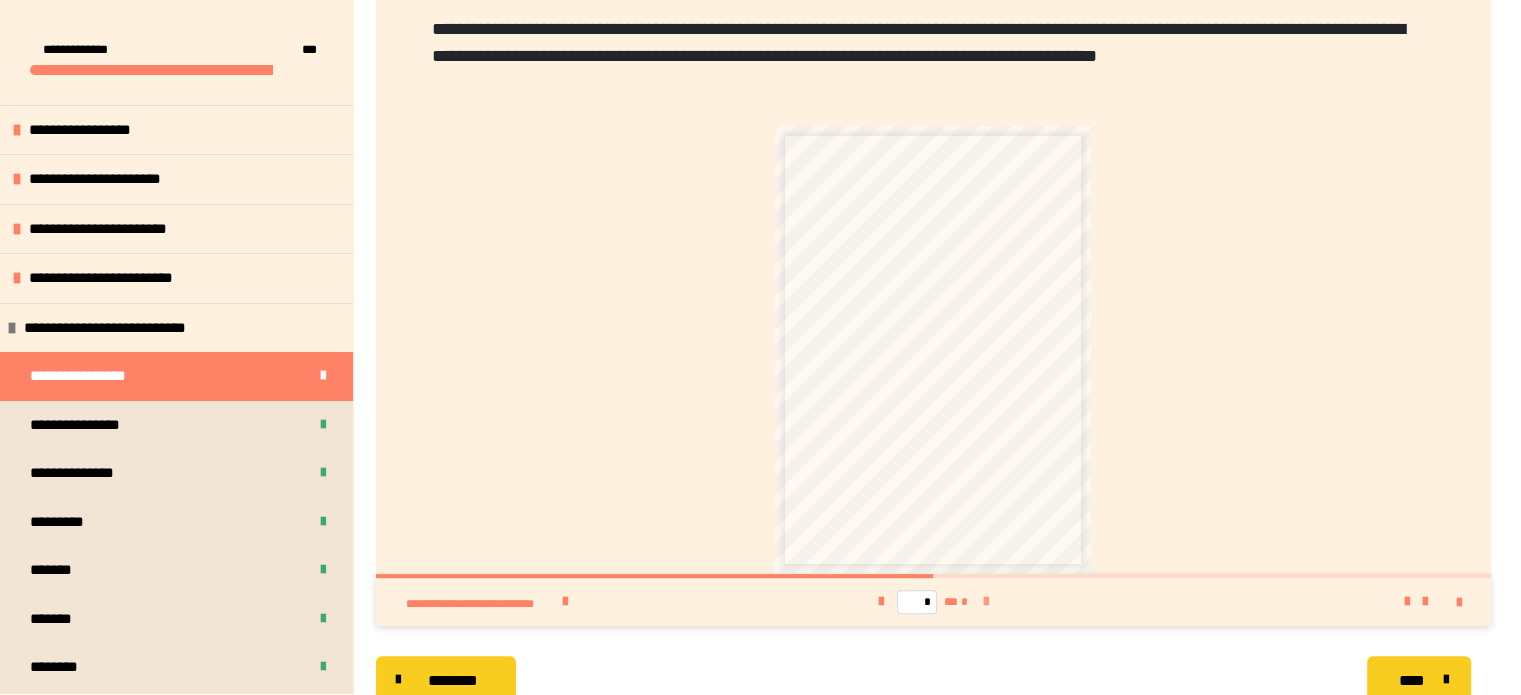 click at bounding box center [986, 602] 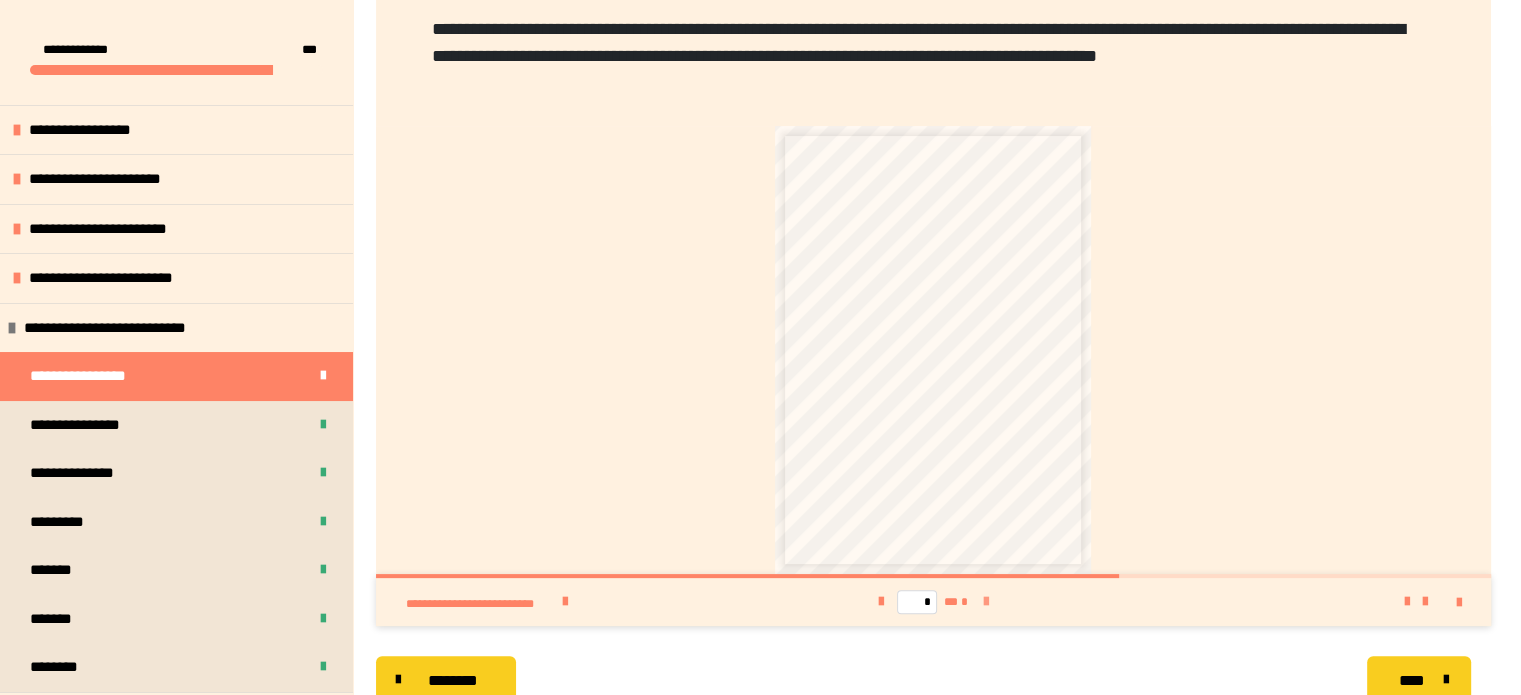 click at bounding box center (986, 602) 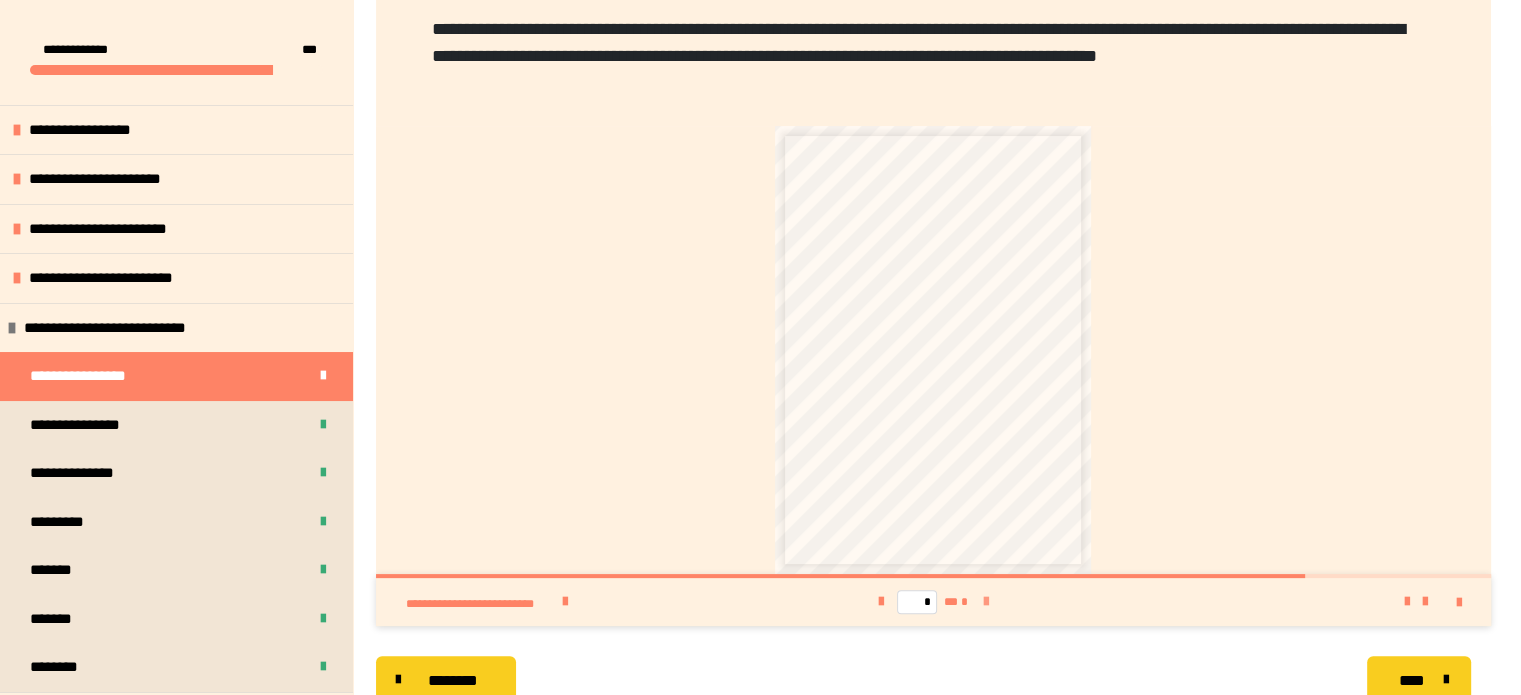 click at bounding box center (986, 602) 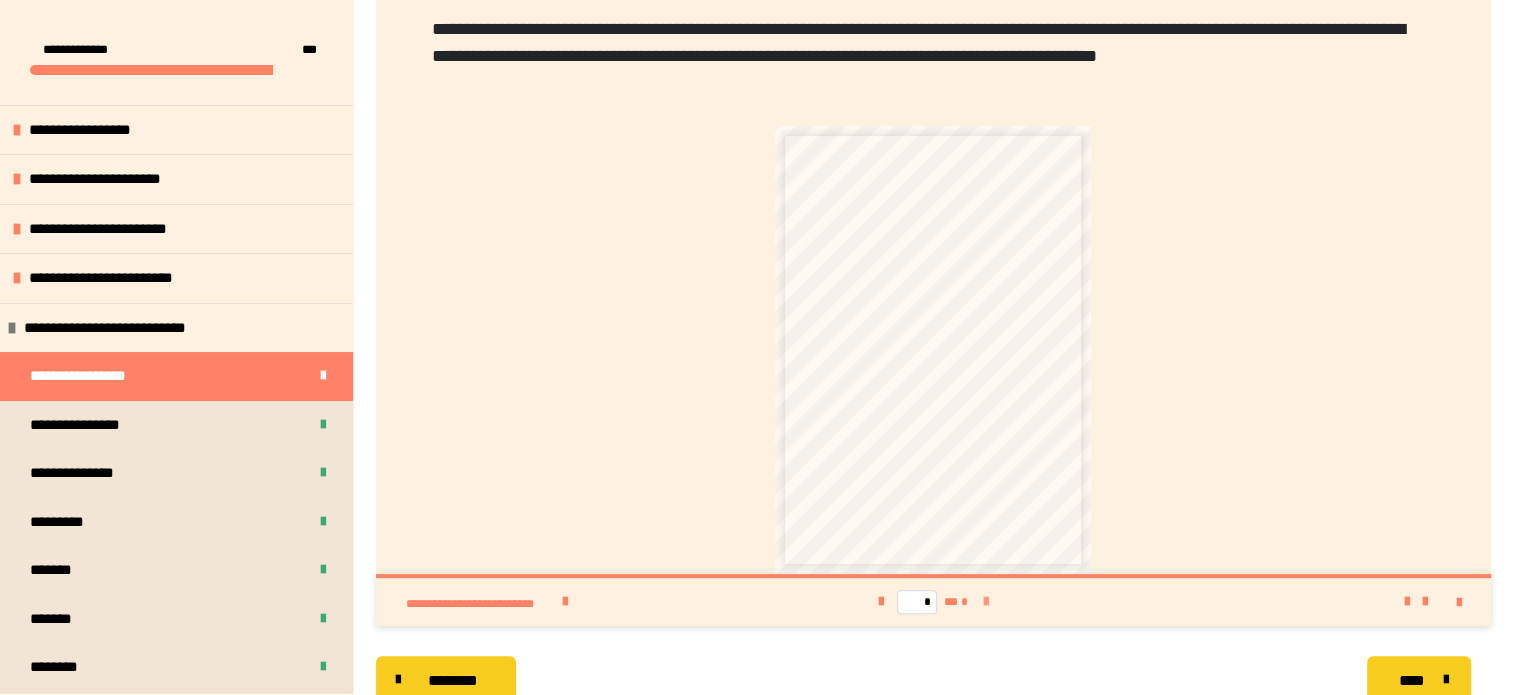 click on "* ** *" at bounding box center (933, 602) 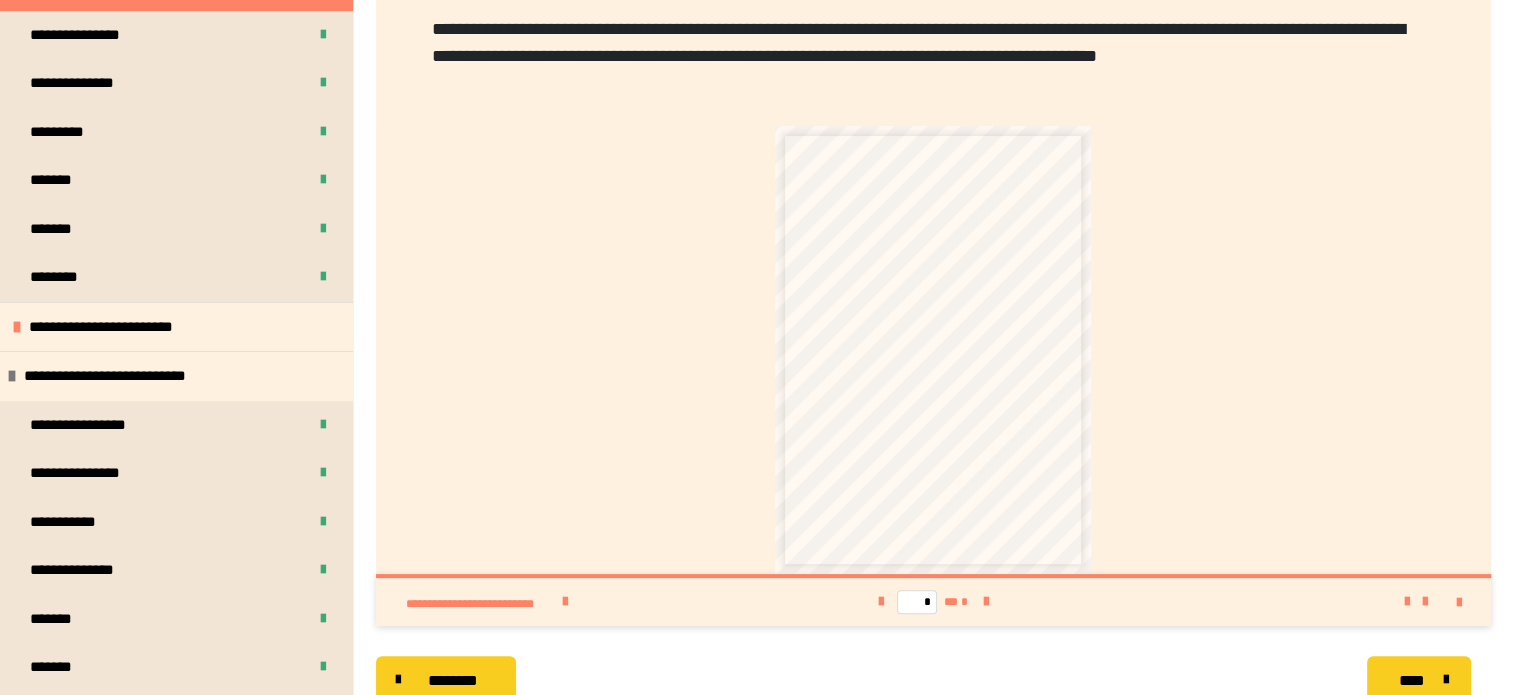 scroll, scrollTop: 392, scrollLeft: 0, axis: vertical 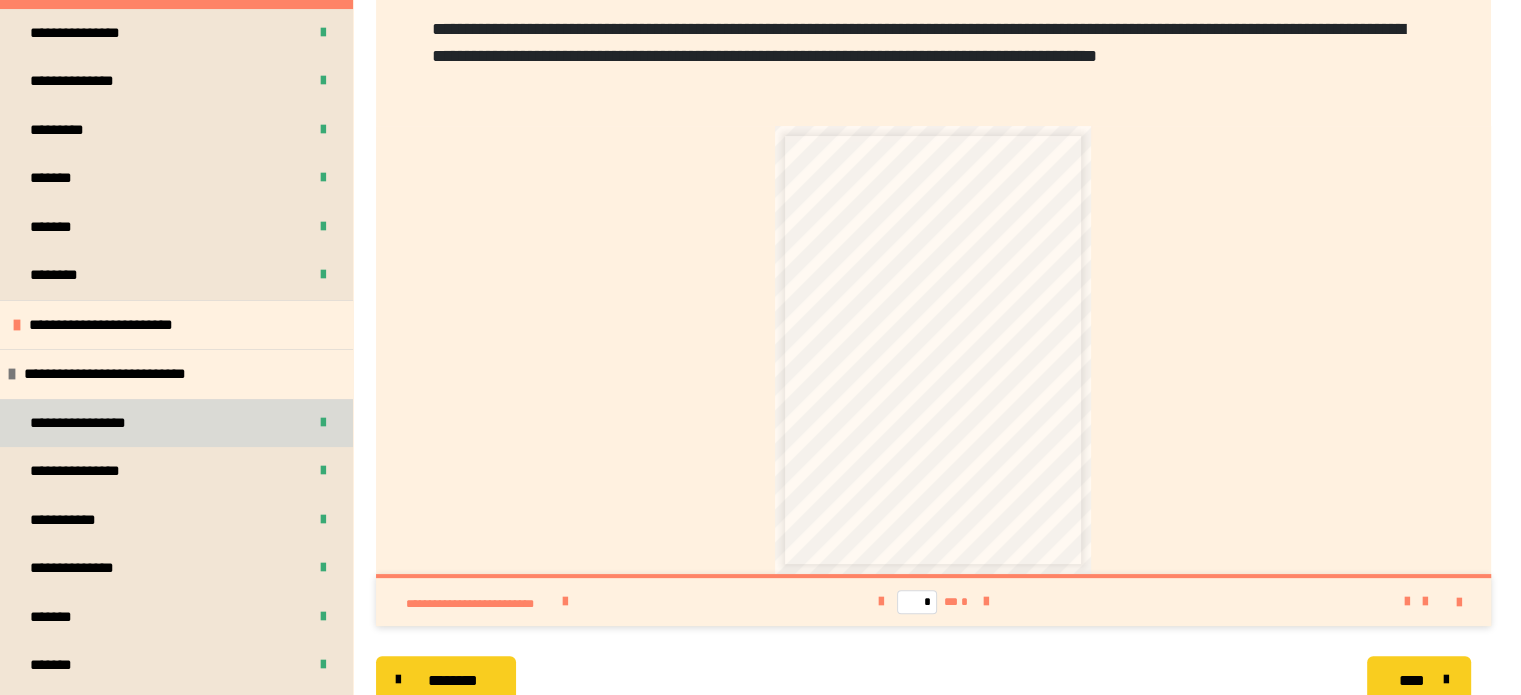 click on "**********" at bounding box center (85, 423) 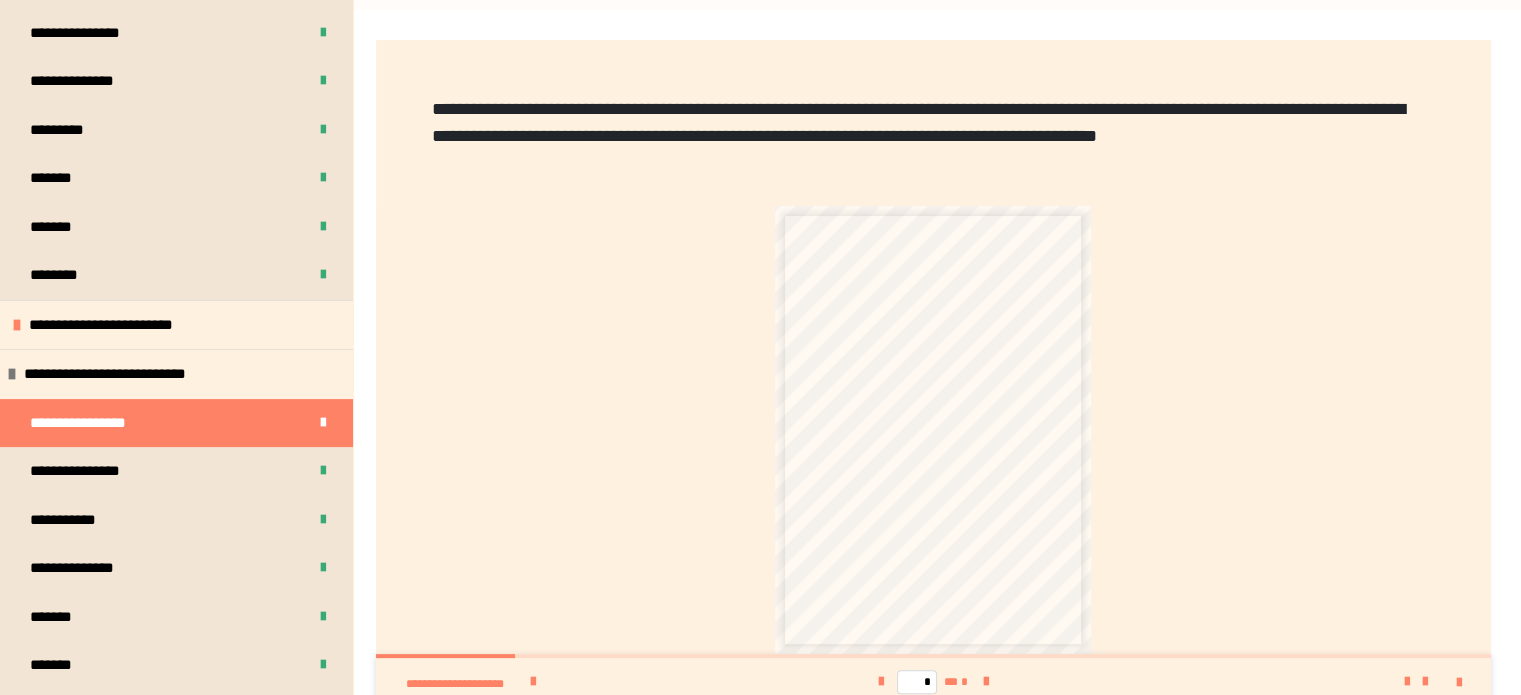 scroll, scrollTop: 432, scrollLeft: 0, axis: vertical 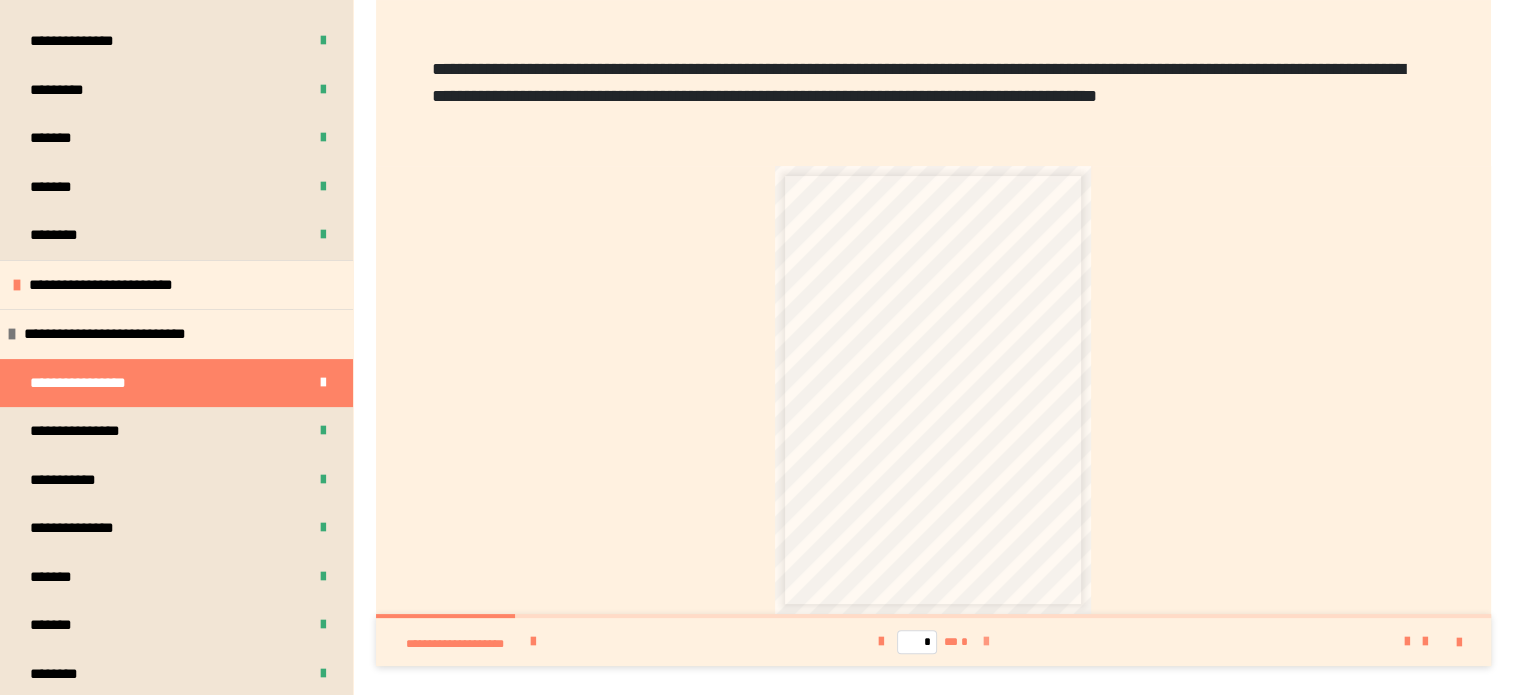 click at bounding box center [986, 642] 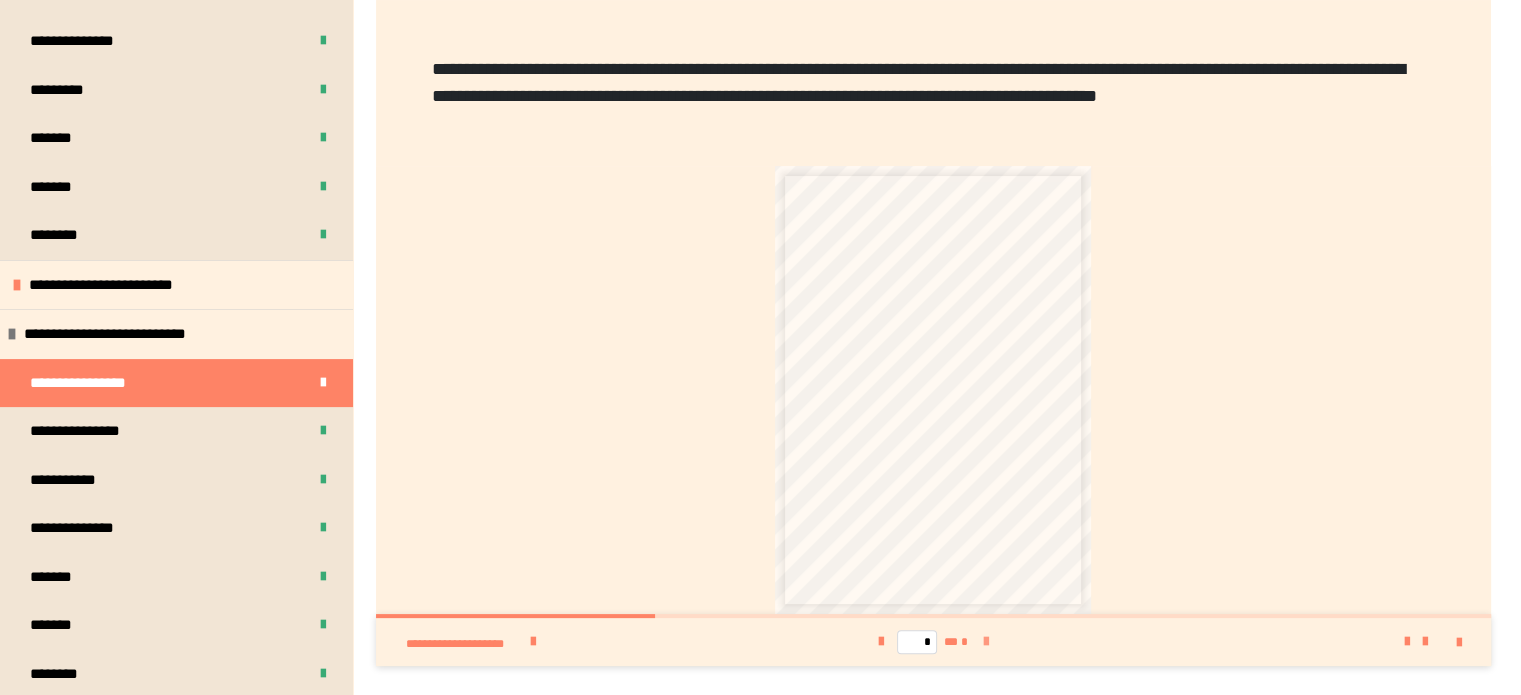 click at bounding box center (986, 642) 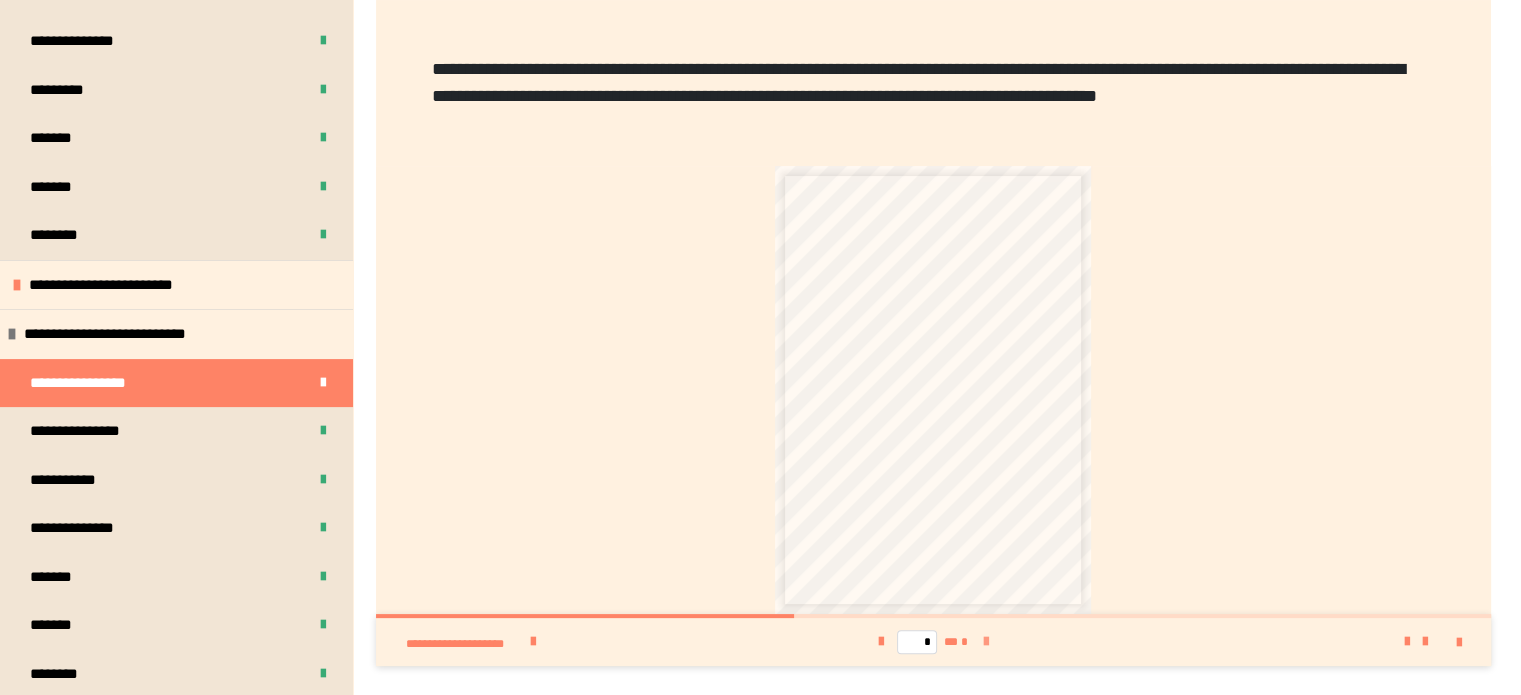 click at bounding box center [986, 642] 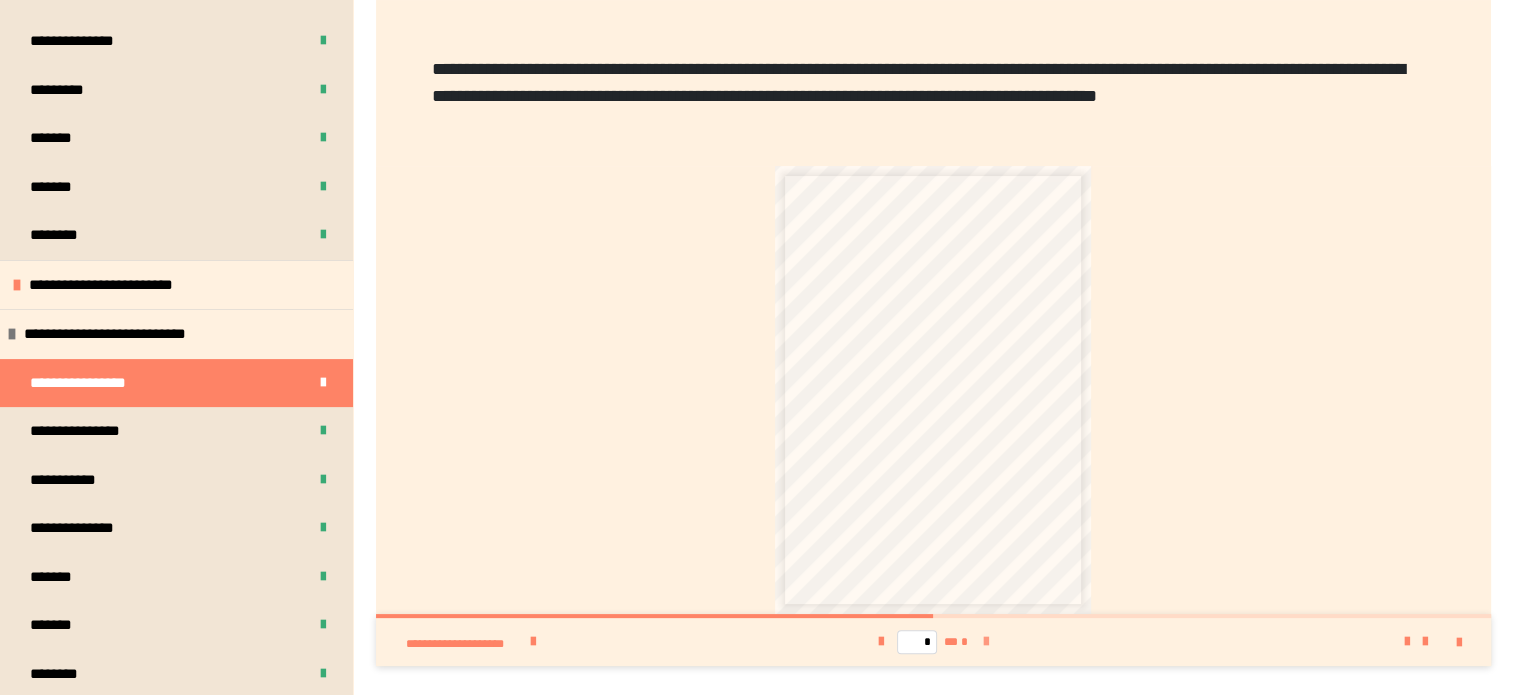 click at bounding box center (986, 642) 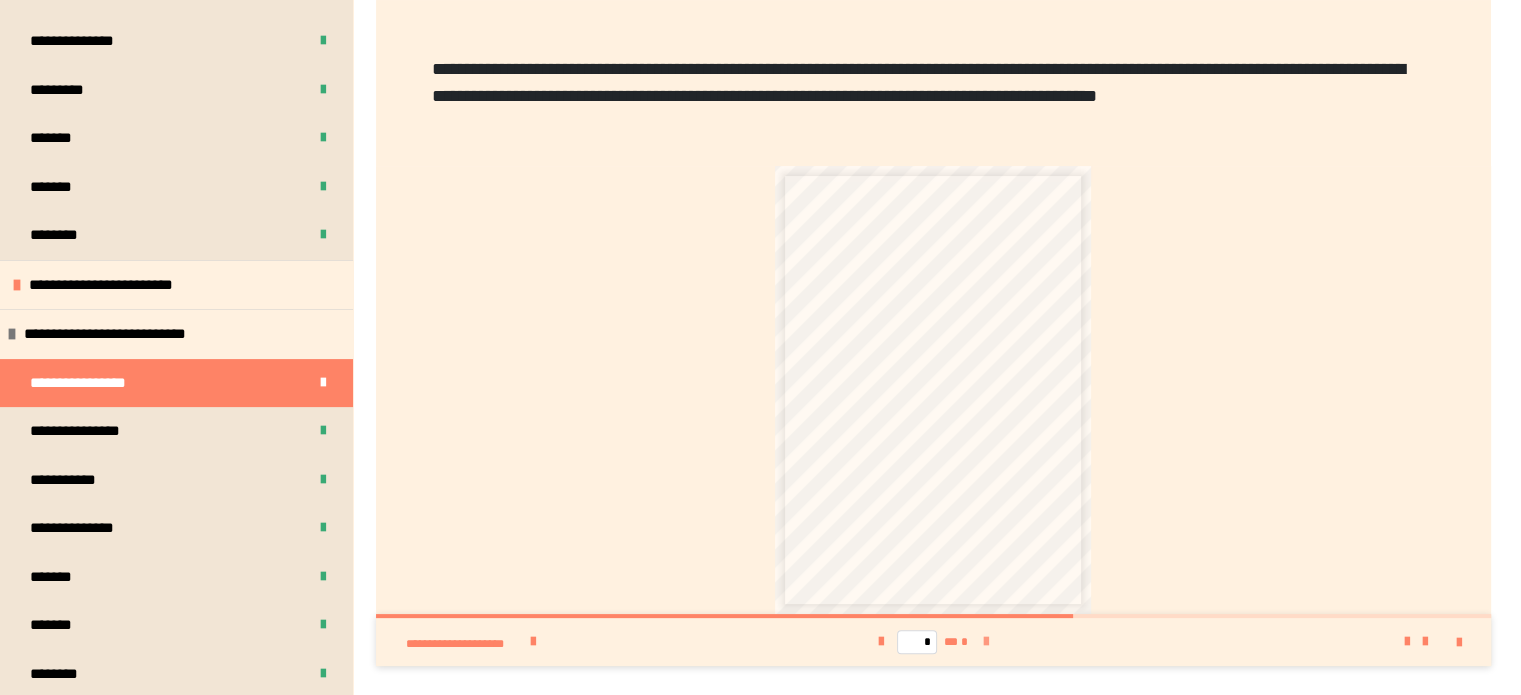 click at bounding box center (986, 642) 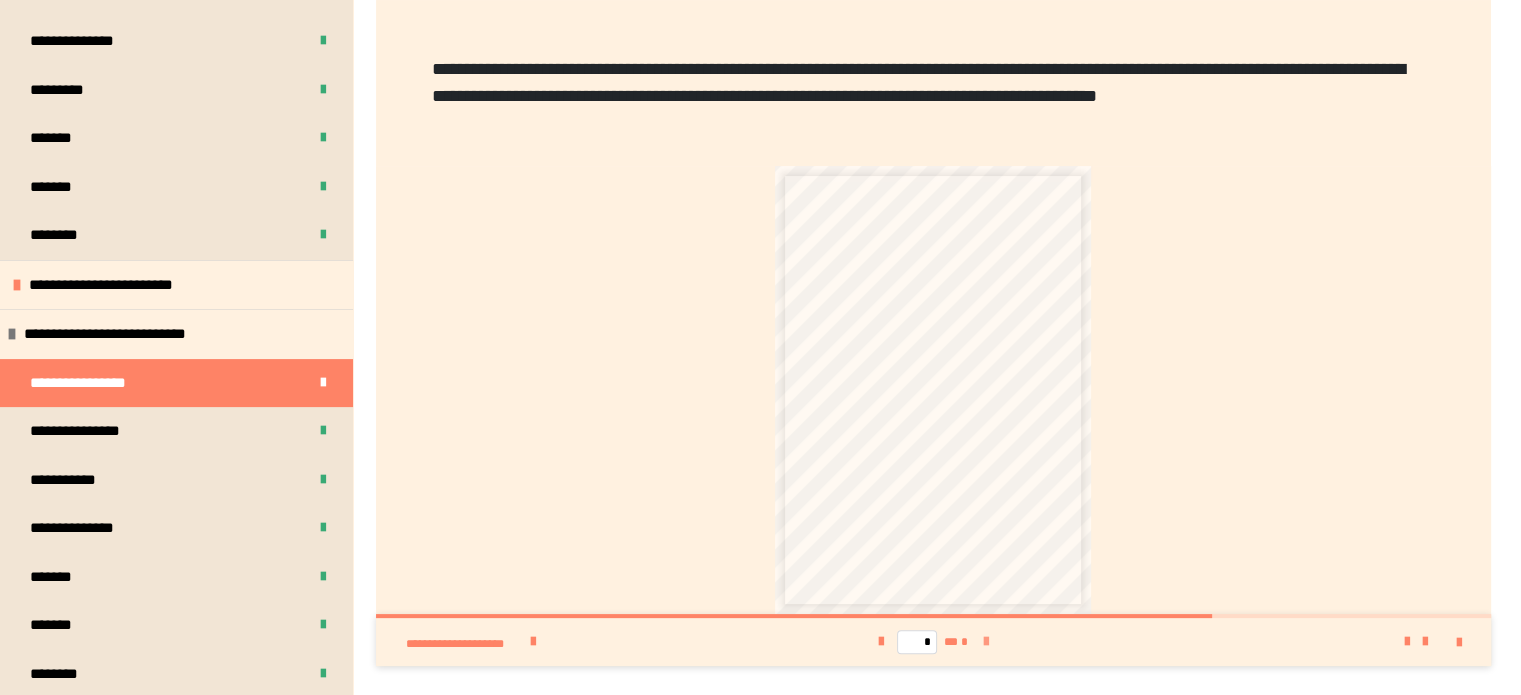 click at bounding box center [986, 642] 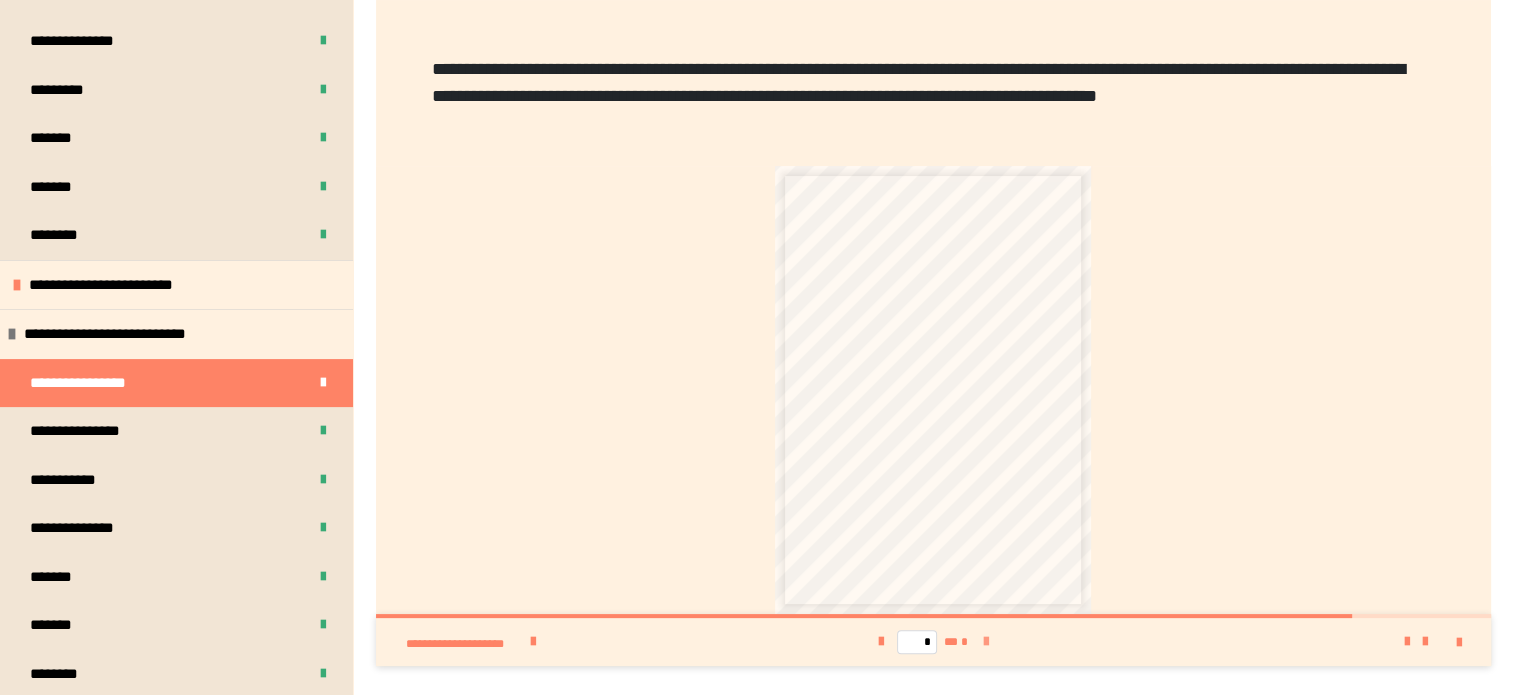 click at bounding box center [986, 642] 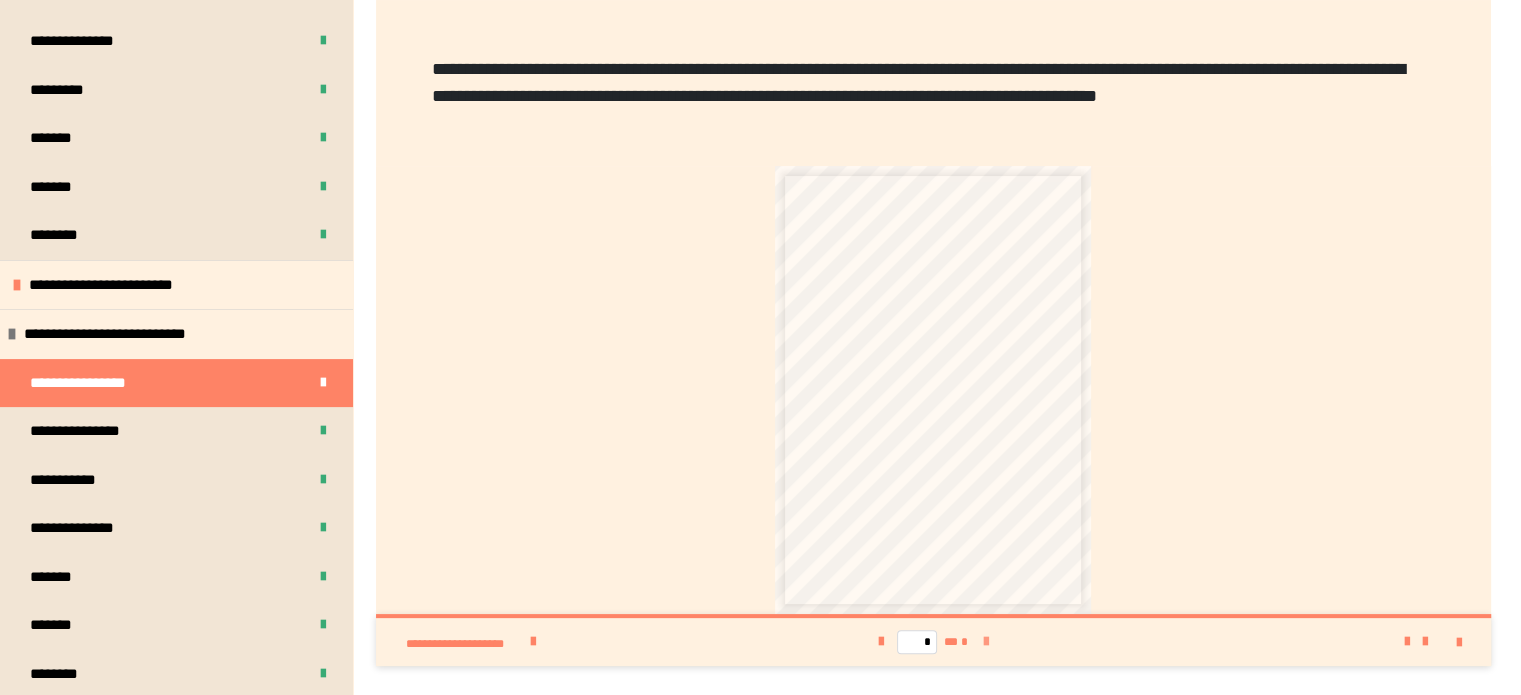 click on "* ** *" at bounding box center [933, 642] 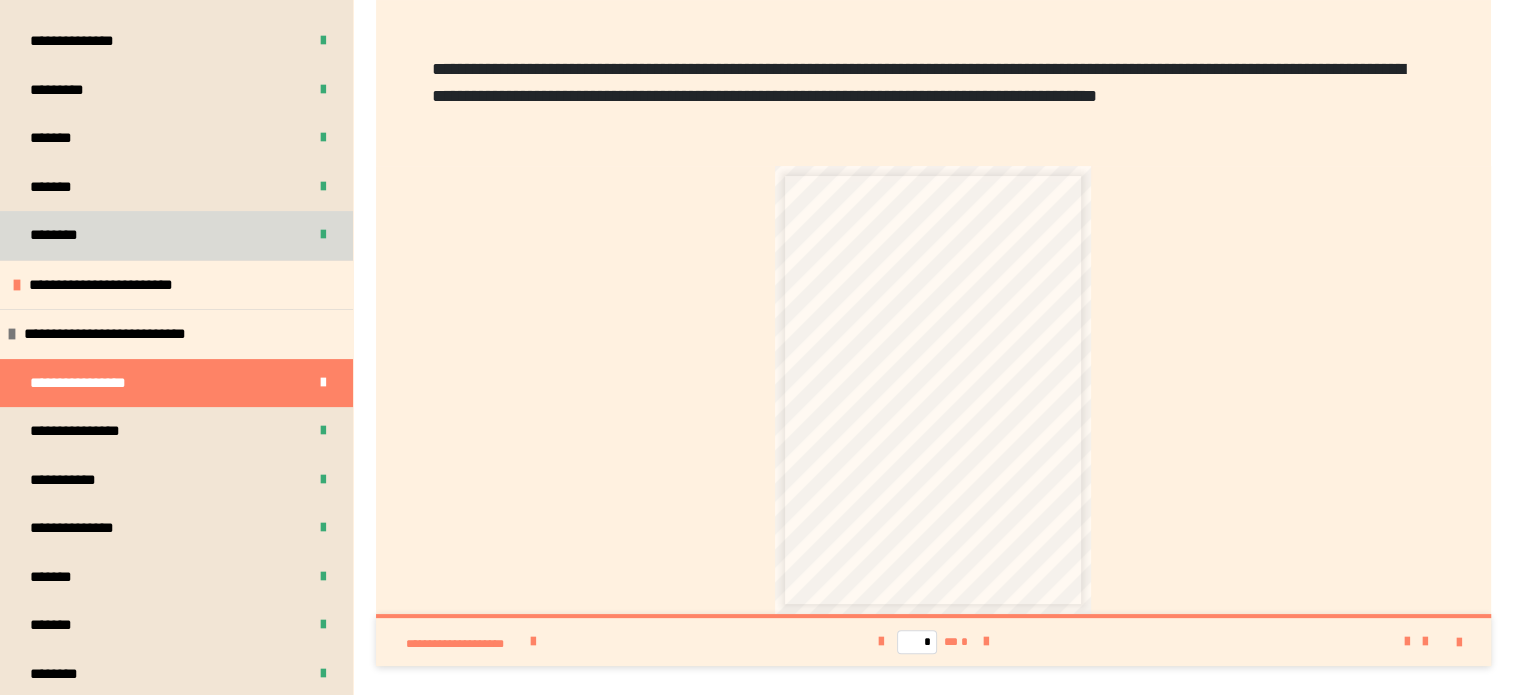 click on "********" at bounding box center (176, 235) 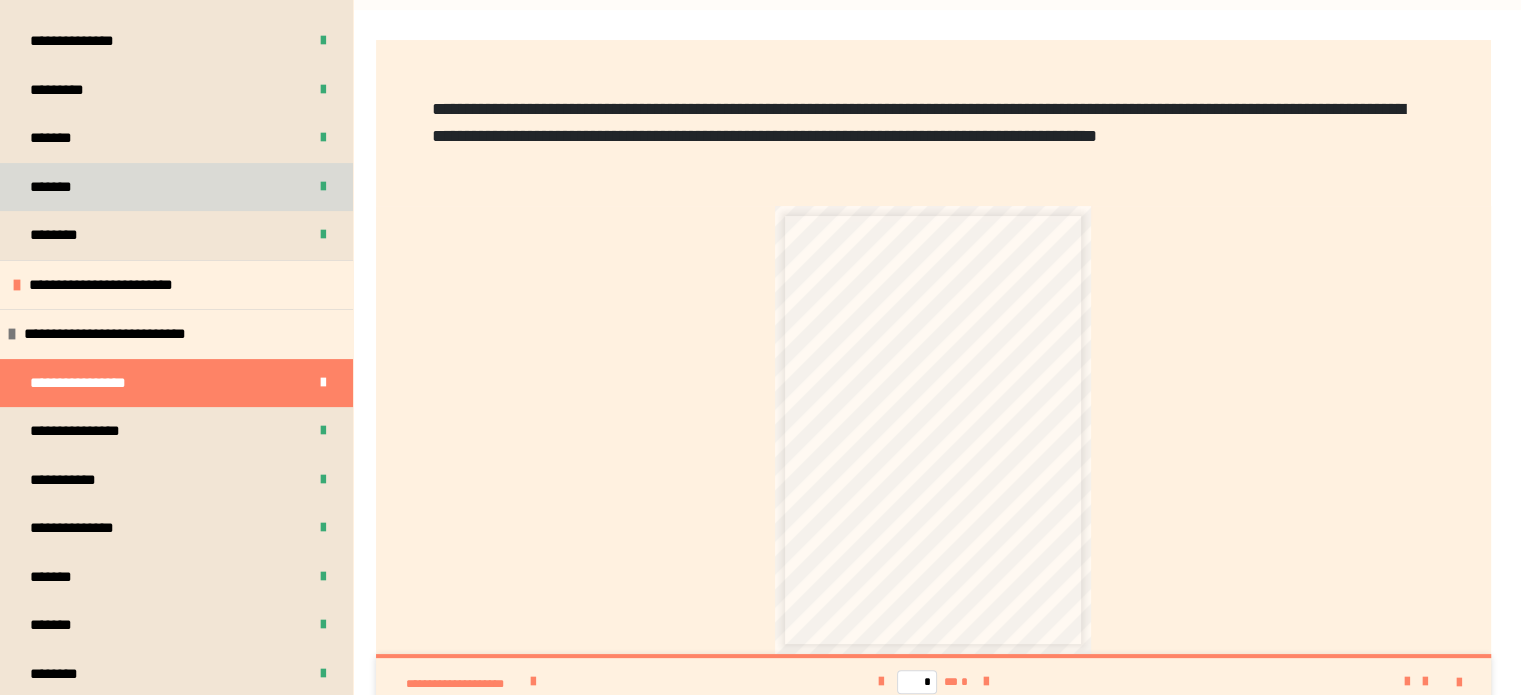 click on "*******" at bounding box center [176, 187] 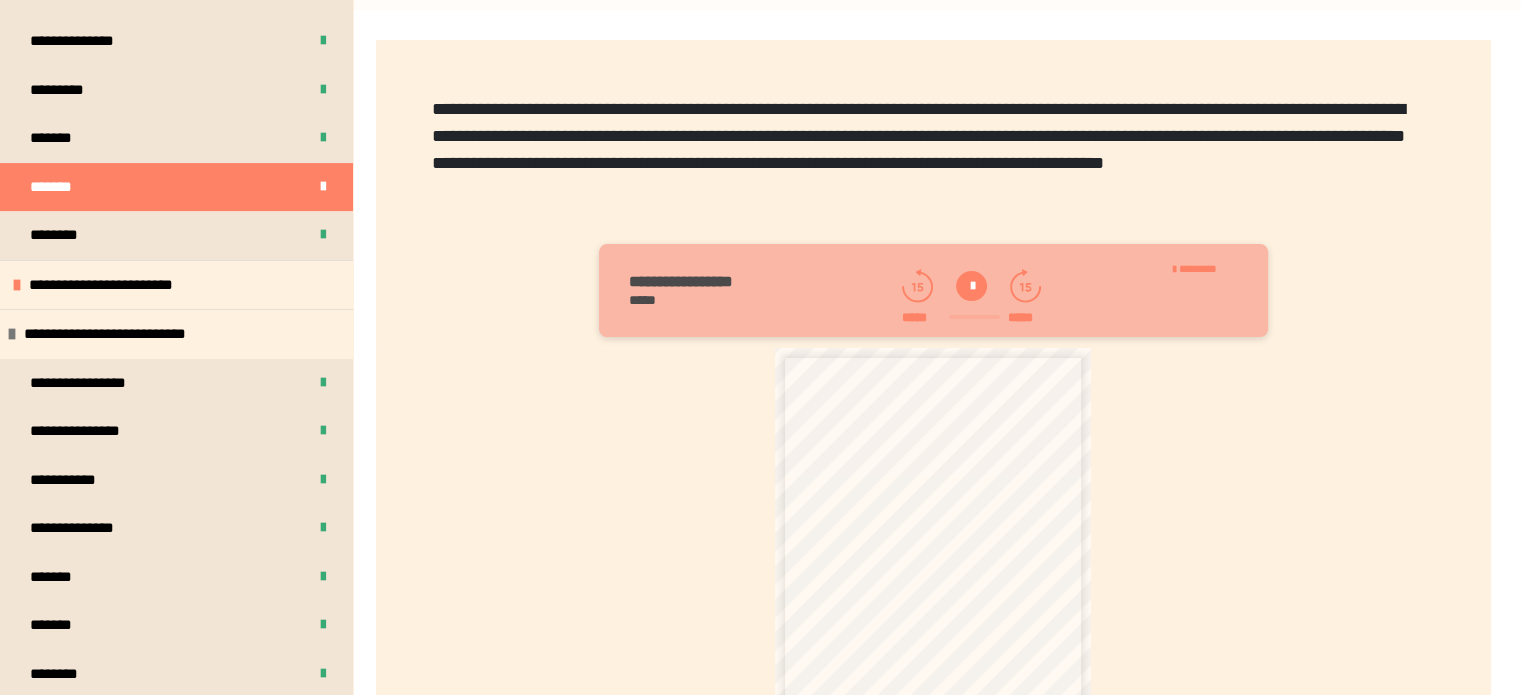 click on "**********" at bounding box center (933, 136) 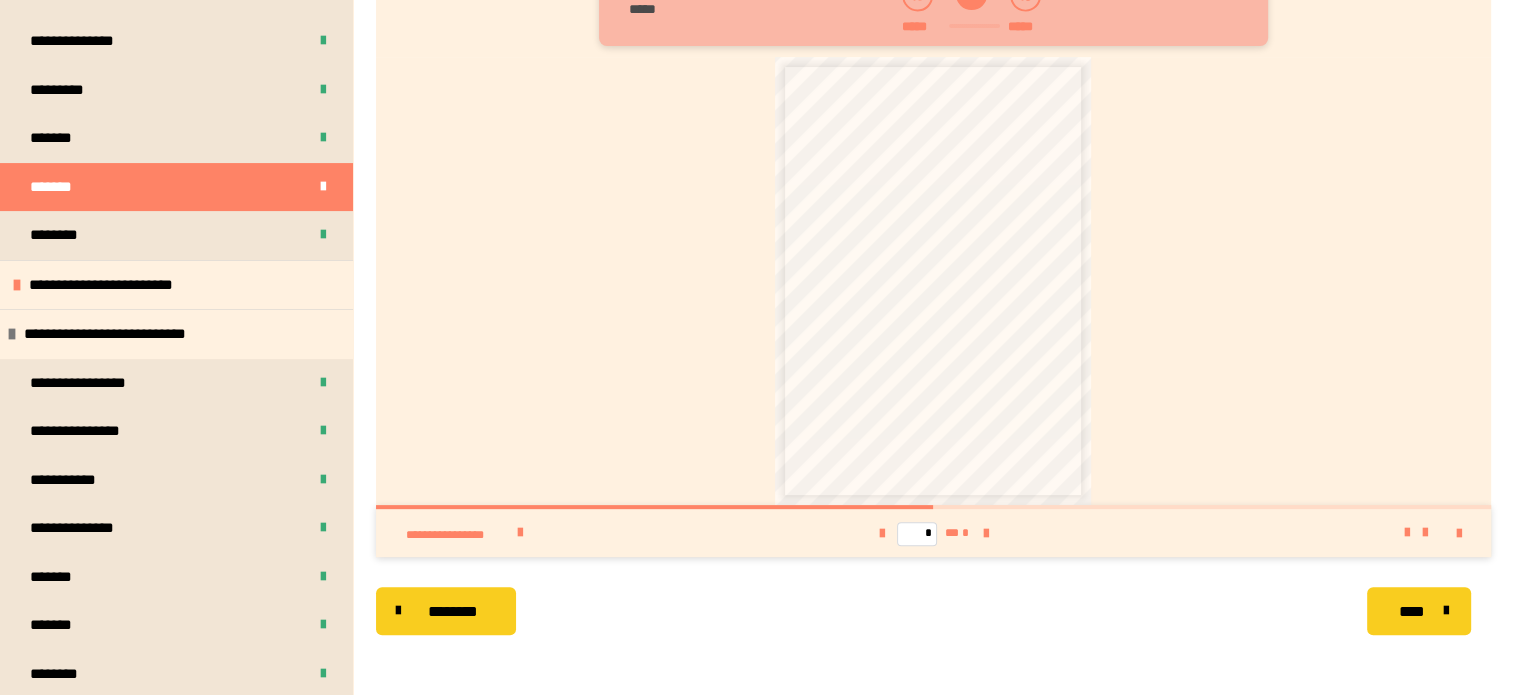 scroll, scrollTop: 604, scrollLeft: 0, axis: vertical 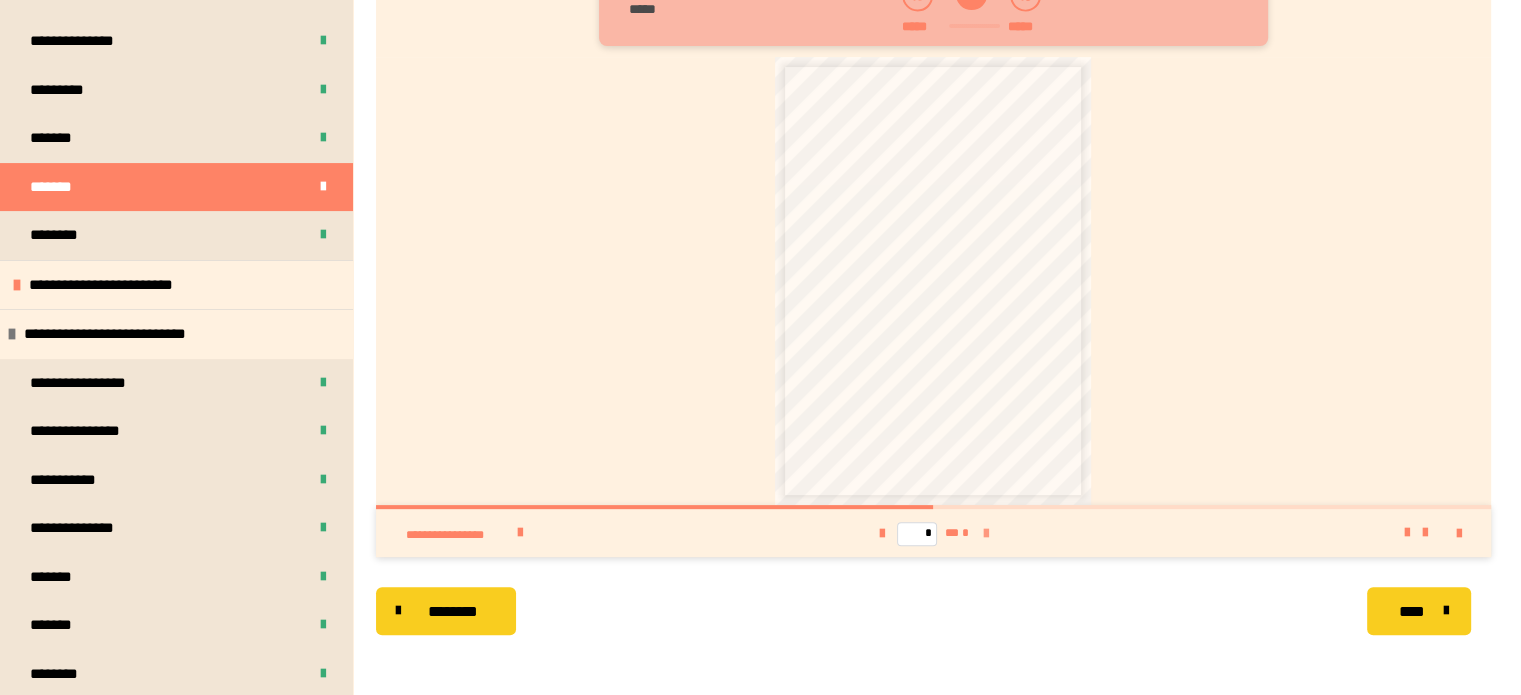 click at bounding box center (985, 534) 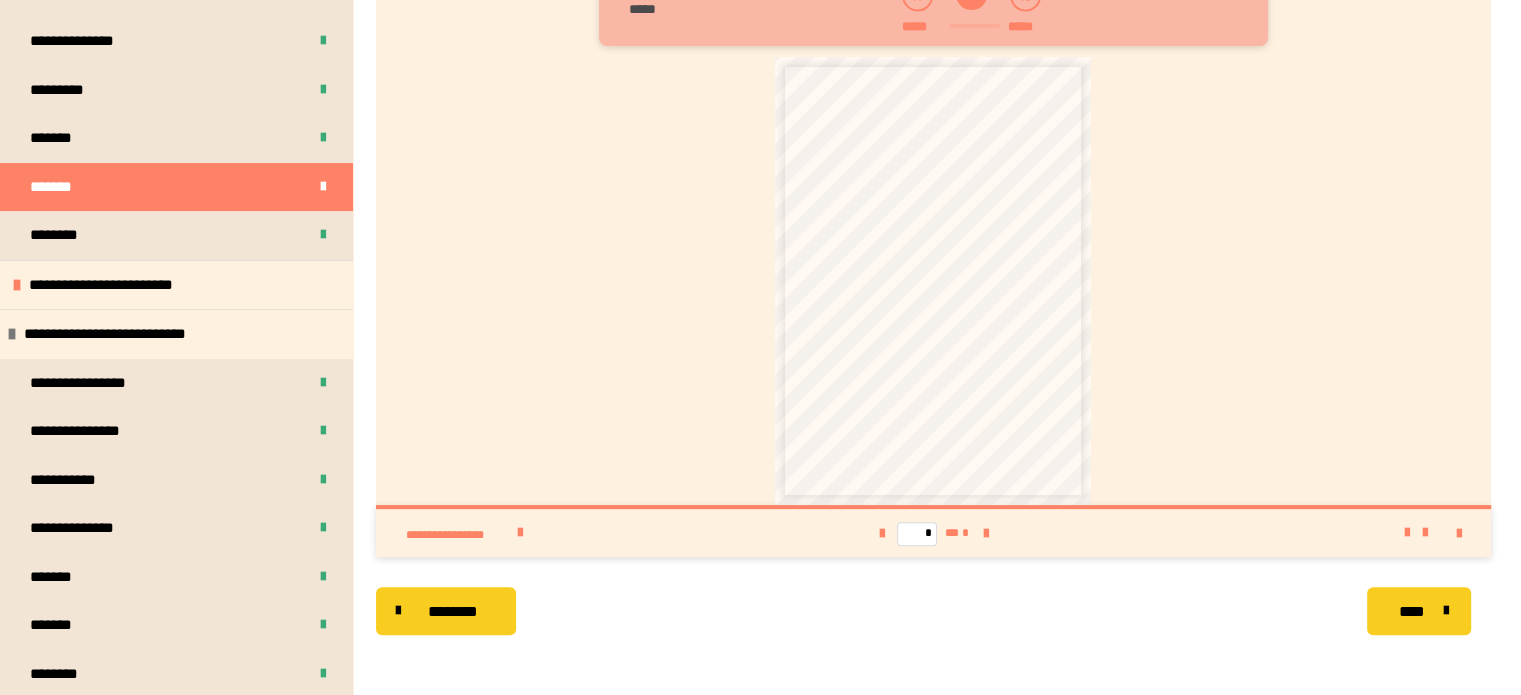 drag, startPoint x: 843, startPoint y: 213, endPoint x: 1010, endPoint y: 347, distance: 214.11446 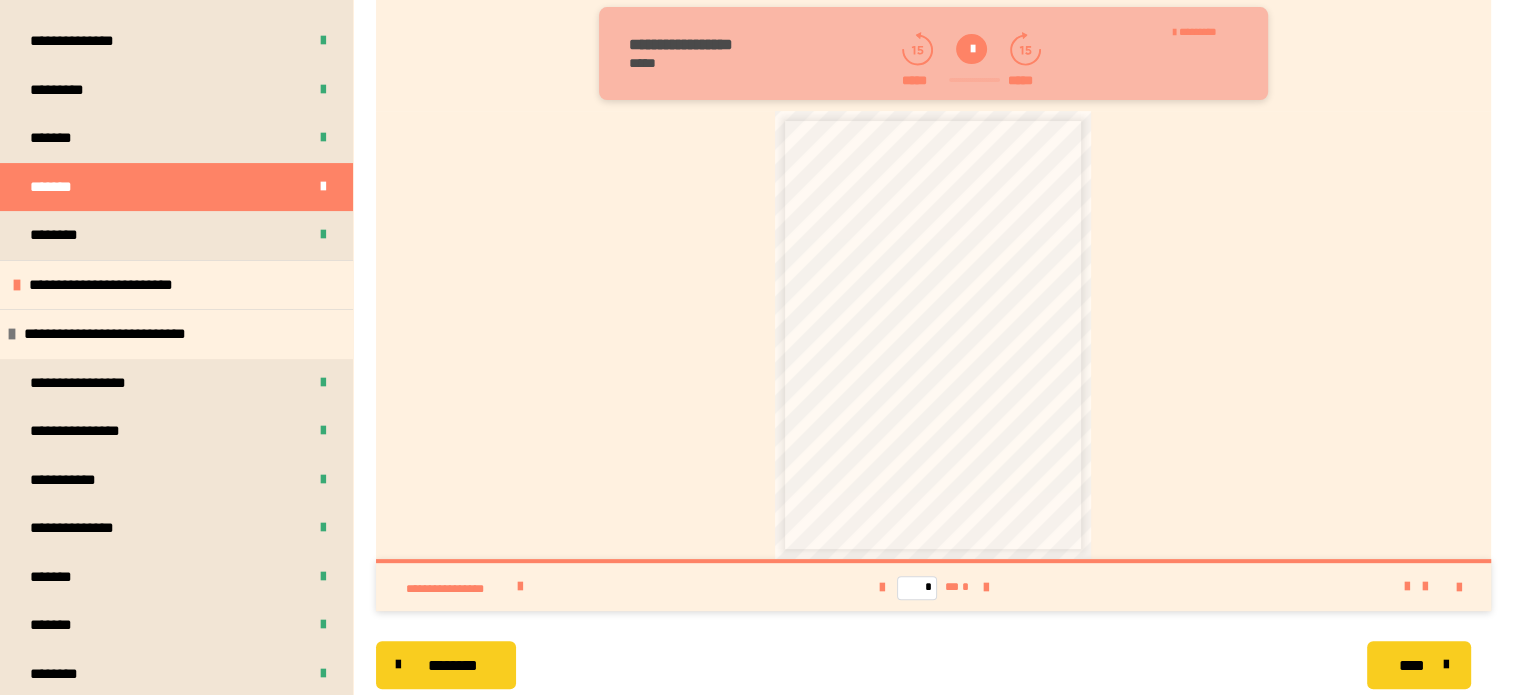 scroll, scrollTop: 484, scrollLeft: 0, axis: vertical 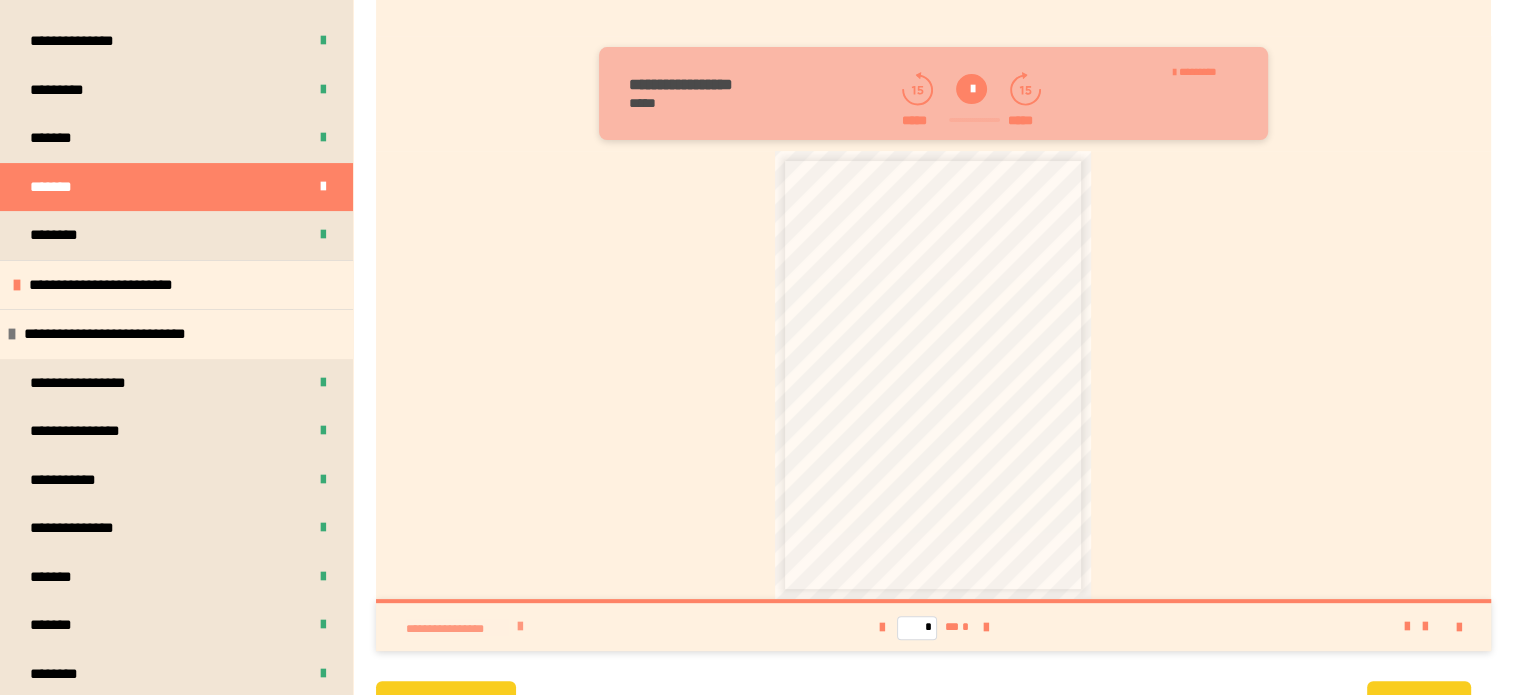 click at bounding box center (520, 627) 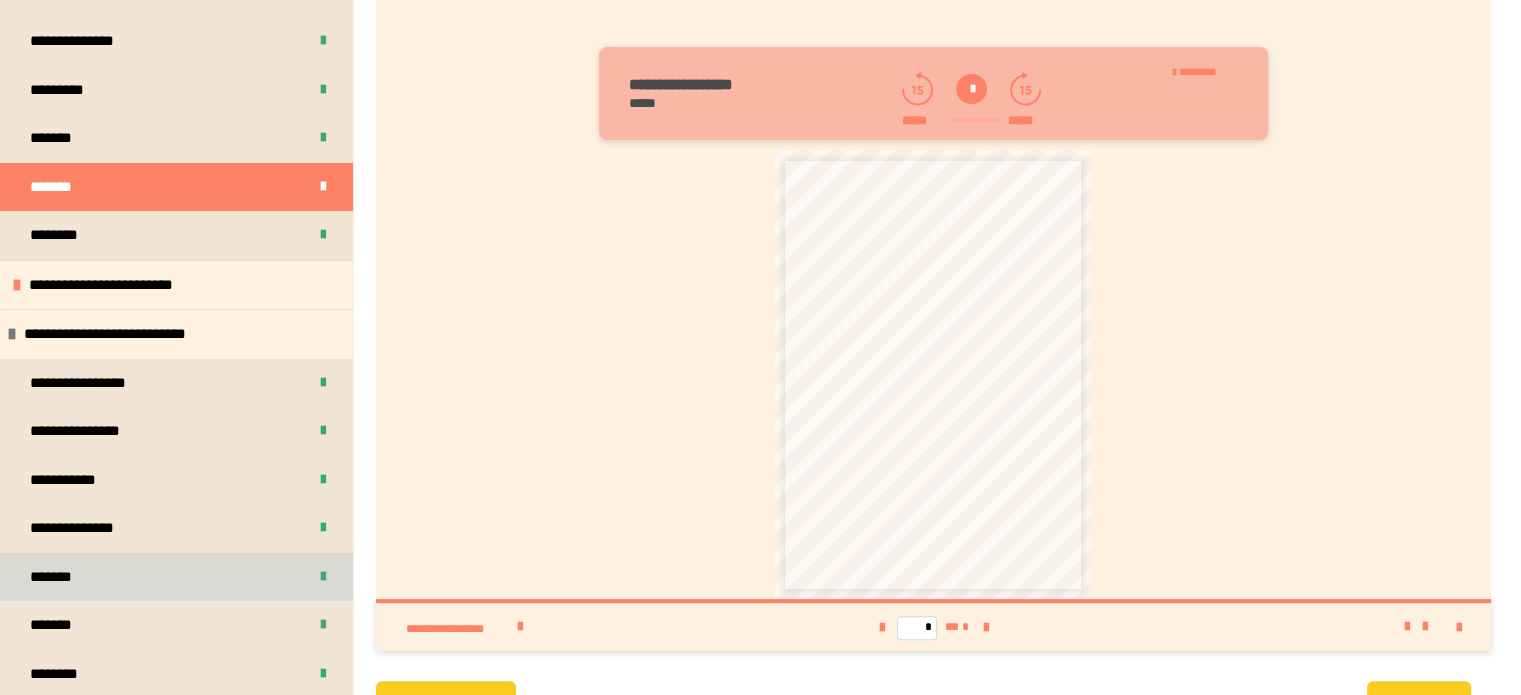 click on "*******" at bounding box center (176, 577) 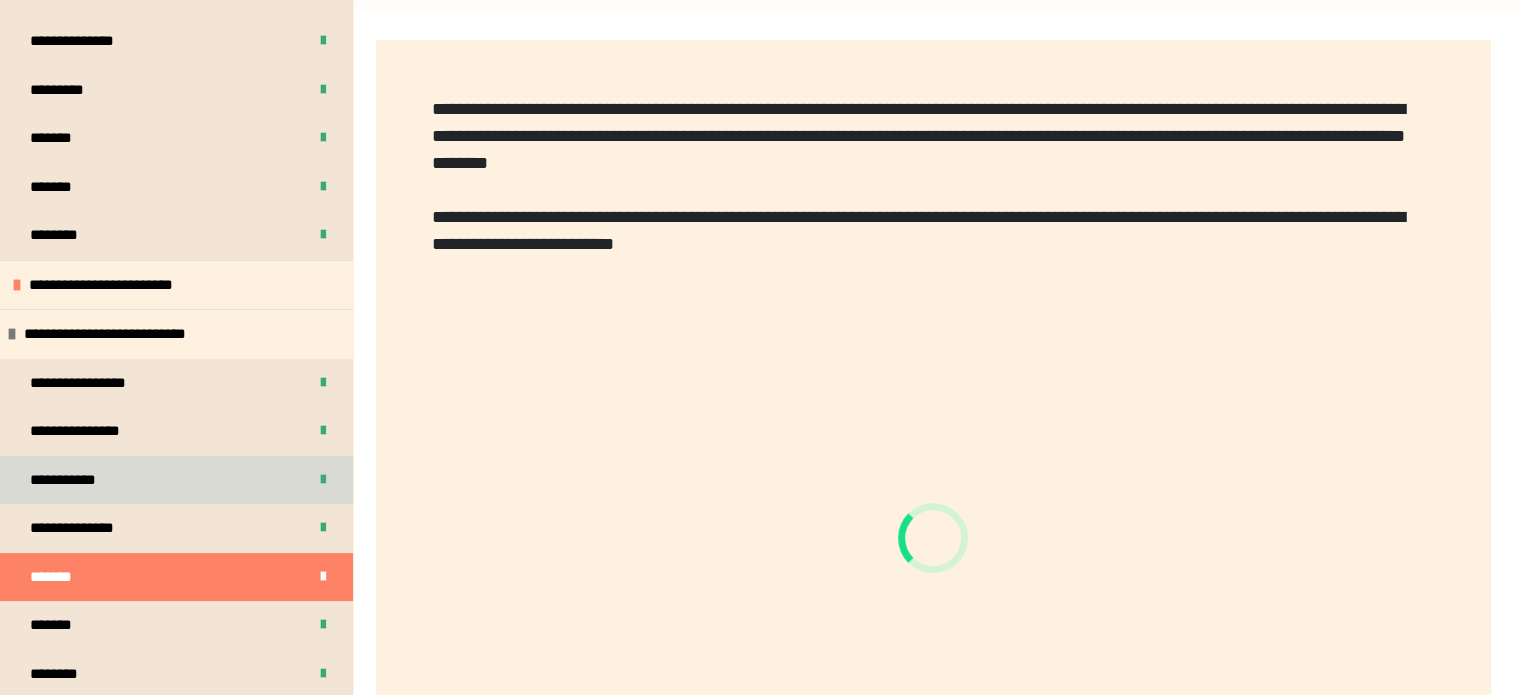 click on "**********" at bounding box center (176, 480) 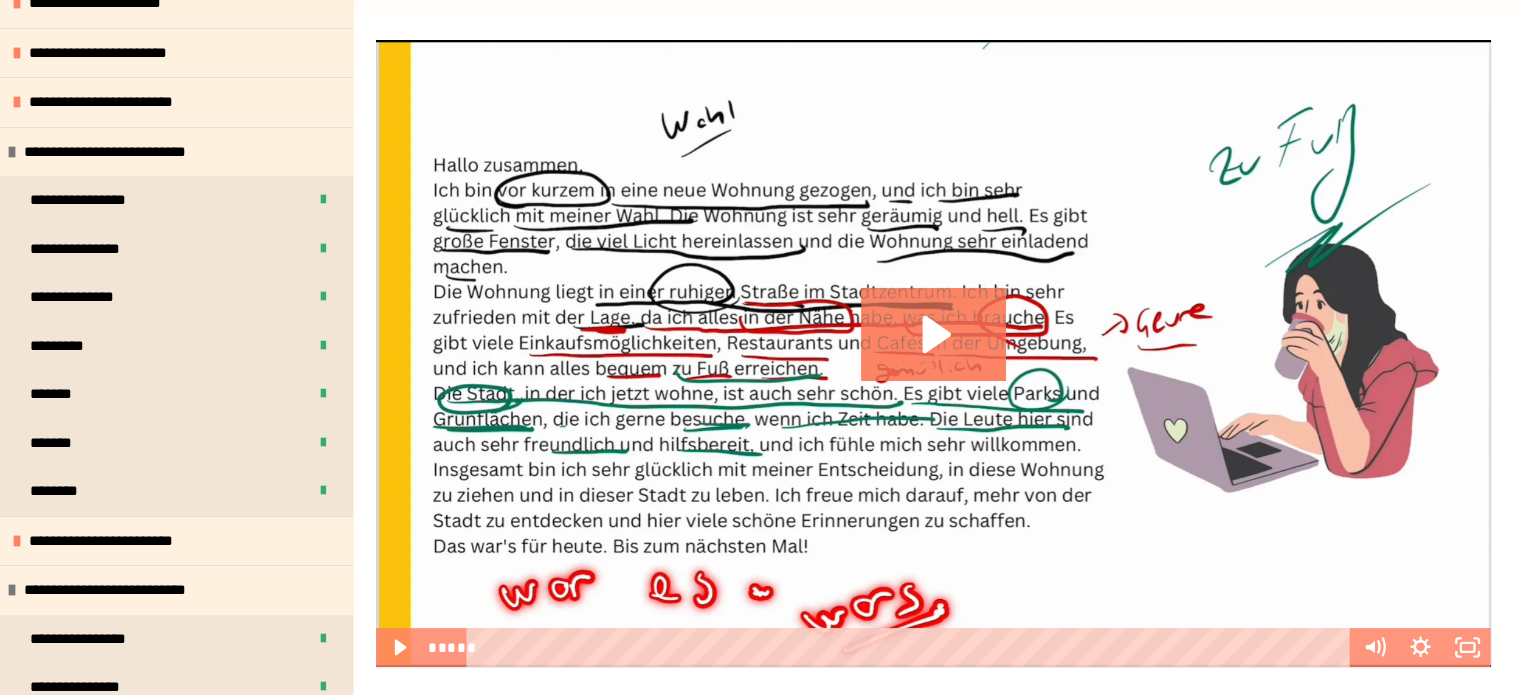 scroll, scrollTop: 178, scrollLeft: 0, axis: vertical 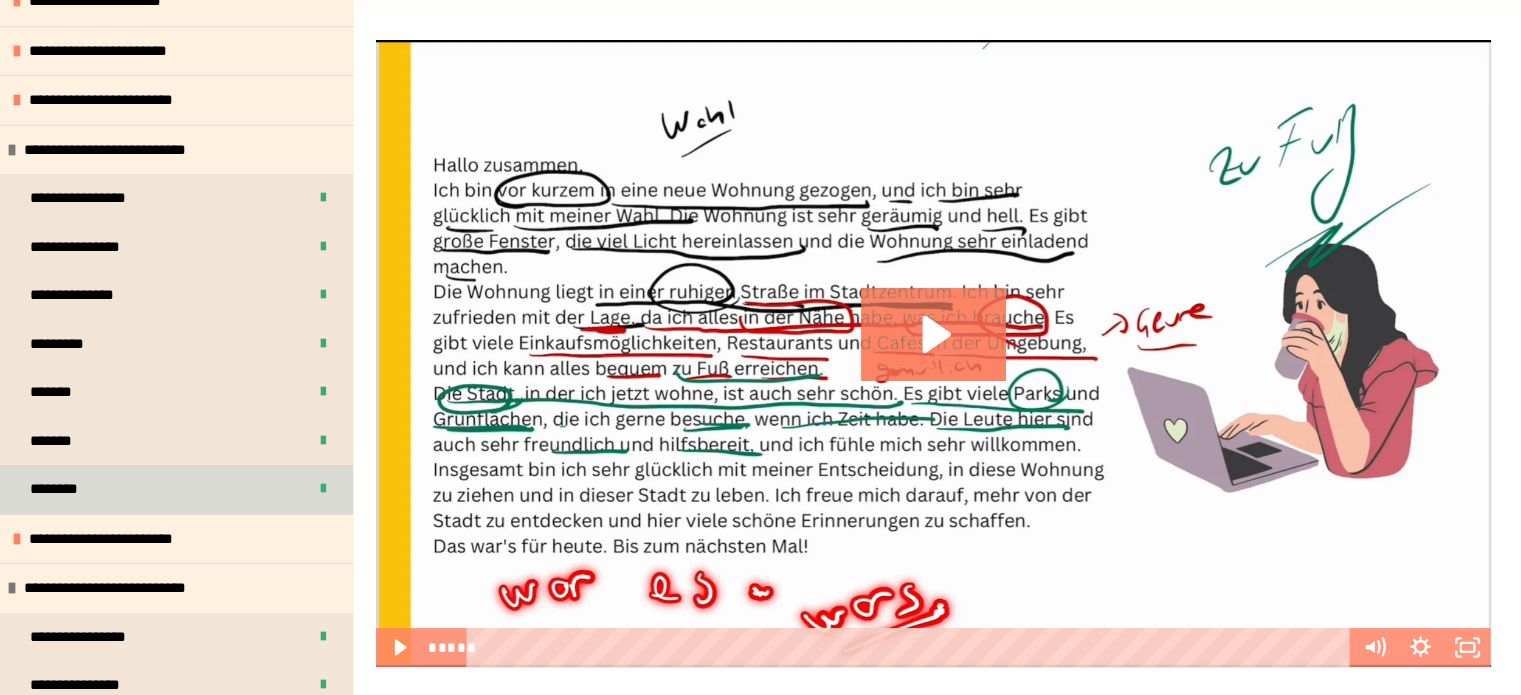 click on "********" at bounding box center (176, 489) 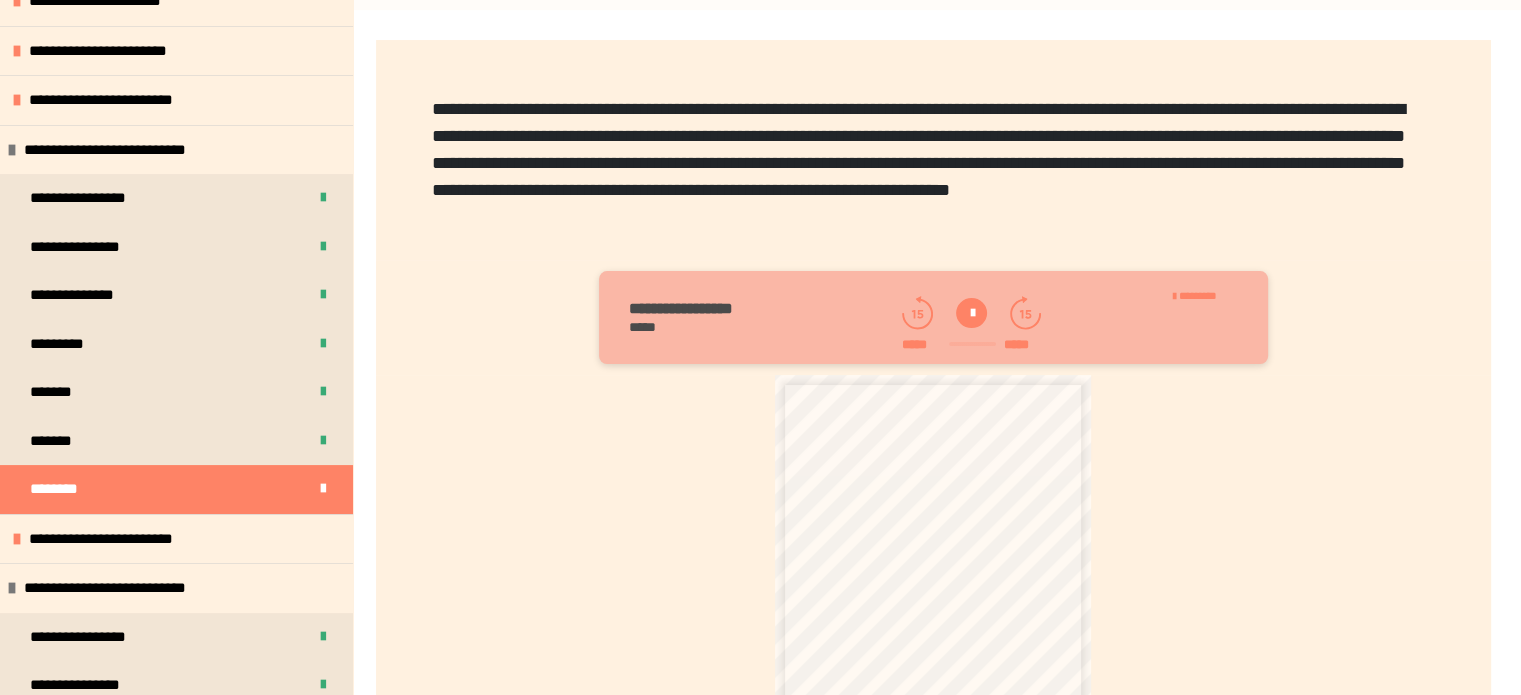 click on "**********" at bounding box center [933, 599] 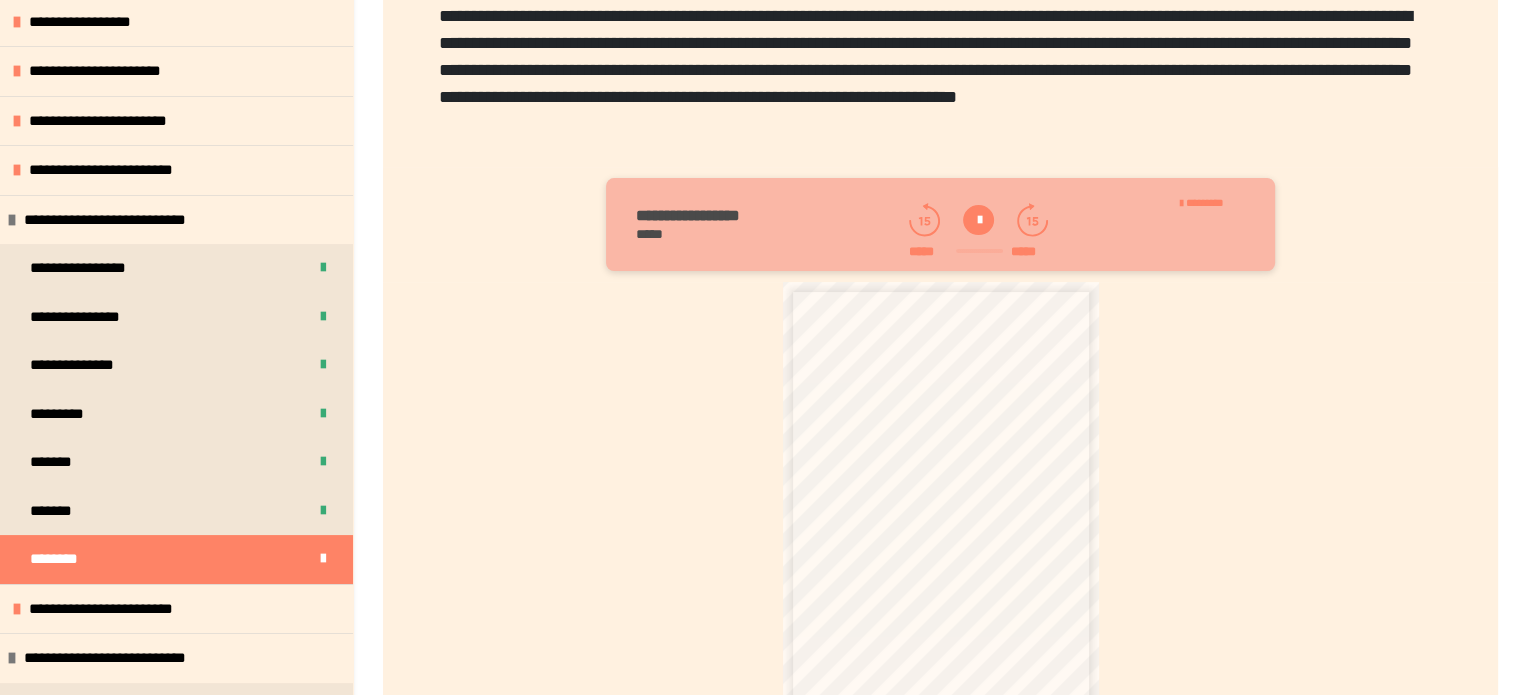 scroll, scrollTop: 192, scrollLeft: 0, axis: vertical 